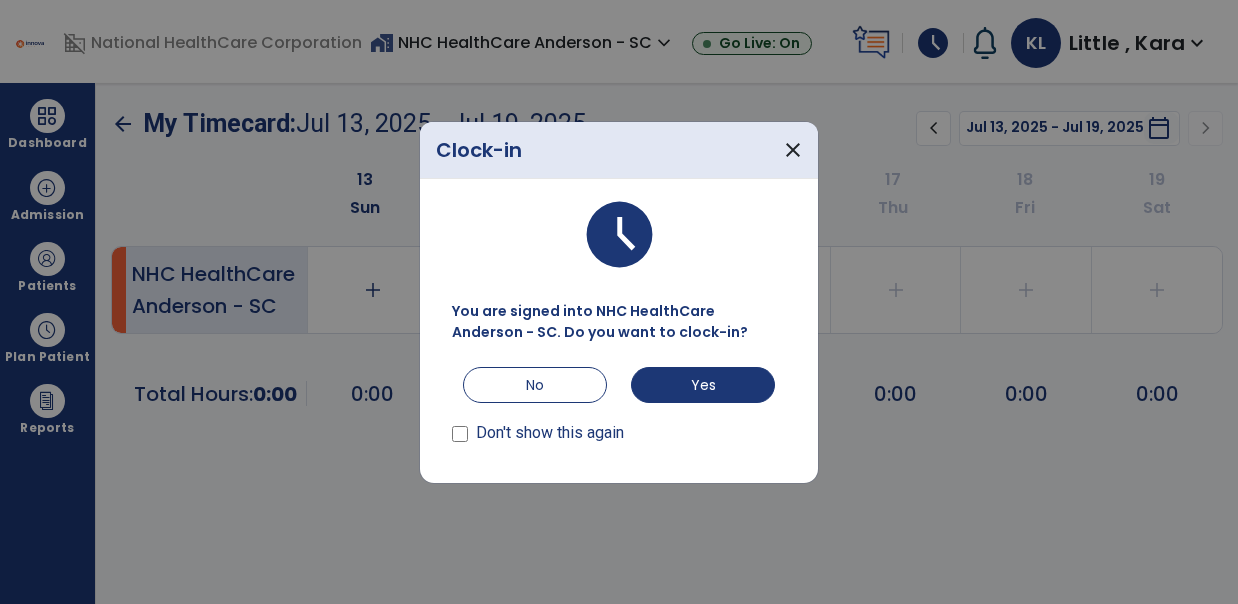 scroll, scrollTop: 0, scrollLeft: 0, axis: both 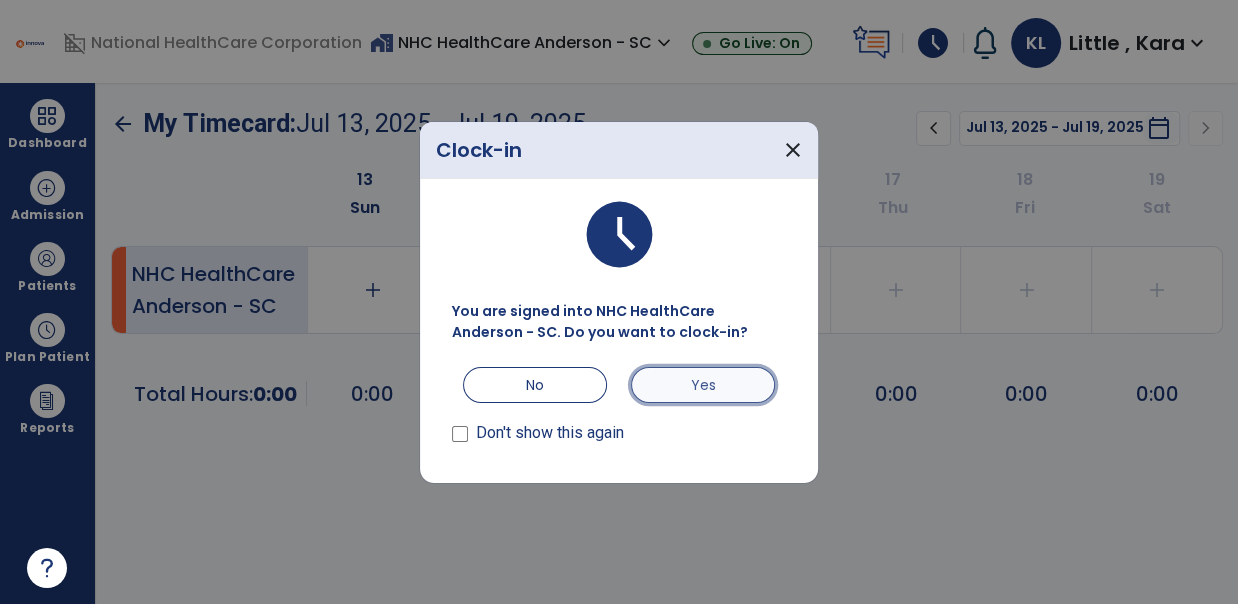 click on "Yes" at bounding box center (703, 385) 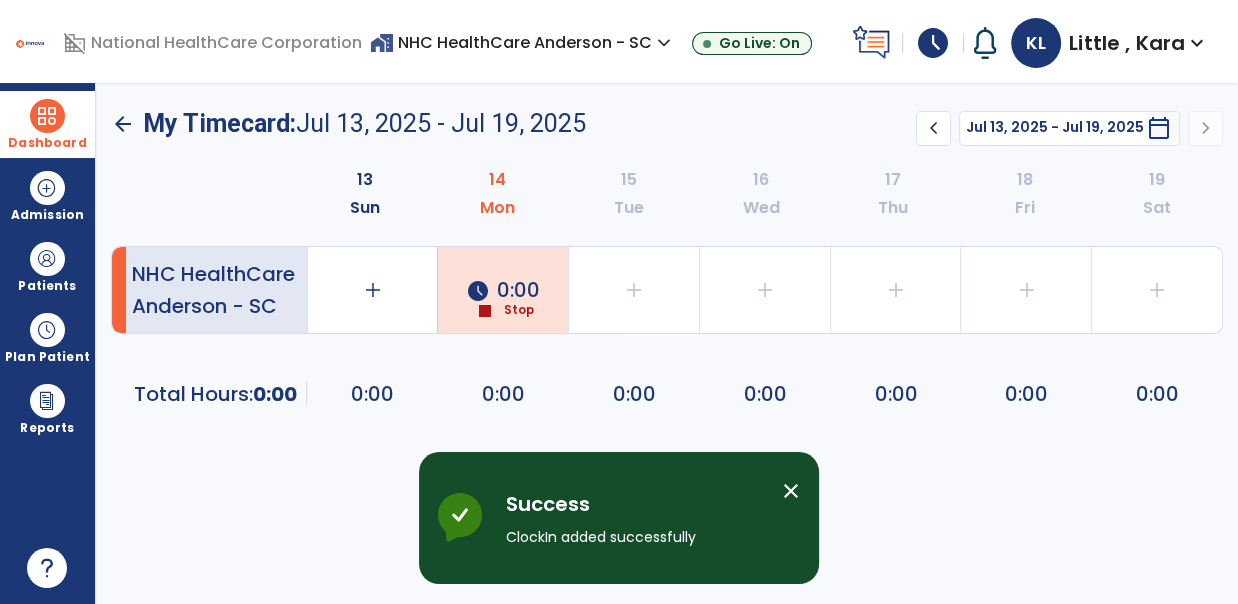 click on "Dashboard" at bounding box center [47, 143] 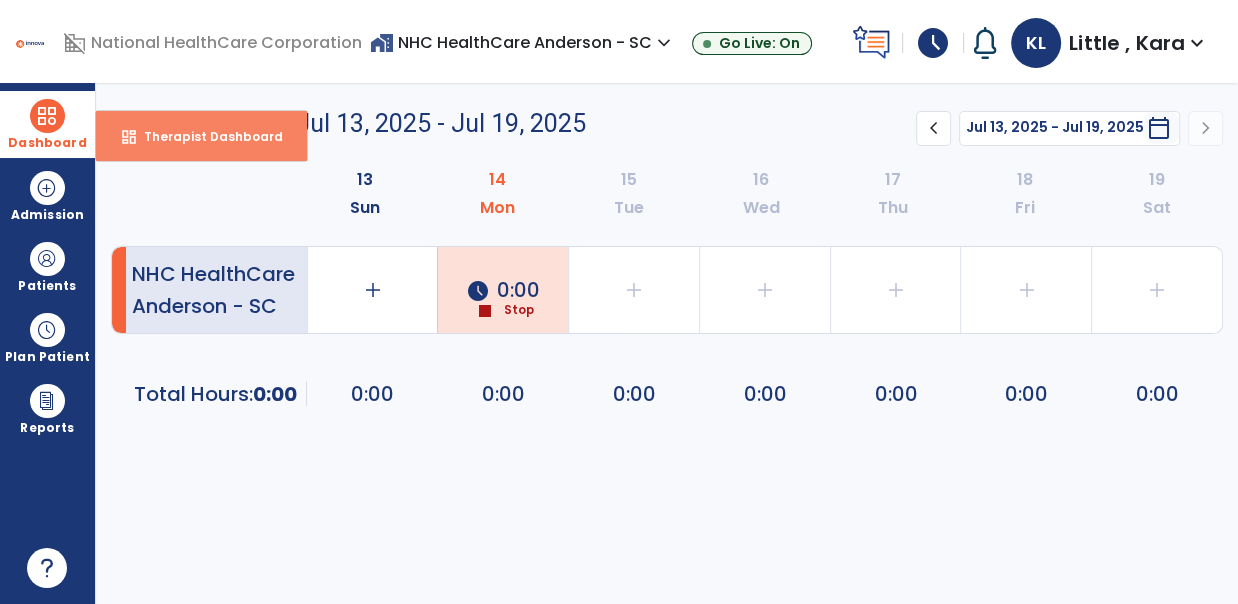 click on "Therapist Dashboard" at bounding box center [205, 136] 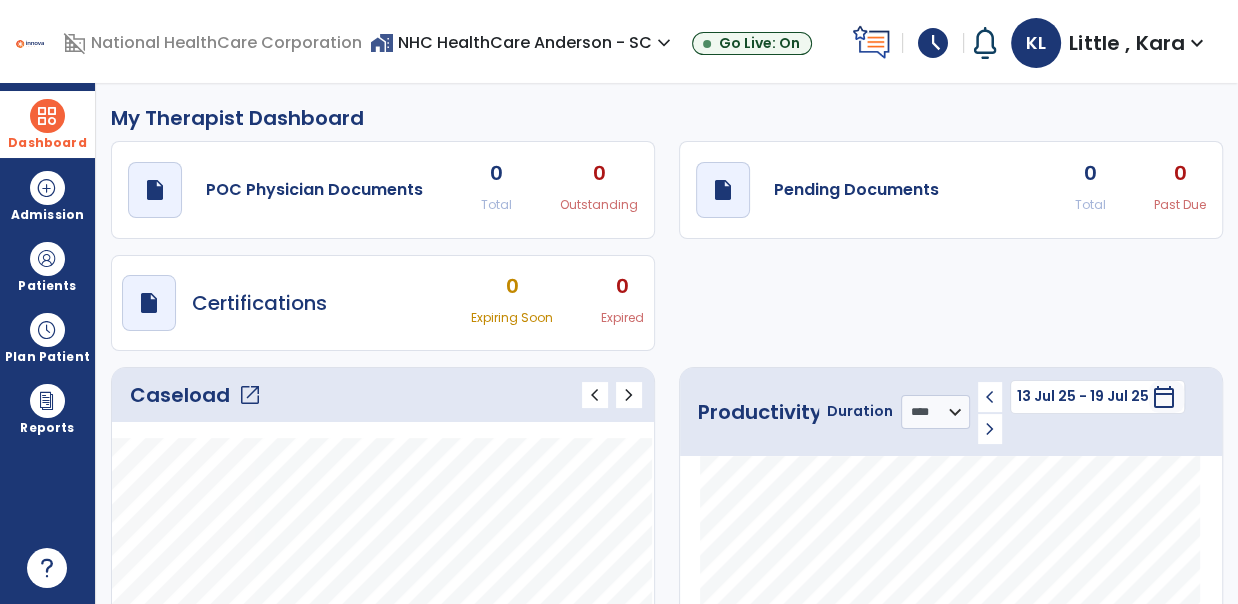 click on "open_in_new" 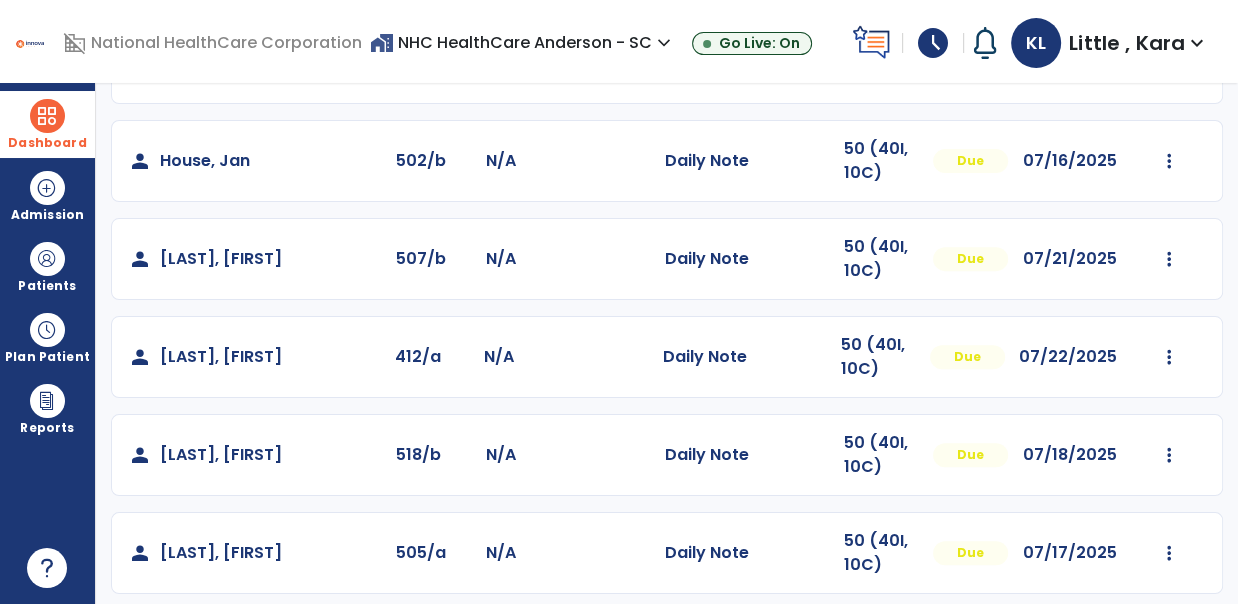 scroll, scrollTop: 758, scrollLeft: 0, axis: vertical 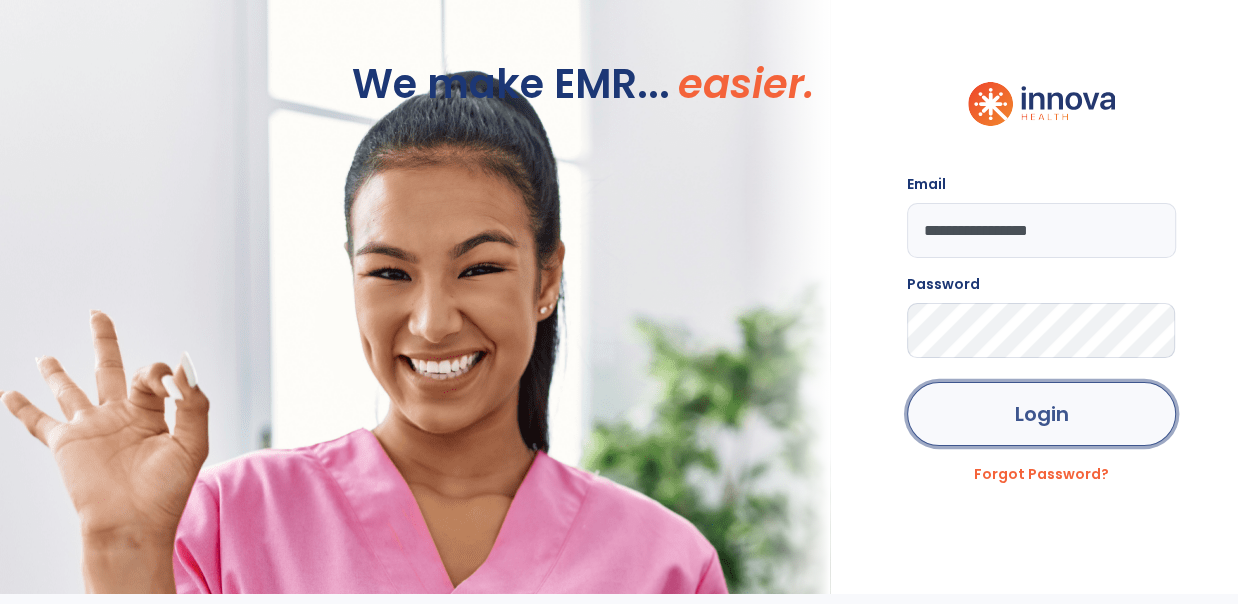 click on "Login" 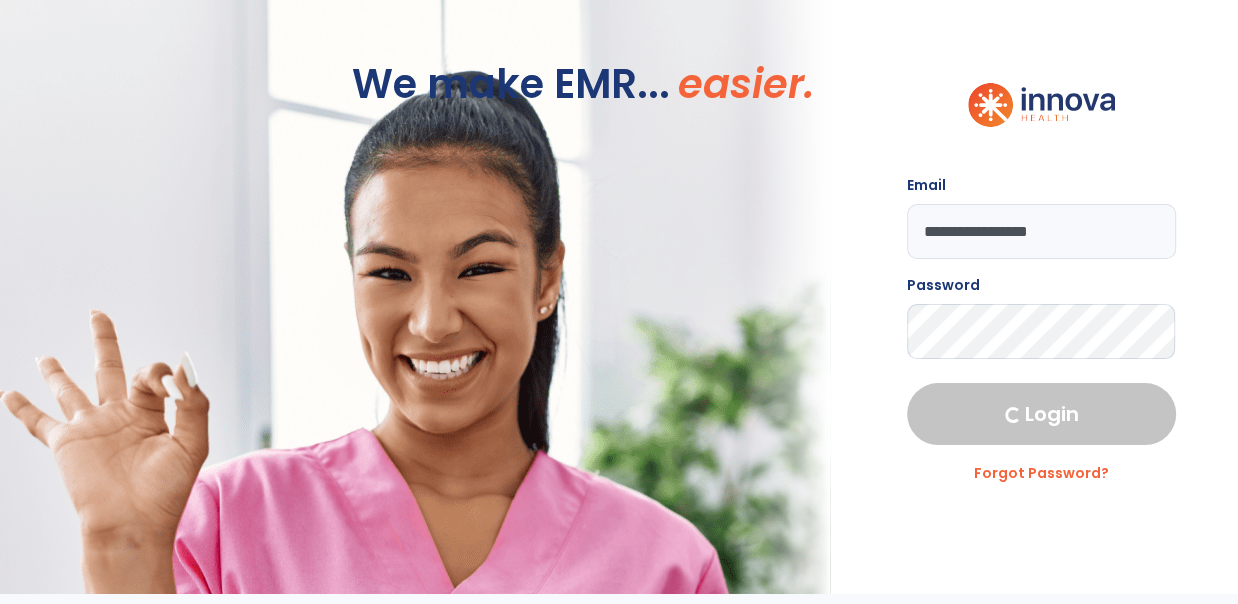 select on "****" 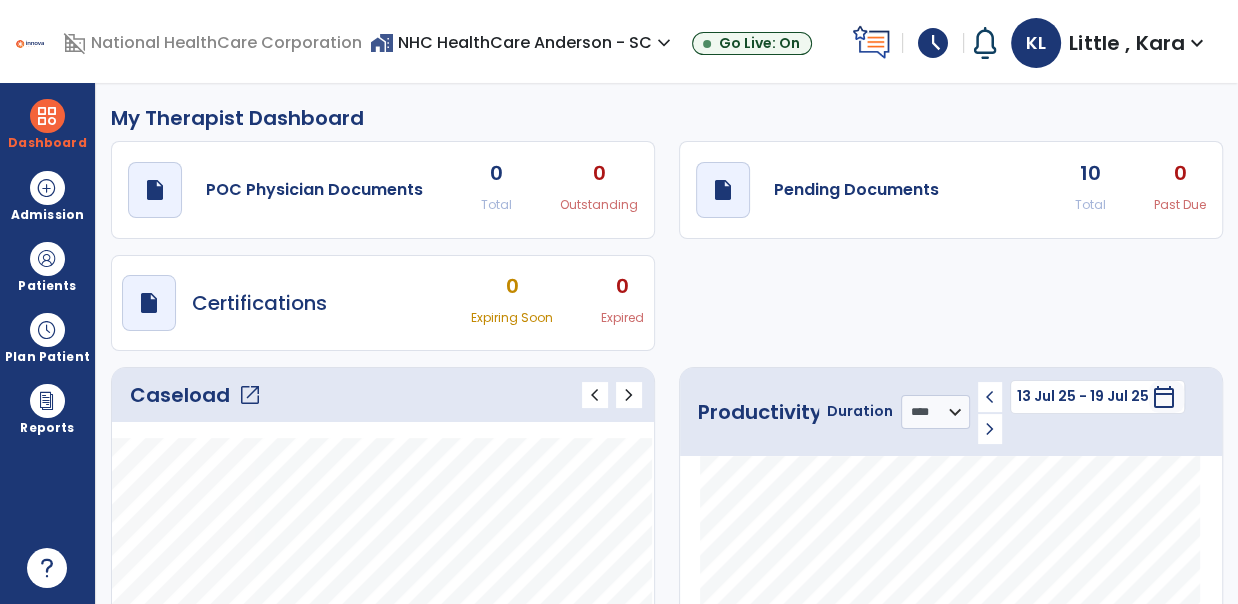 click on "open_in_new" 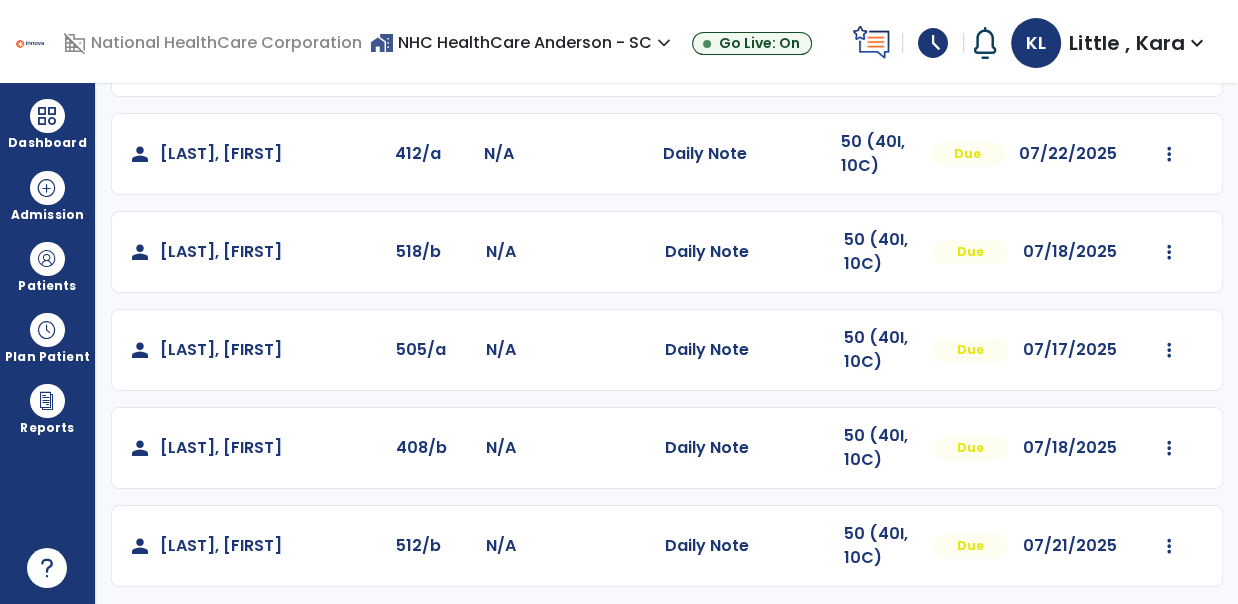 scroll, scrollTop: 549, scrollLeft: 0, axis: vertical 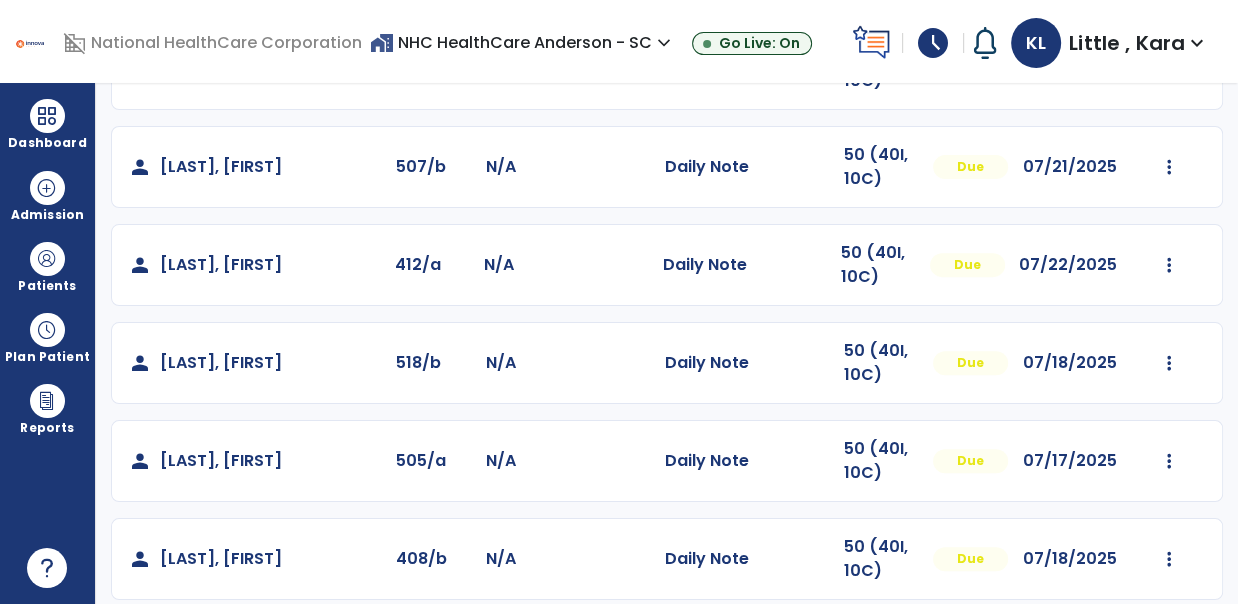 click on "Mark Visit As Complete   Reset Note   Open Document   G + C Mins" 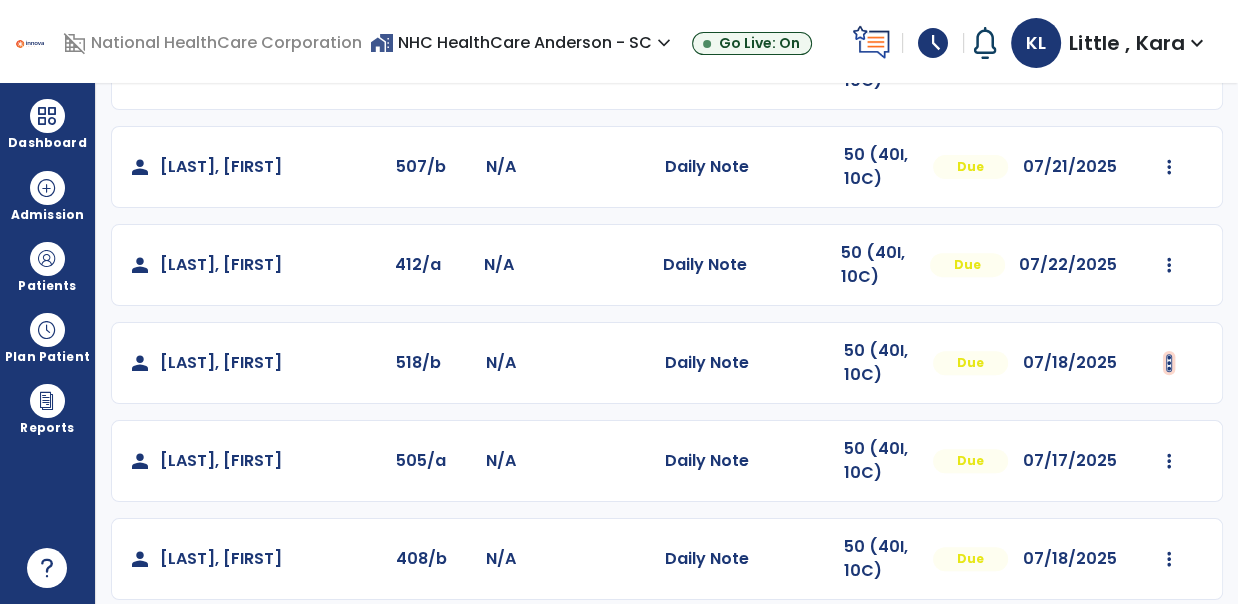 click at bounding box center (1169, -225) 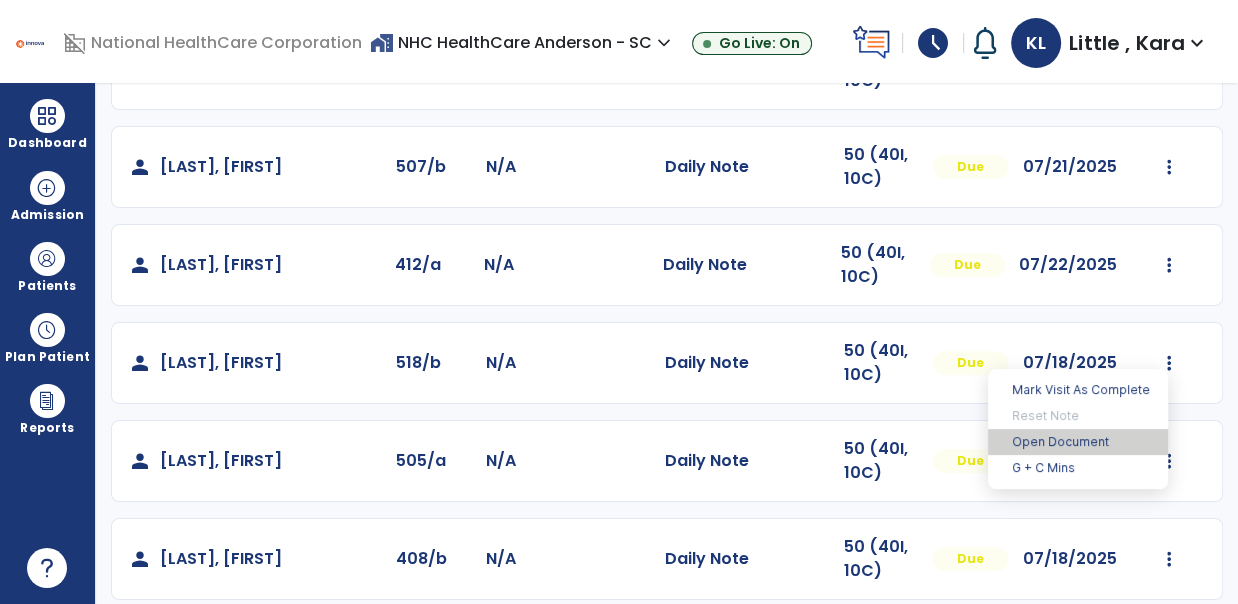 click on "Open Document" at bounding box center (1078, 442) 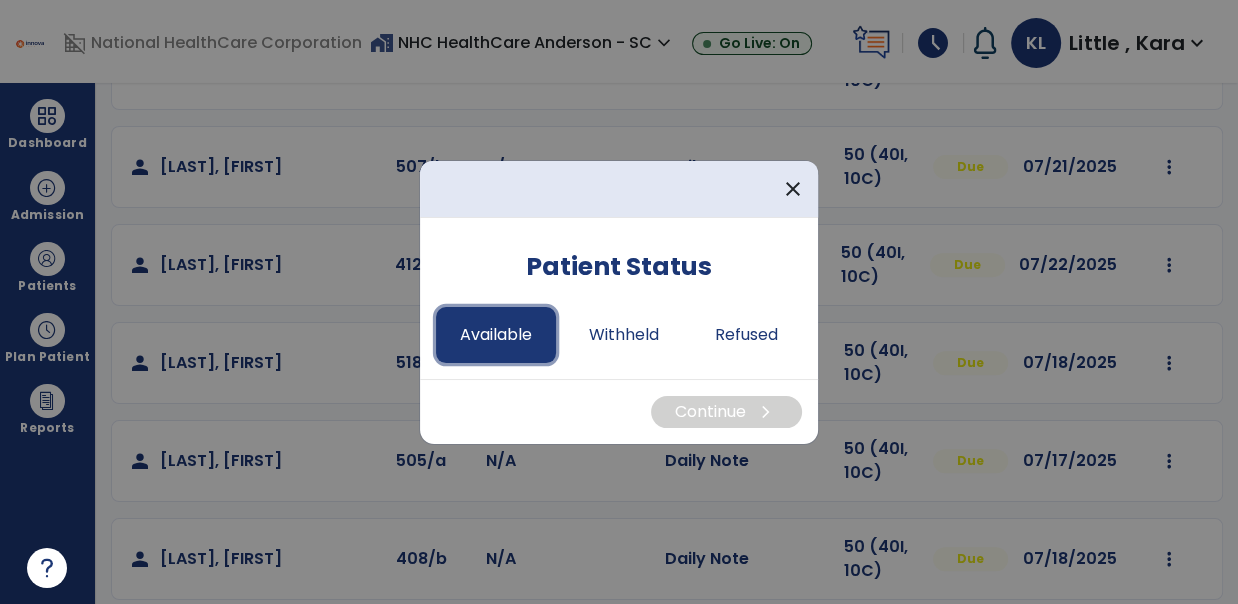 click on "Available" at bounding box center [496, 335] 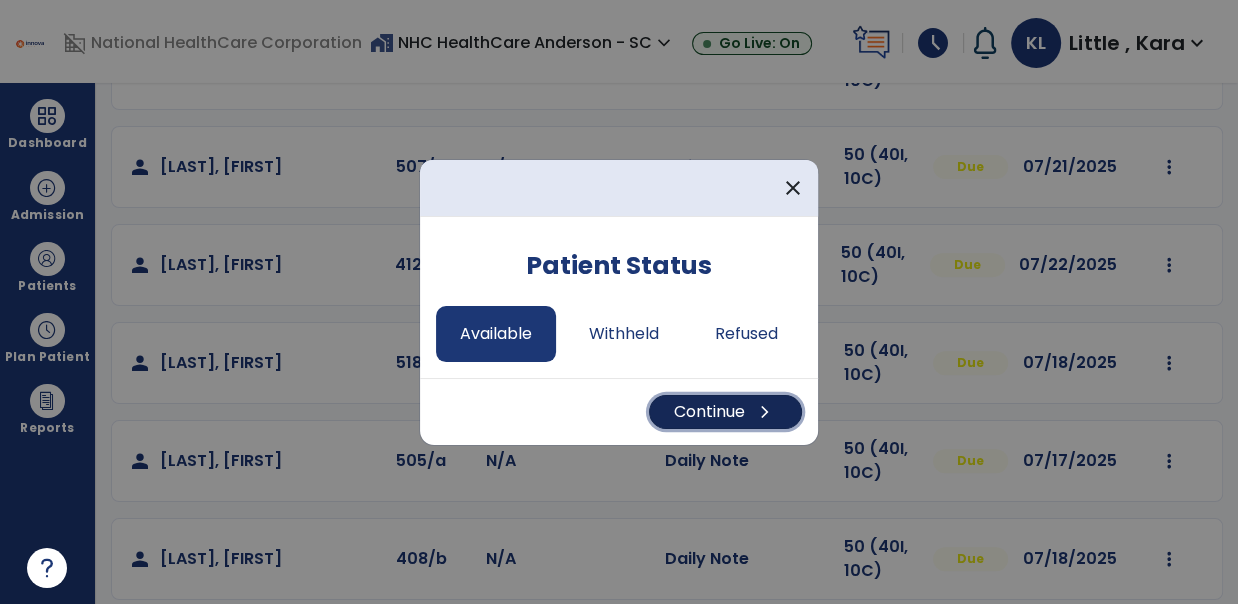click on "Continue   chevron_right" at bounding box center (725, 412) 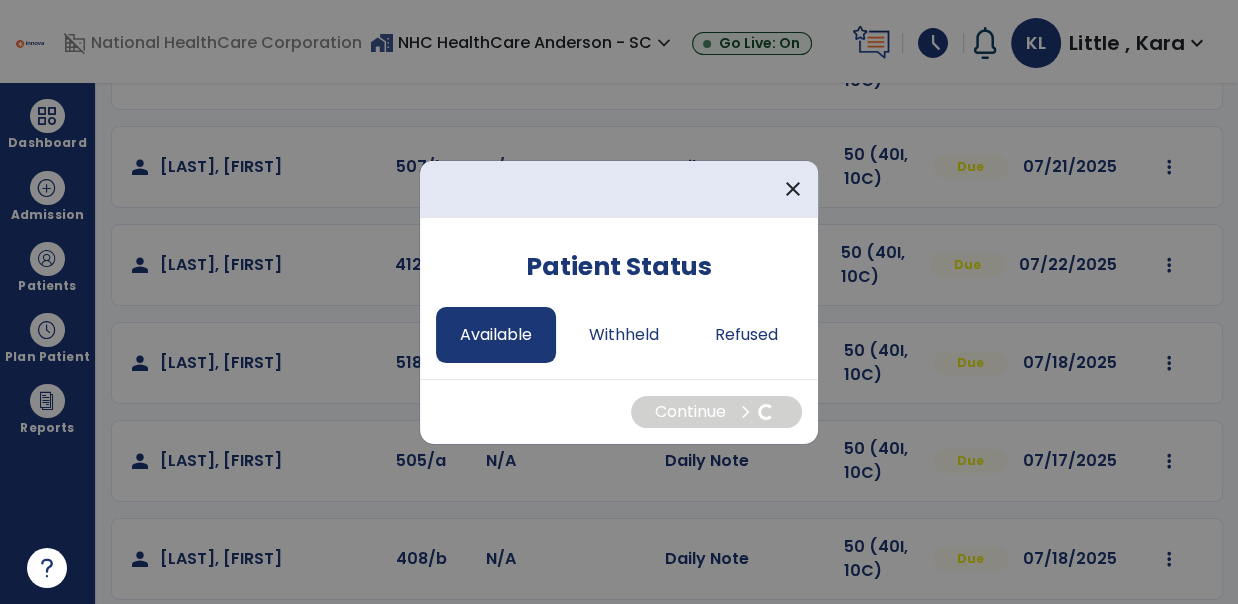 select on "*" 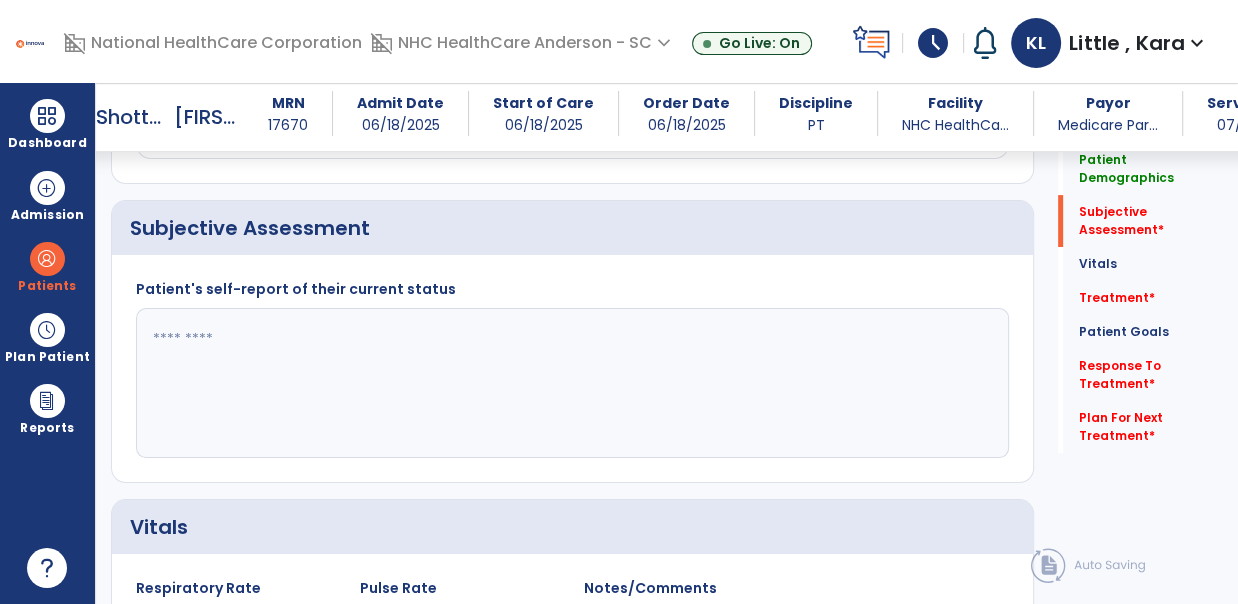 scroll, scrollTop: 444, scrollLeft: 0, axis: vertical 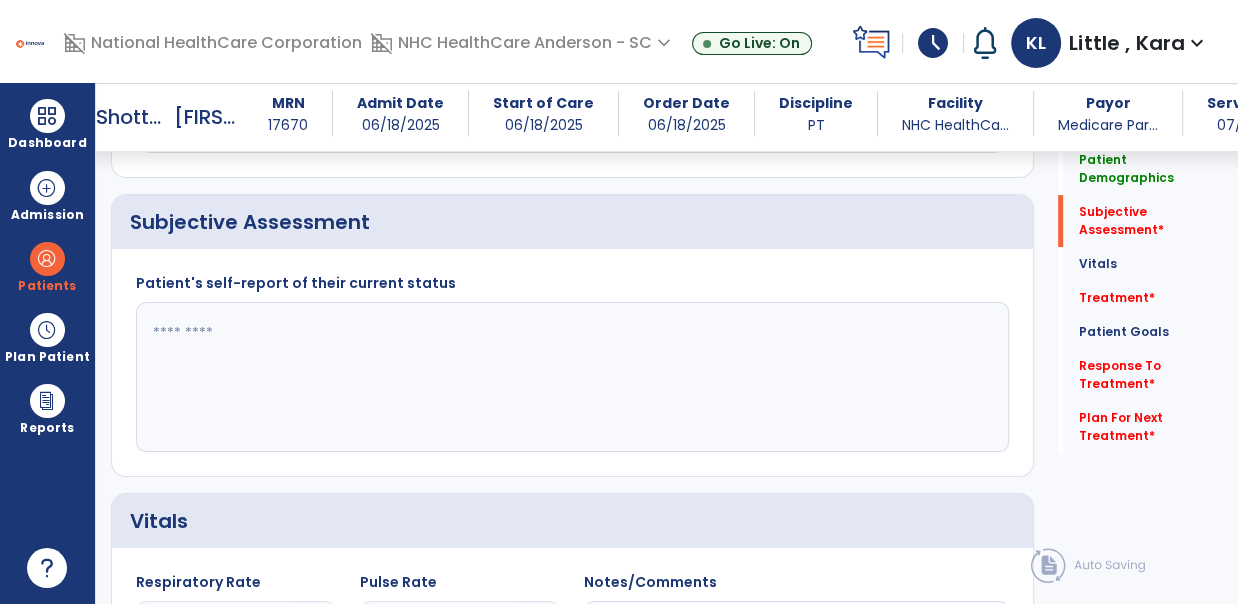 click 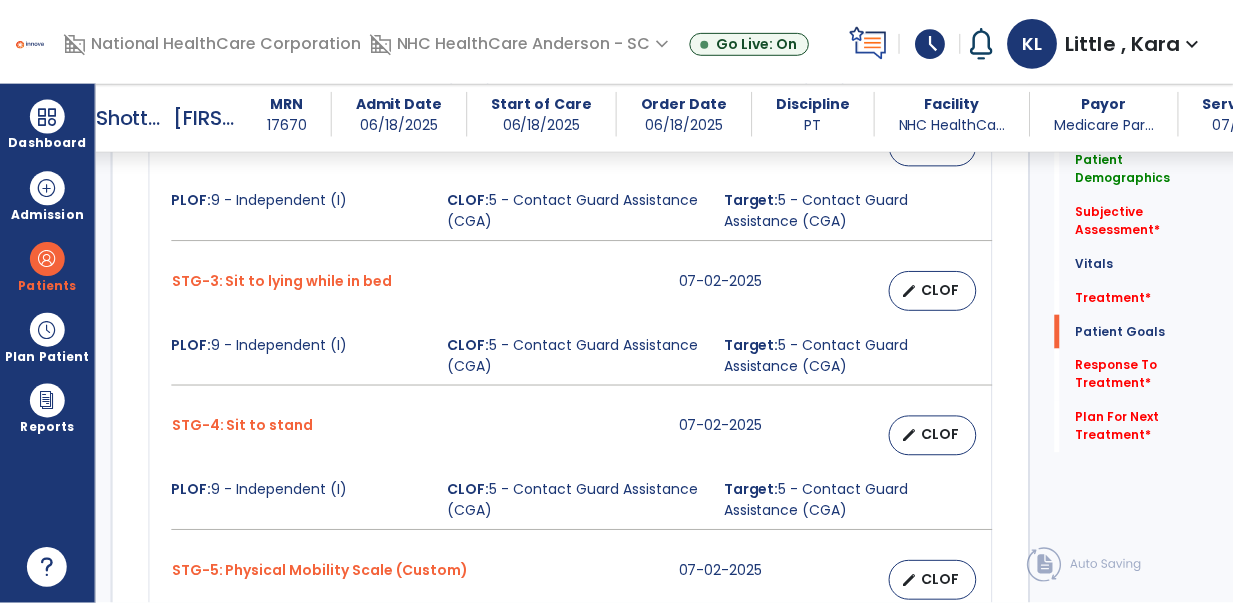 scroll, scrollTop: 2000, scrollLeft: 0, axis: vertical 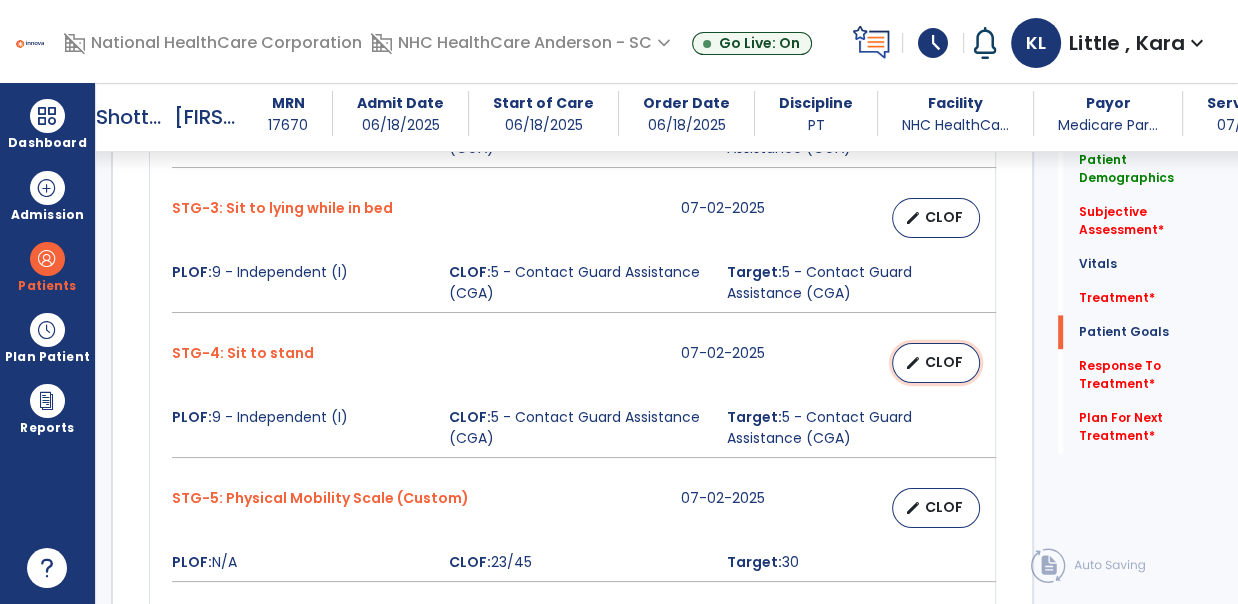 click on "CLOF" at bounding box center (944, 362) 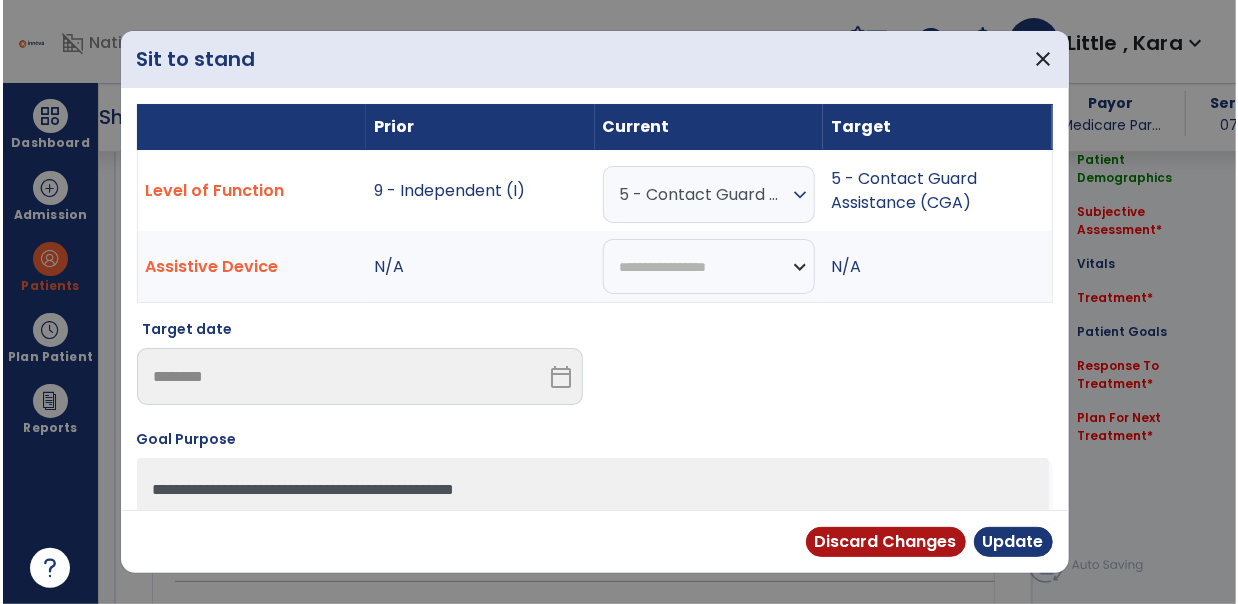 scroll, scrollTop: 2000, scrollLeft: 0, axis: vertical 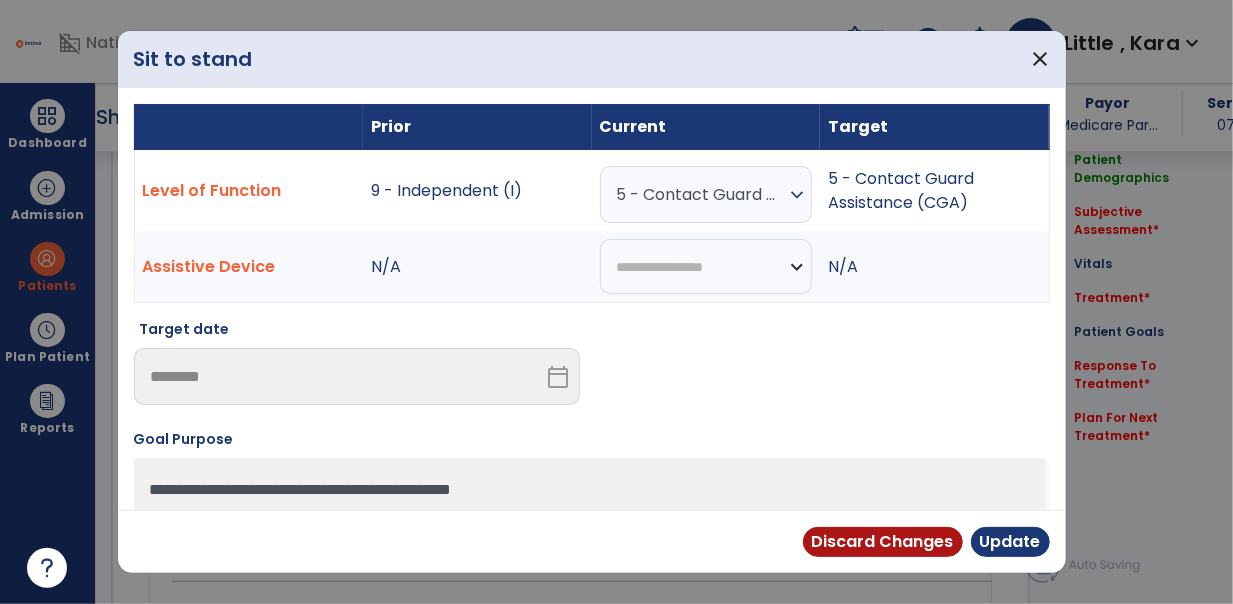 click on "expand_more" at bounding box center (797, 195) 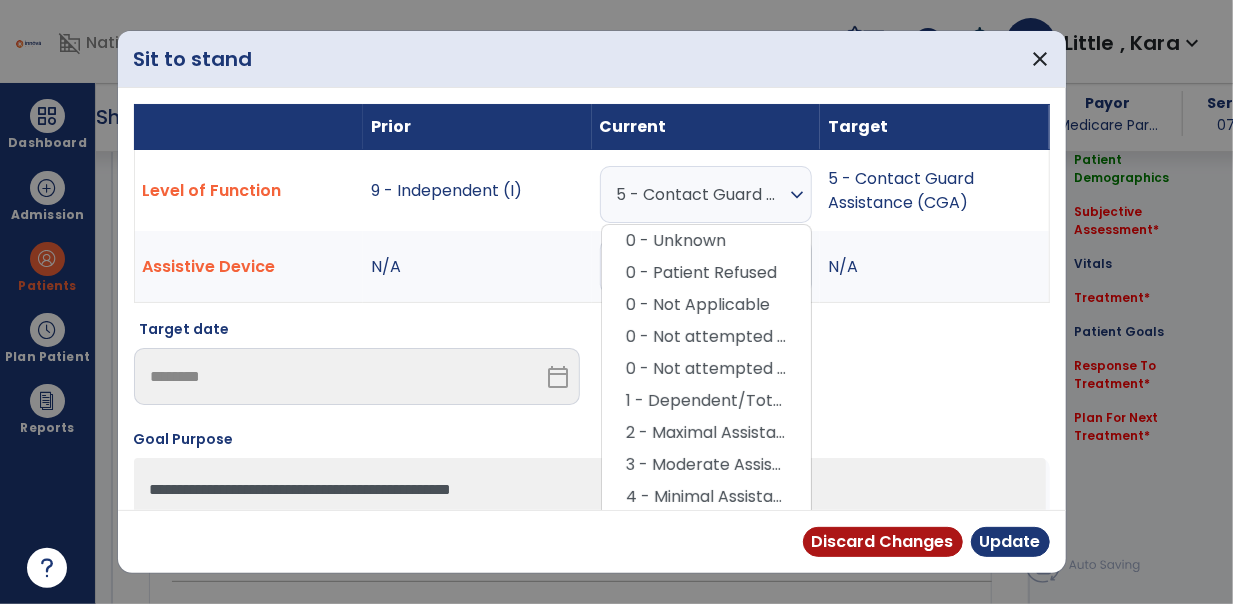 drag, startPoint x: 960, startPoint y: 390, endPoint x: 975, endPoint y: 329, distance: 62.817196 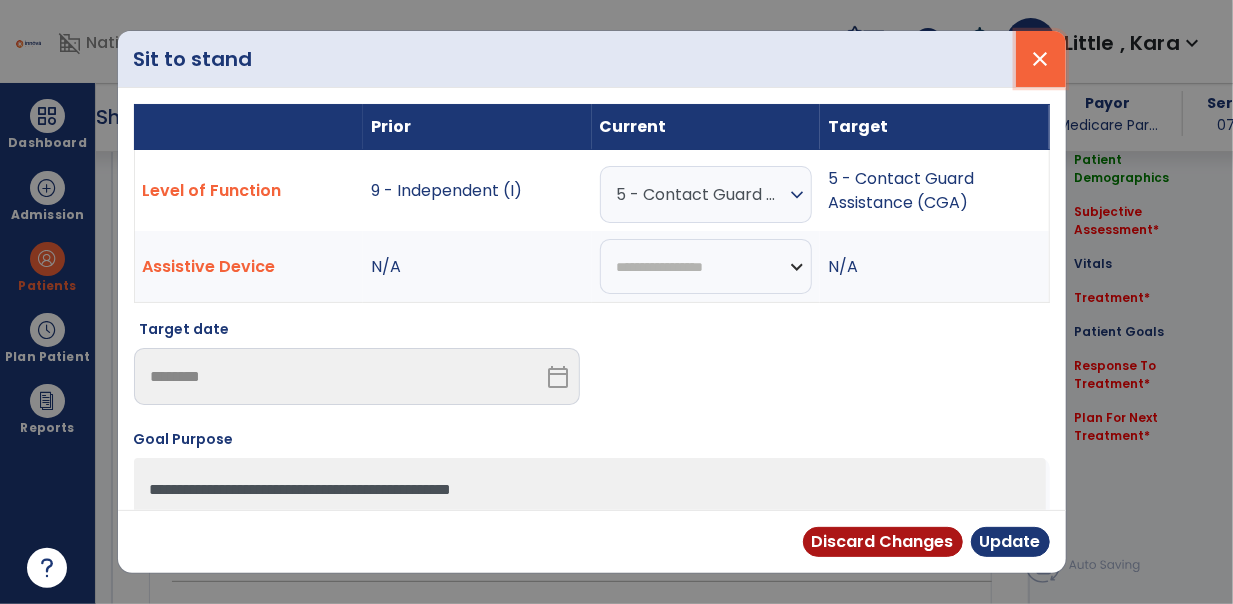 click on "close" at bounding box center (1041, 59) 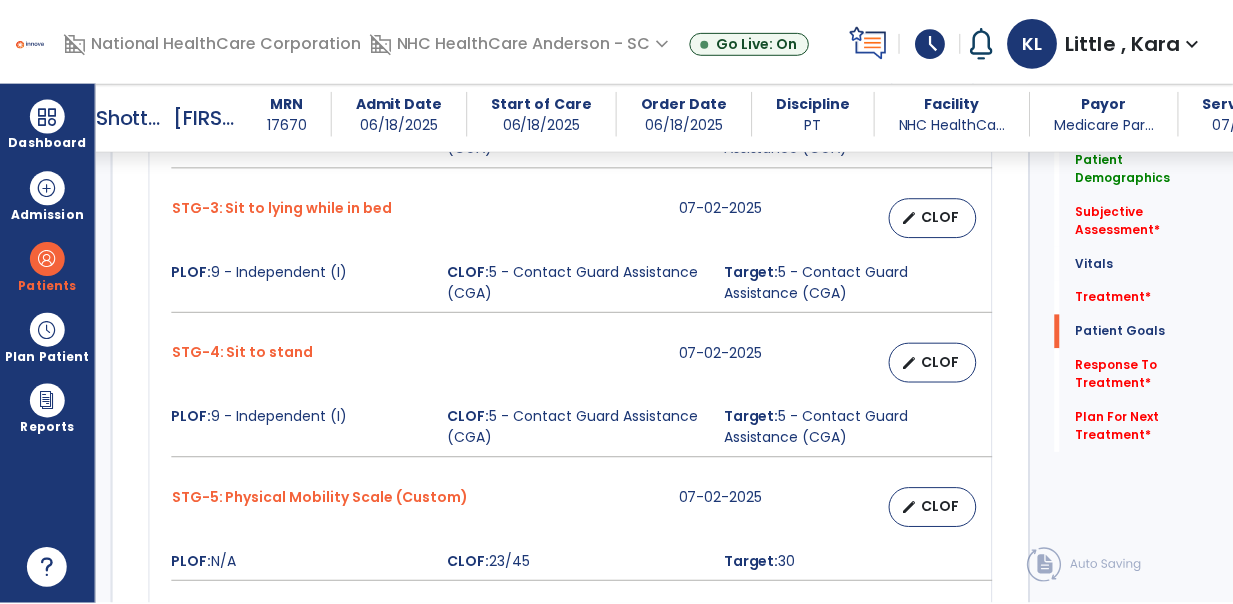 scroll, scrollTop: 2111, scrollLeft: 0, axis: vertical 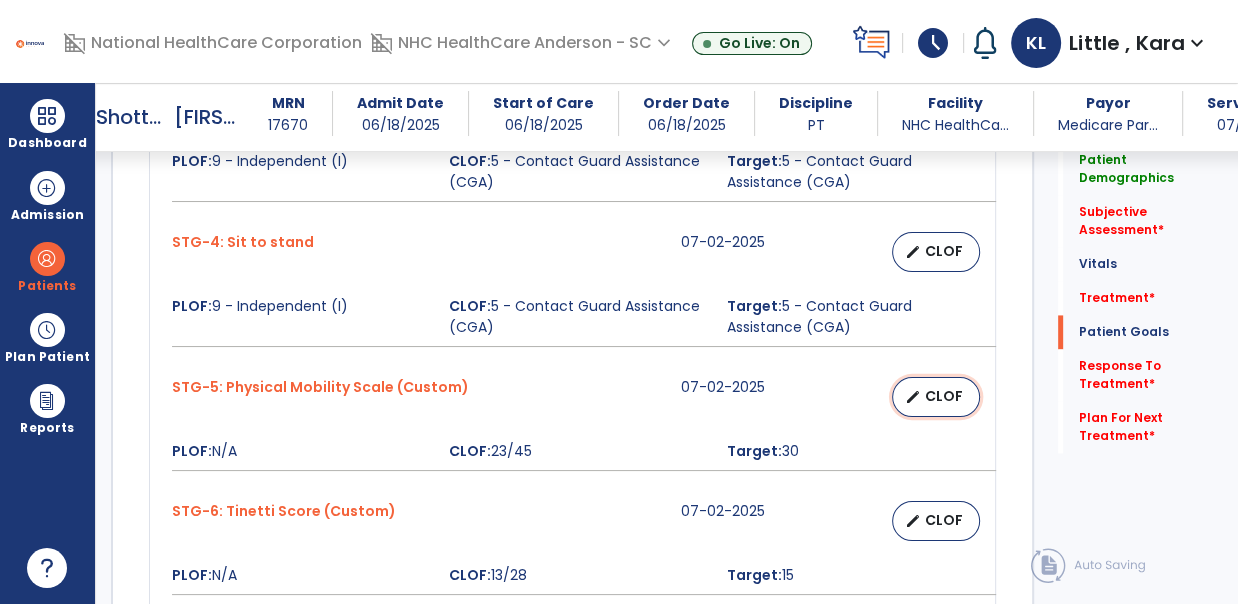 click on "CLOF" at bounding box center [944, 396] 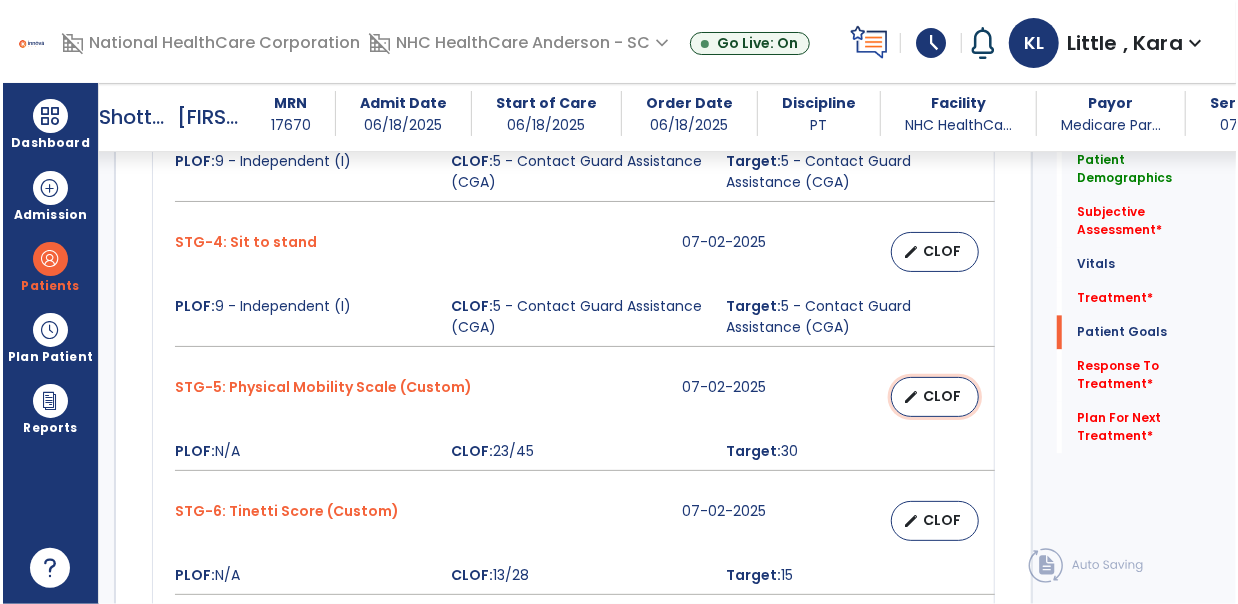 scroll, scrollTop: 2111, scrollLeft: 0, axis: vertical 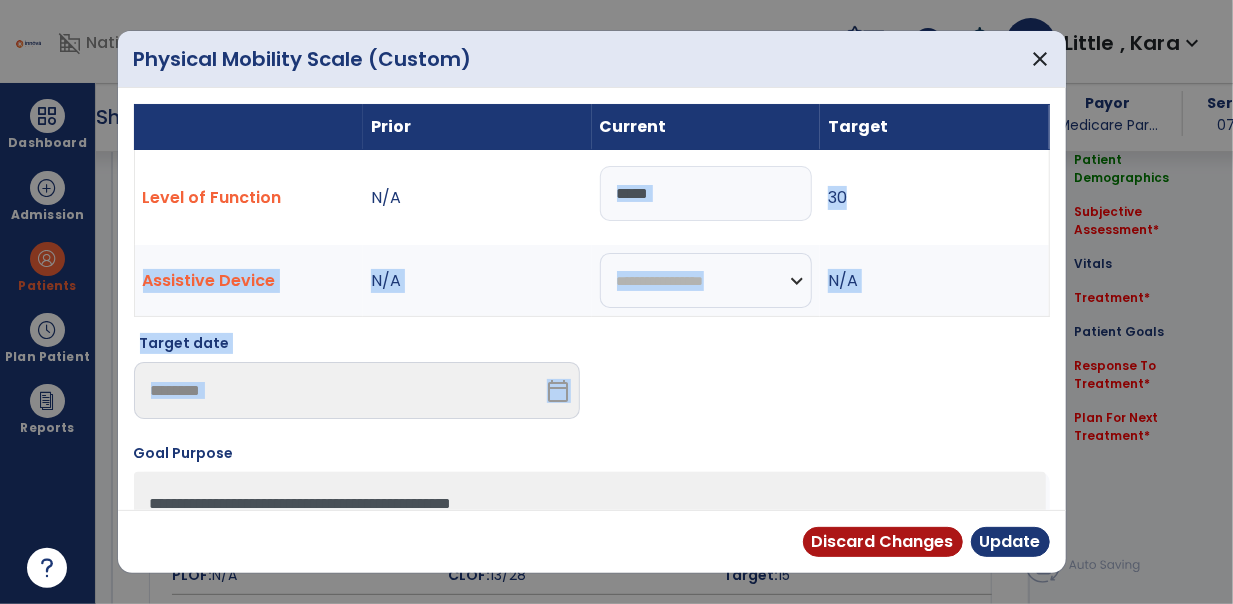 drag, startPoint x: 650, startPoint y: 340, endPoint x: 695, endPoint y: 181, distance: 165.24527 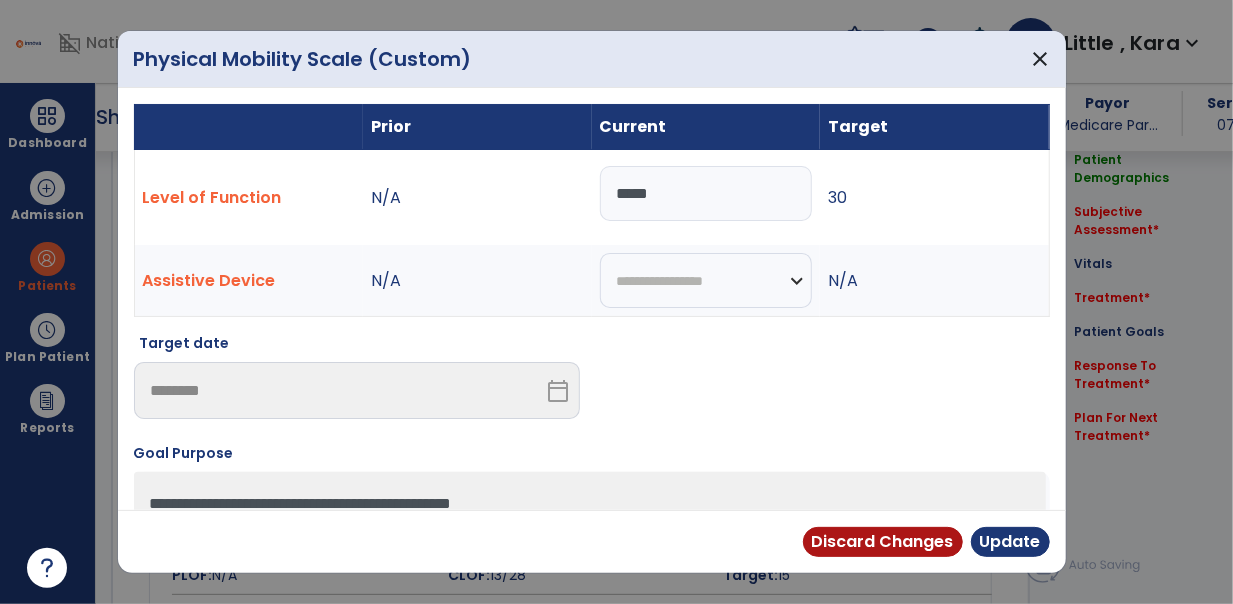 click on "*****" at bounding box center [706, 193] 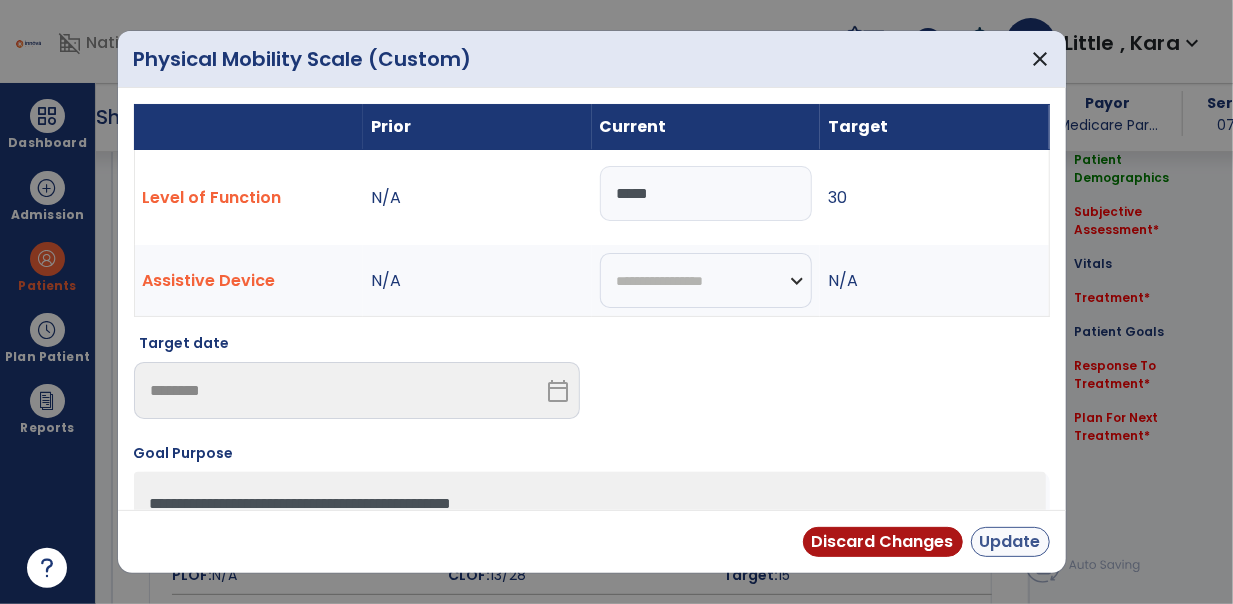 type on "*****" 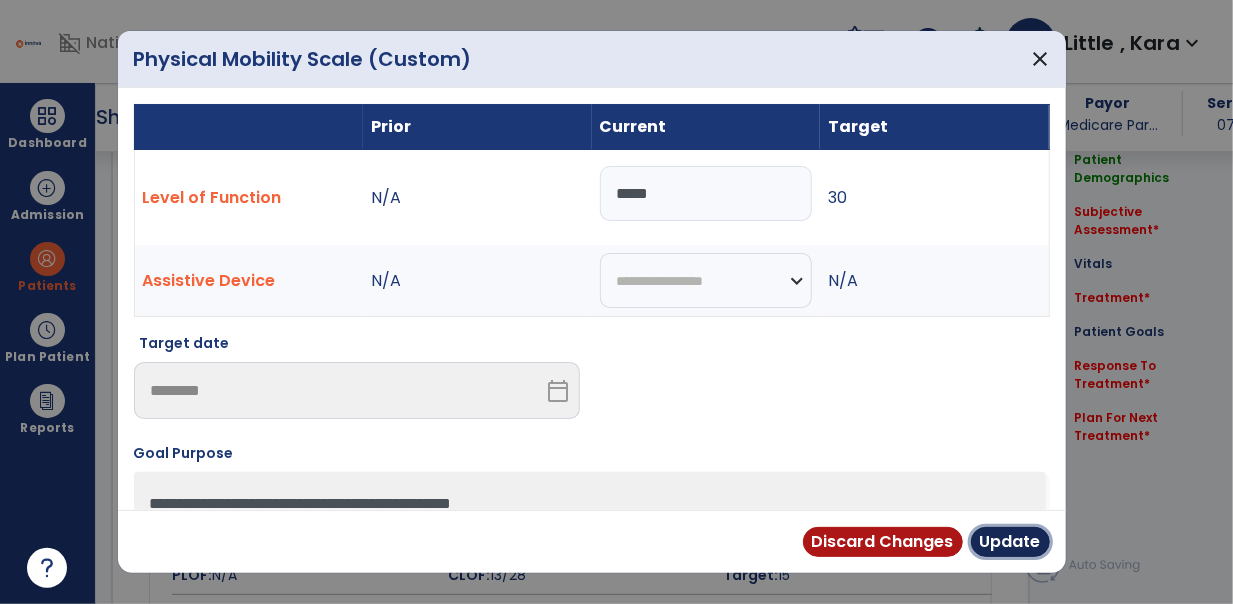 drag, startPoint x: 1014, startPoint y: 538, endPoint x: 1024, endPoint y: 536, distance: 10.198039 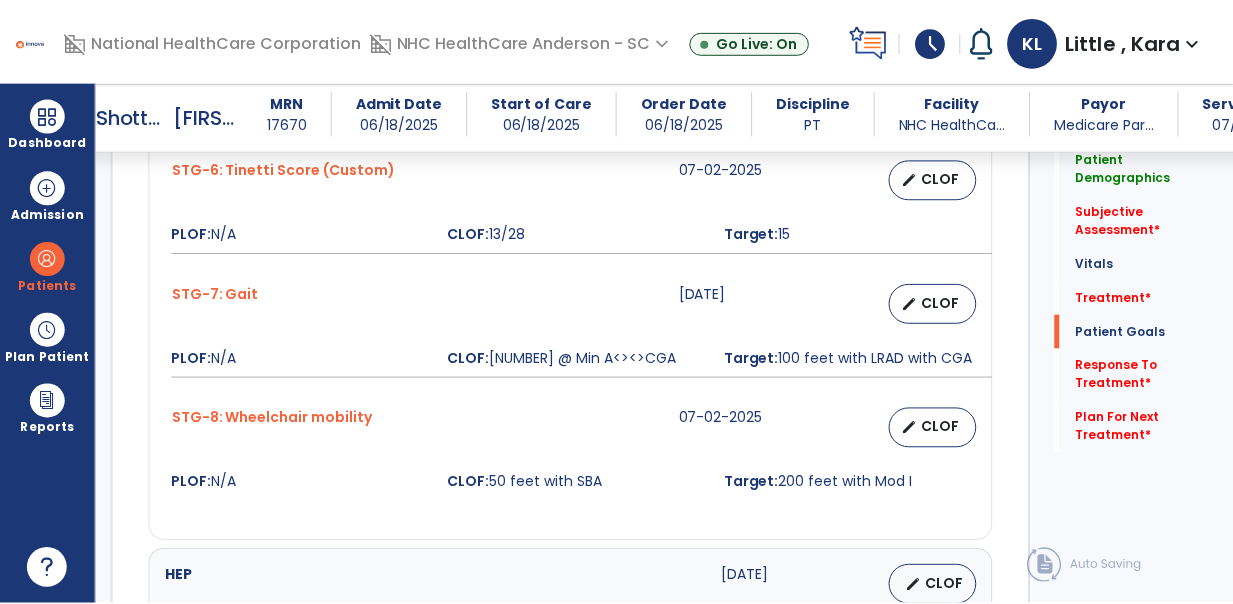 scroll, scrollTop: 2444, scrollLeft: 0, axis: vertical 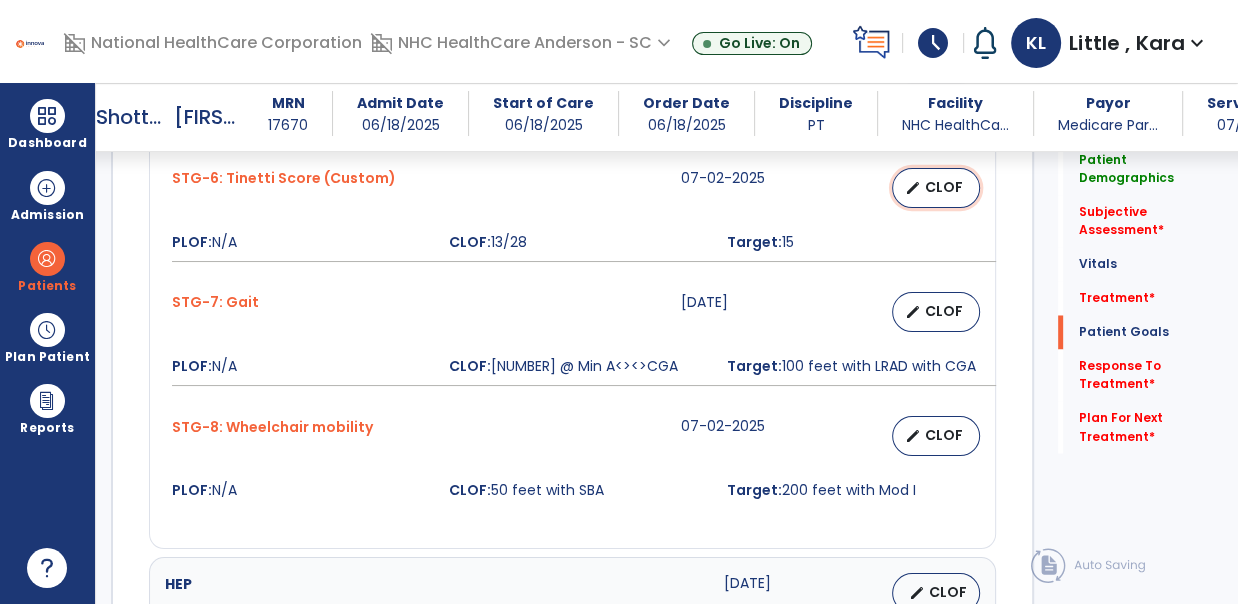 click on "edit" at bounding box center (913, 188) 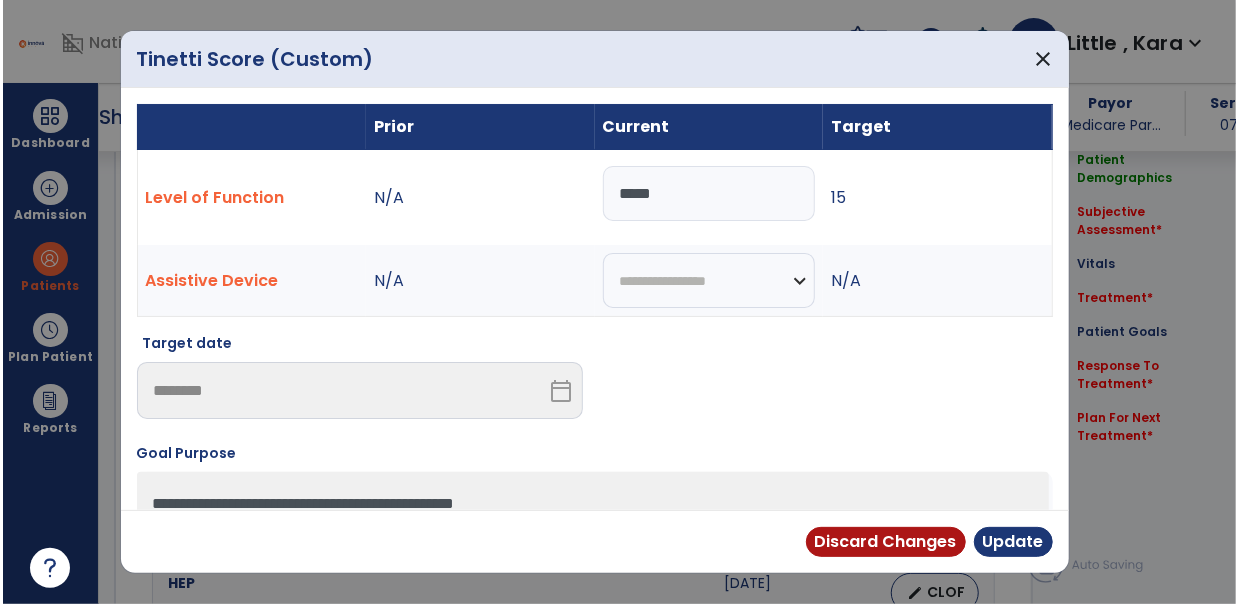 scroll, scrollTop: 2444, scrollLeft: 0, axis: vertical 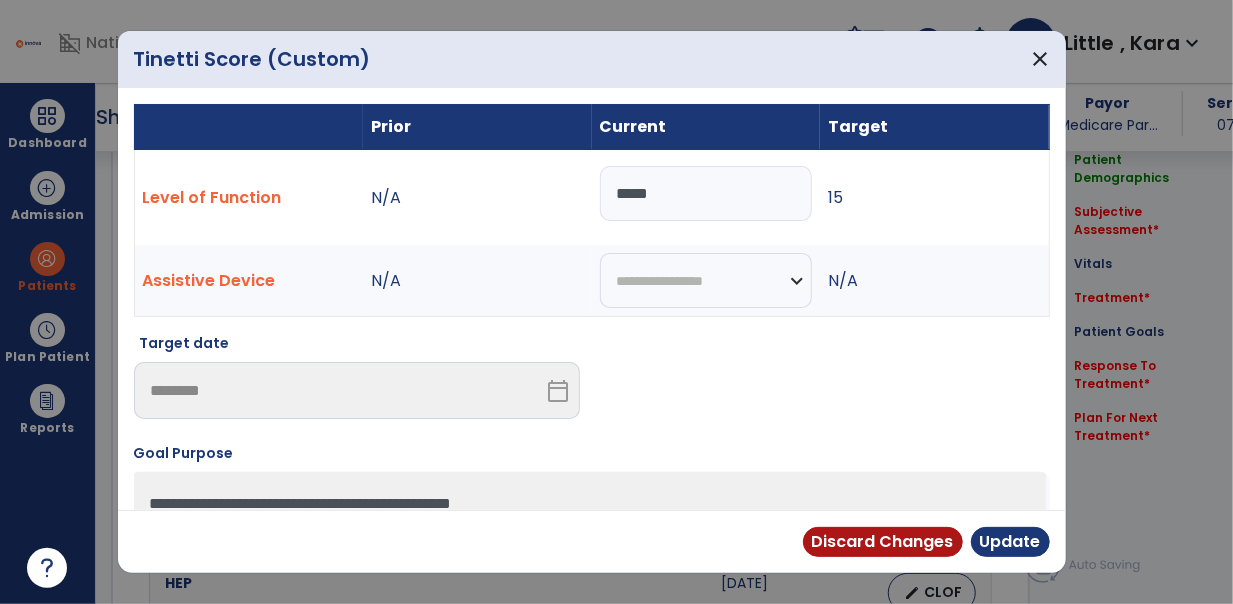 drag, startPoint x: 681, startPoint y: 195, endPoint x: 334, endPoint y: 146, distance: 350.44257 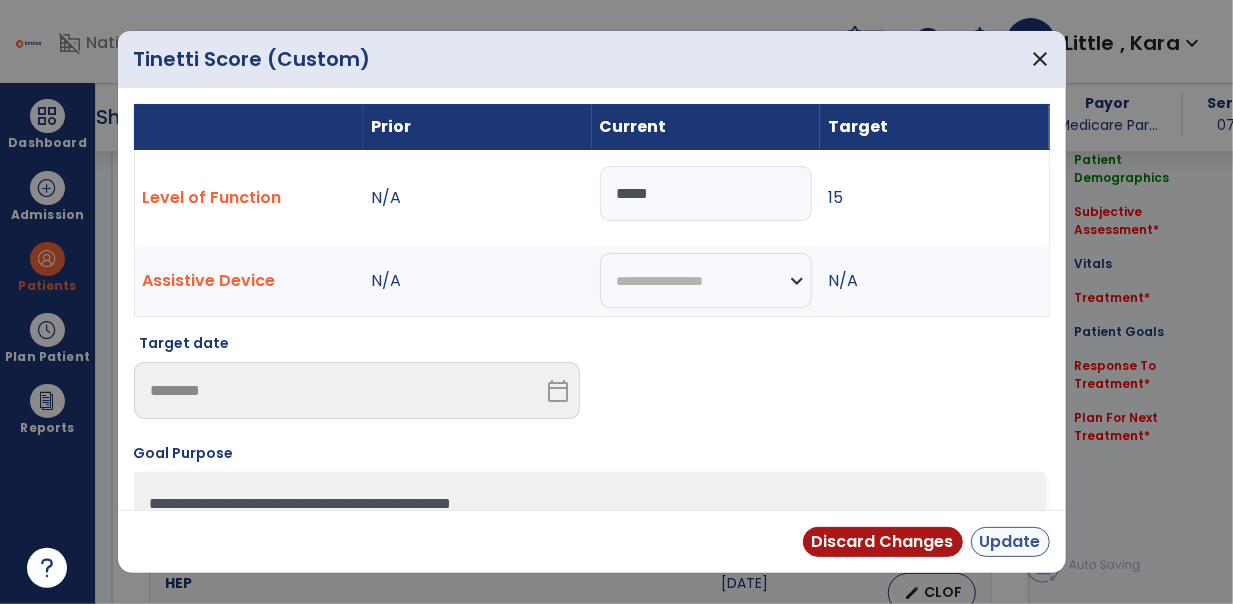 type on "*****" 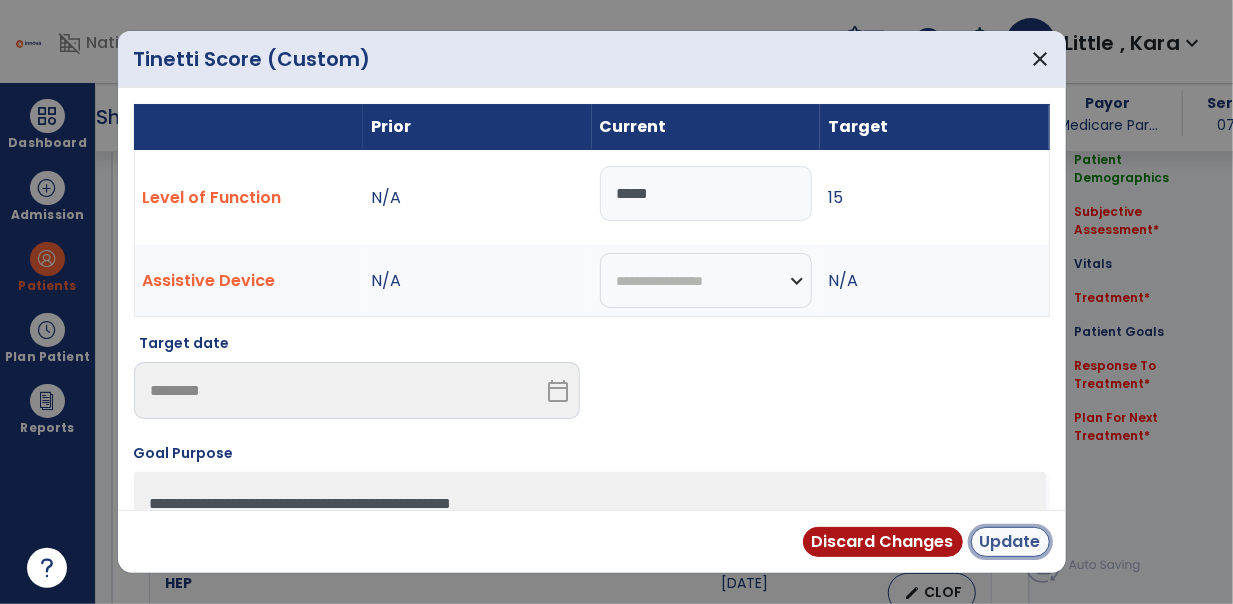 click on "Update" at bounding box center [1010, 542] 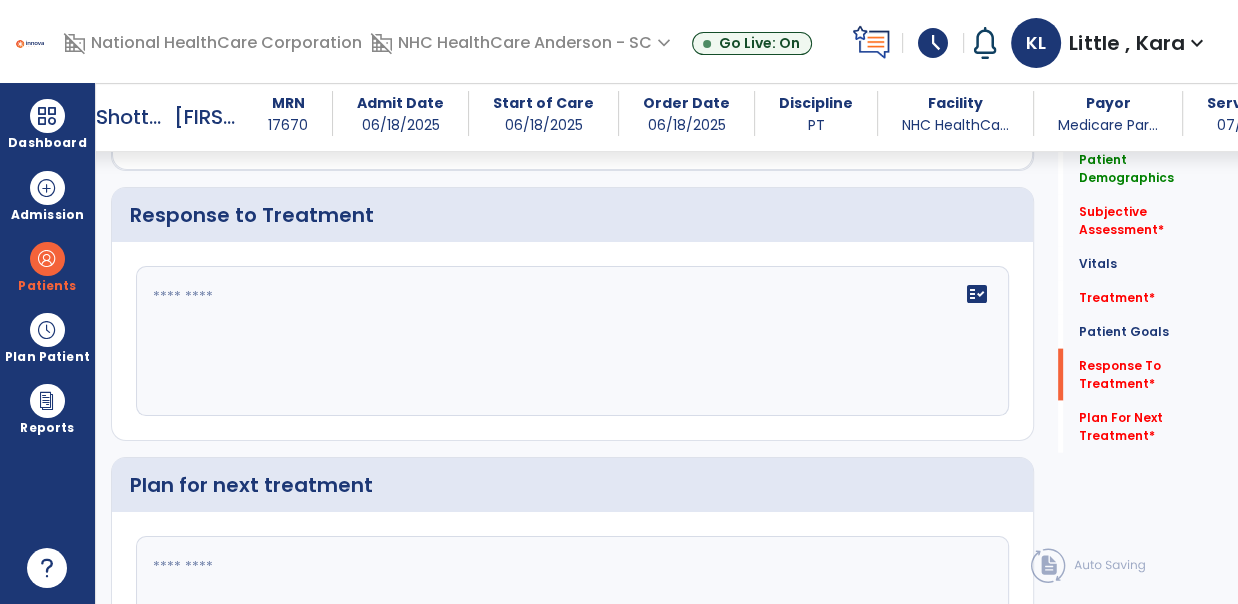 scroll, scrollTop: 3222, scrollLeft: 0, axis: vertical 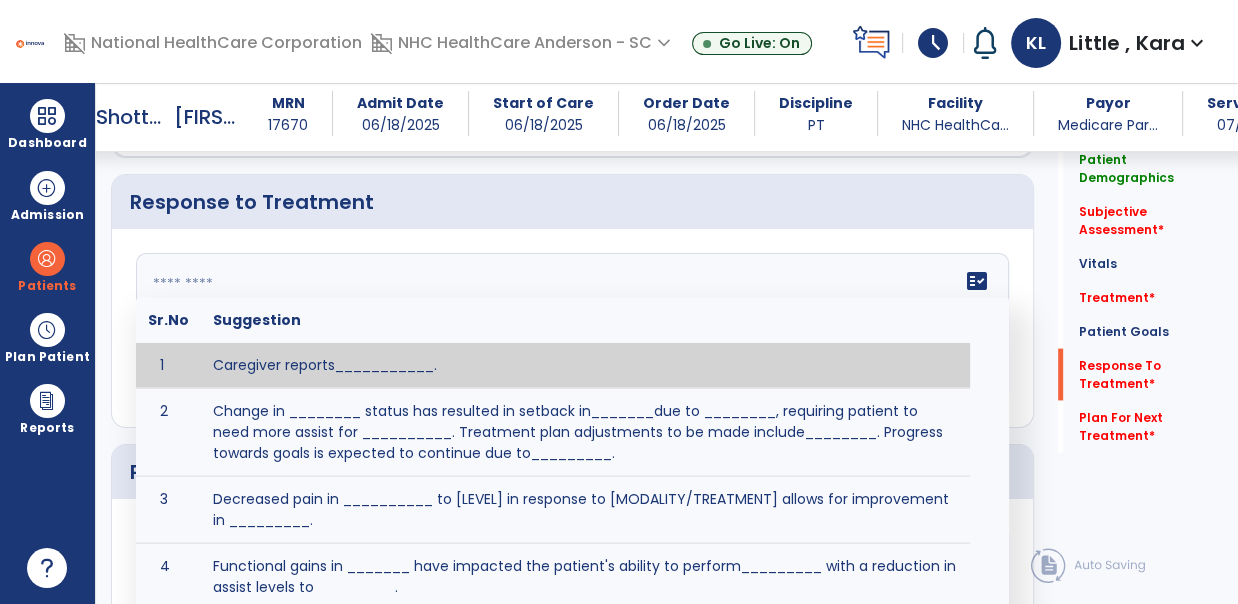 click 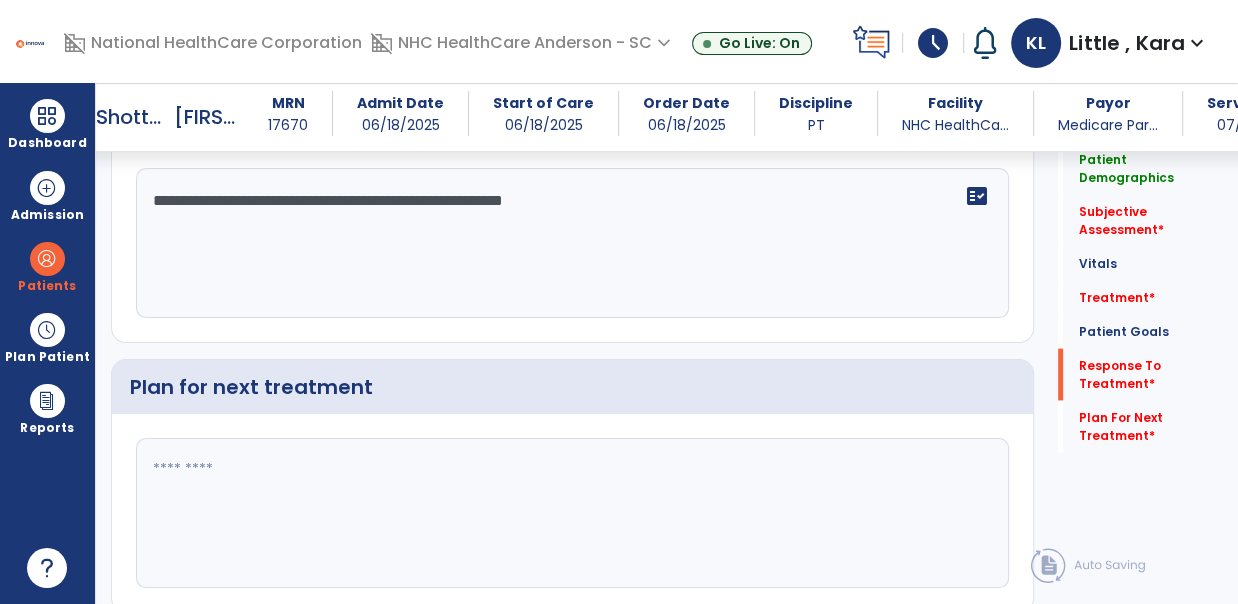 scroll, scrollTop: 3372, scrollLeft: 0, axis: vertical 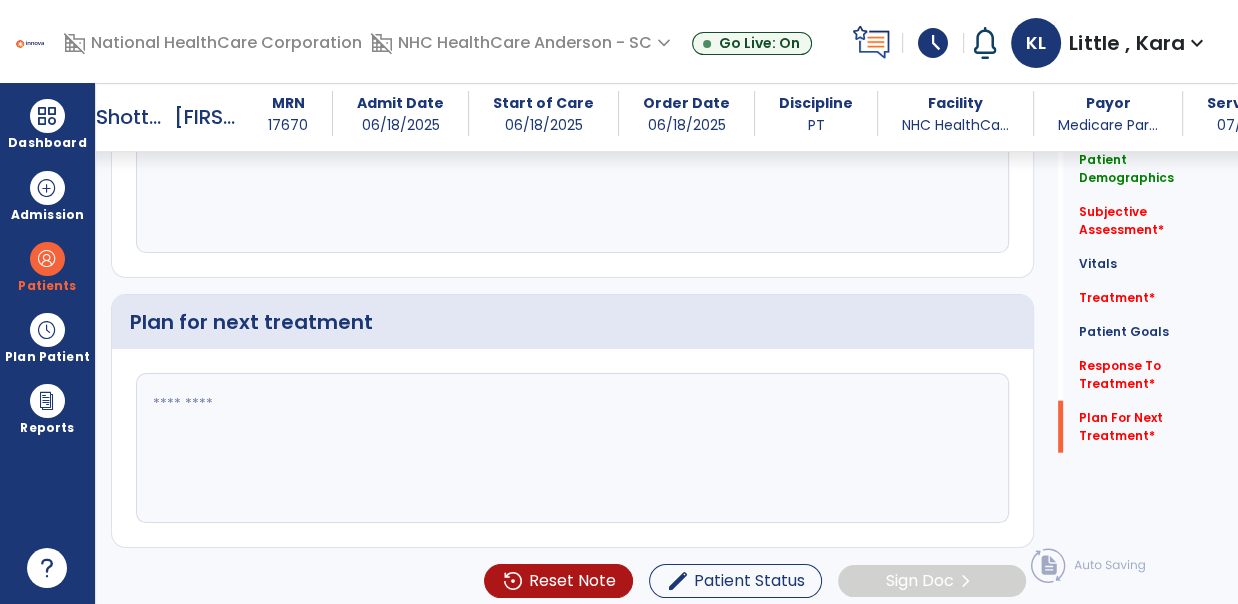 type on "**********" 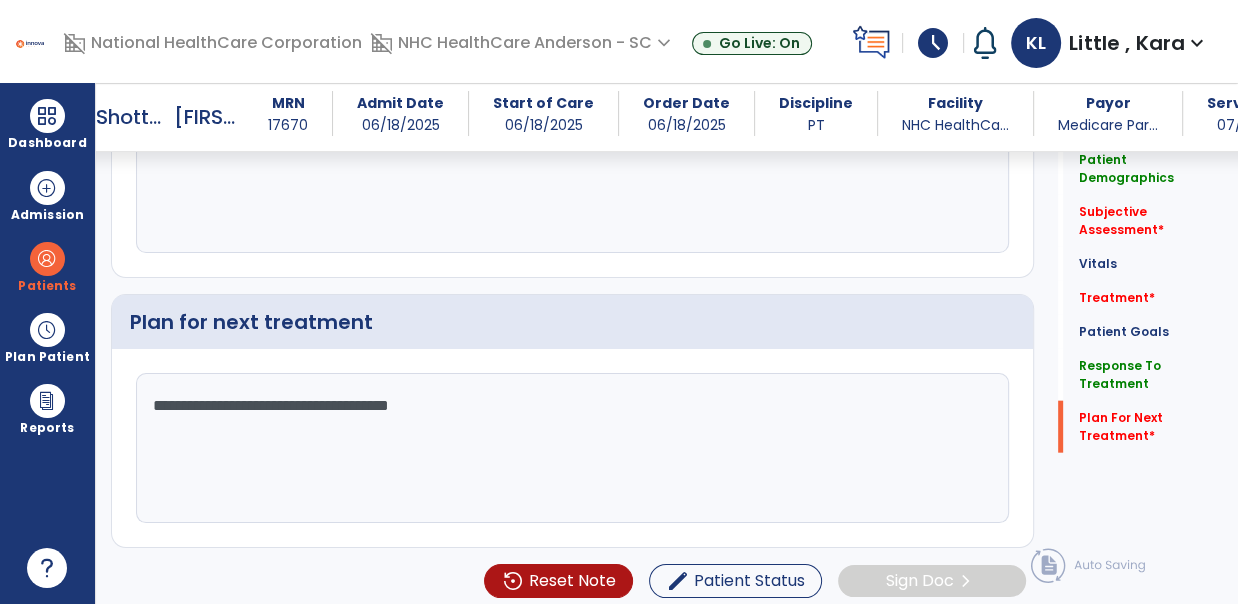 type on "**********" 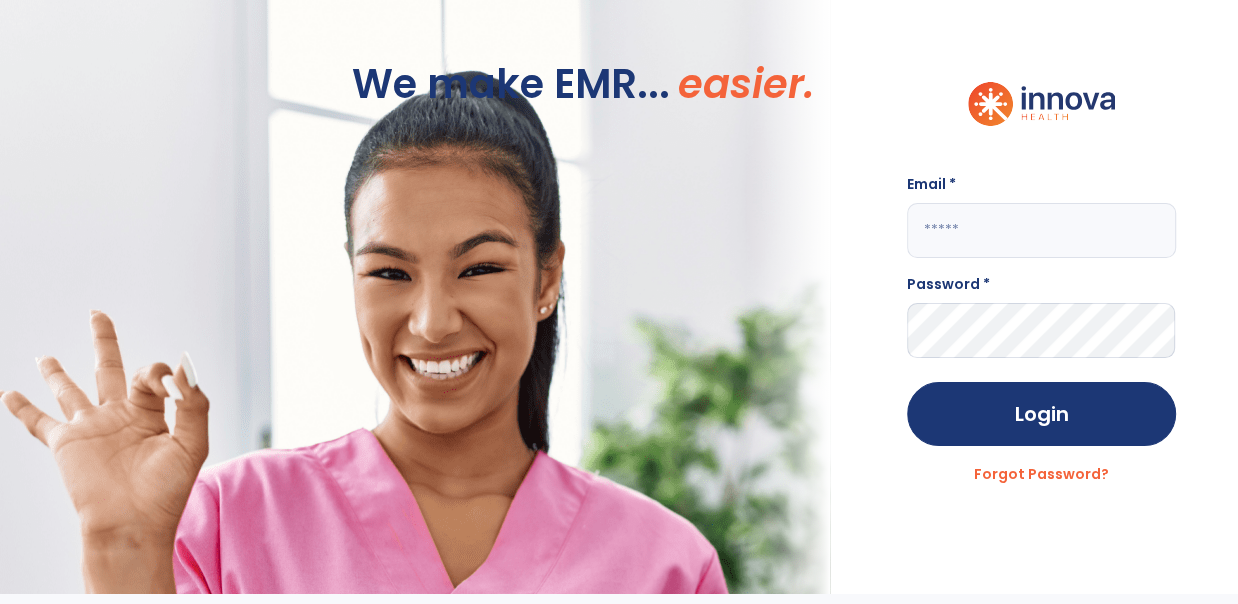 scroll, scrollTop: 0, scrollLeft: 0, axis: both 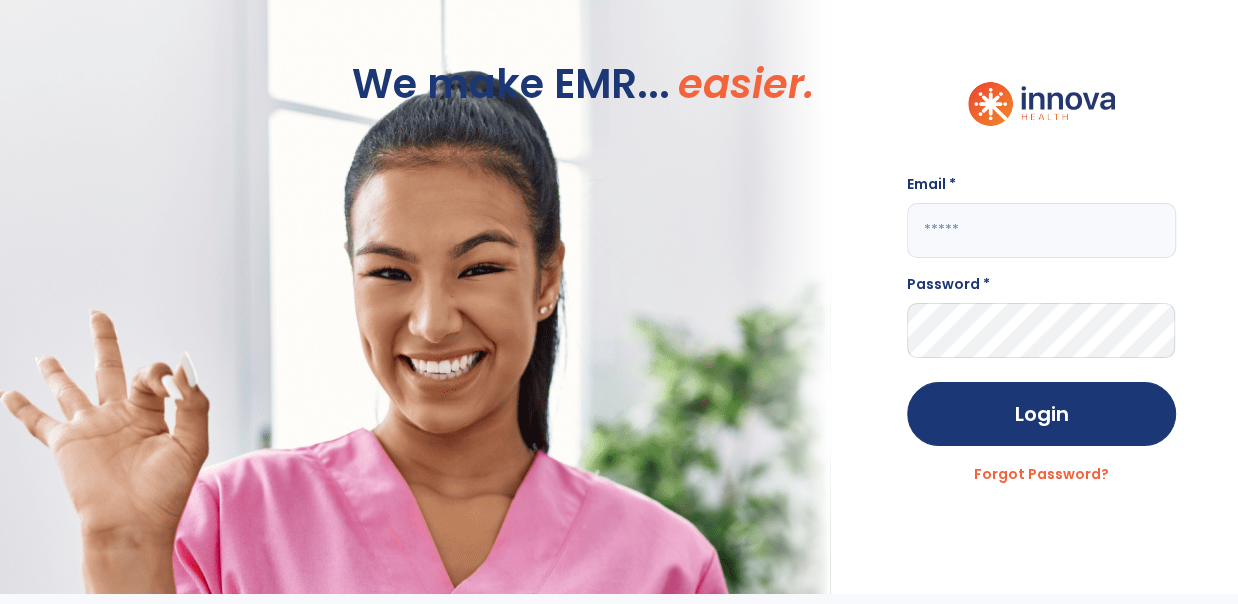 type on "**********" 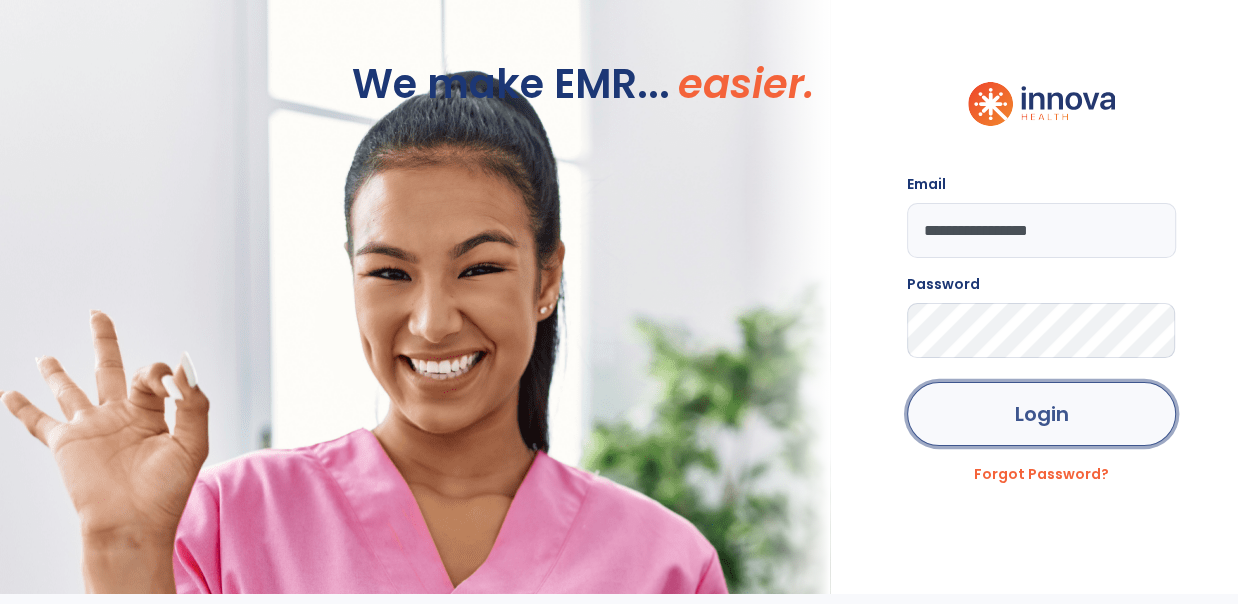 click on "Login" 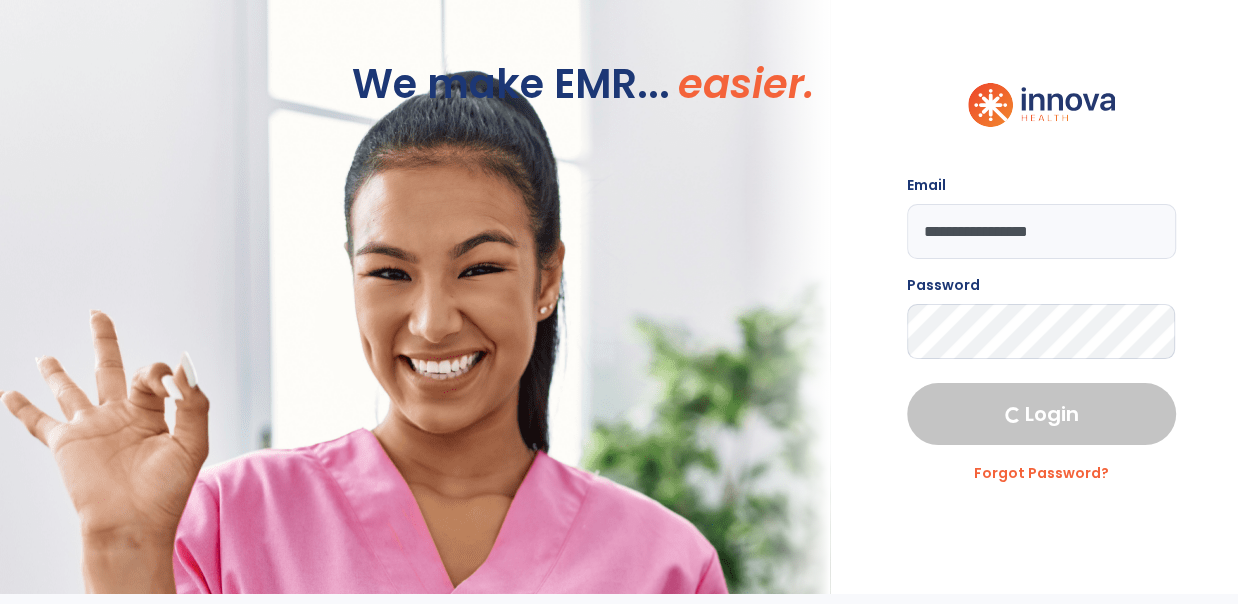 select on "****" 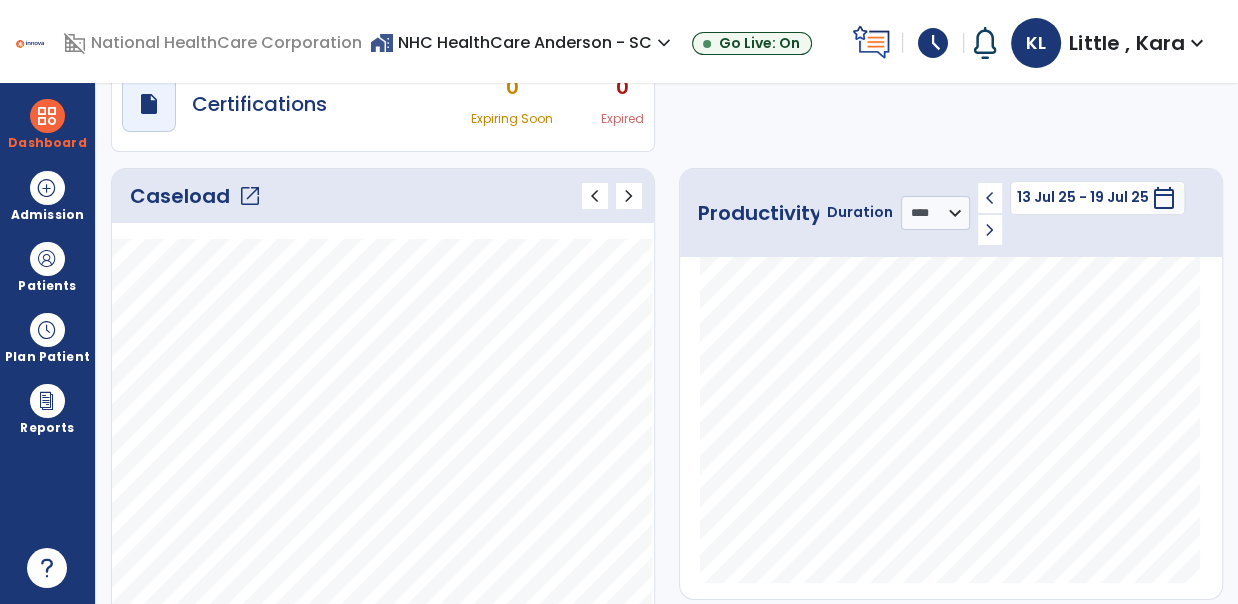 scroll, scrollTop: 0, scrollLeft: 0, axis: both 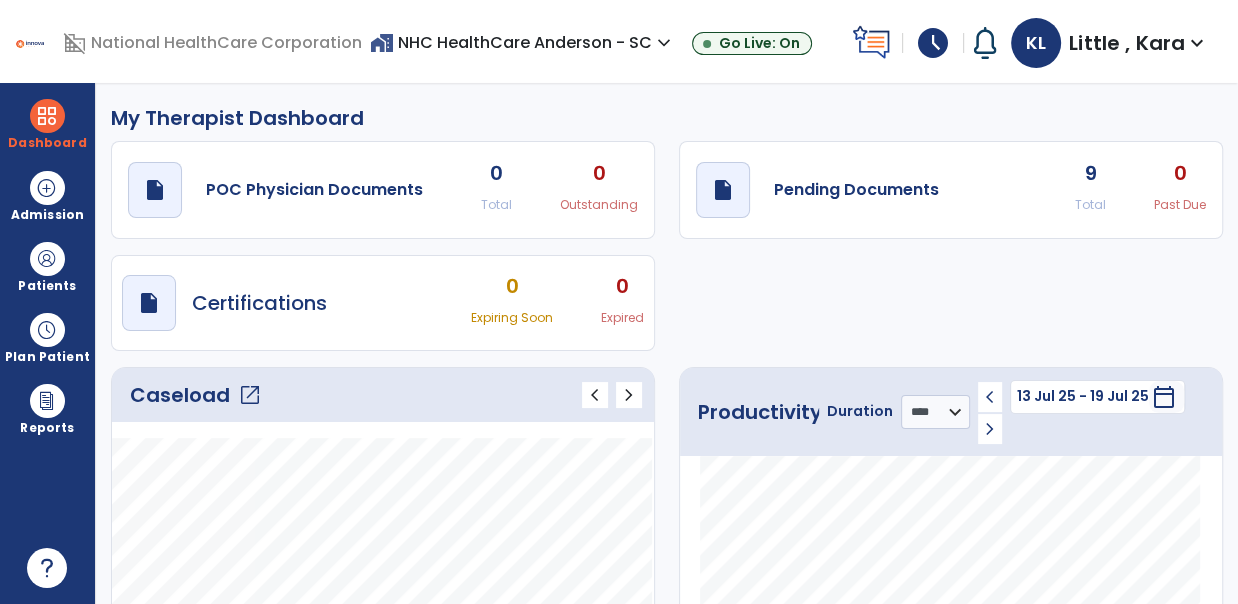 click on "open_in_new" 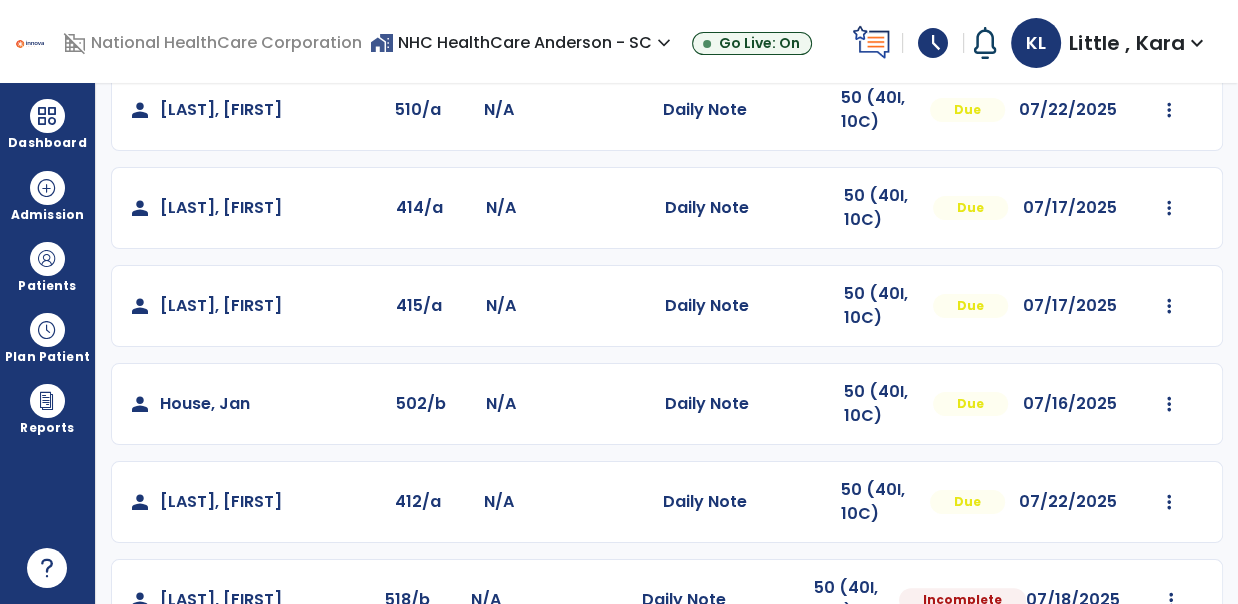 scroll, scrollTop: 222, scrollLeft: 0, axis: vertical 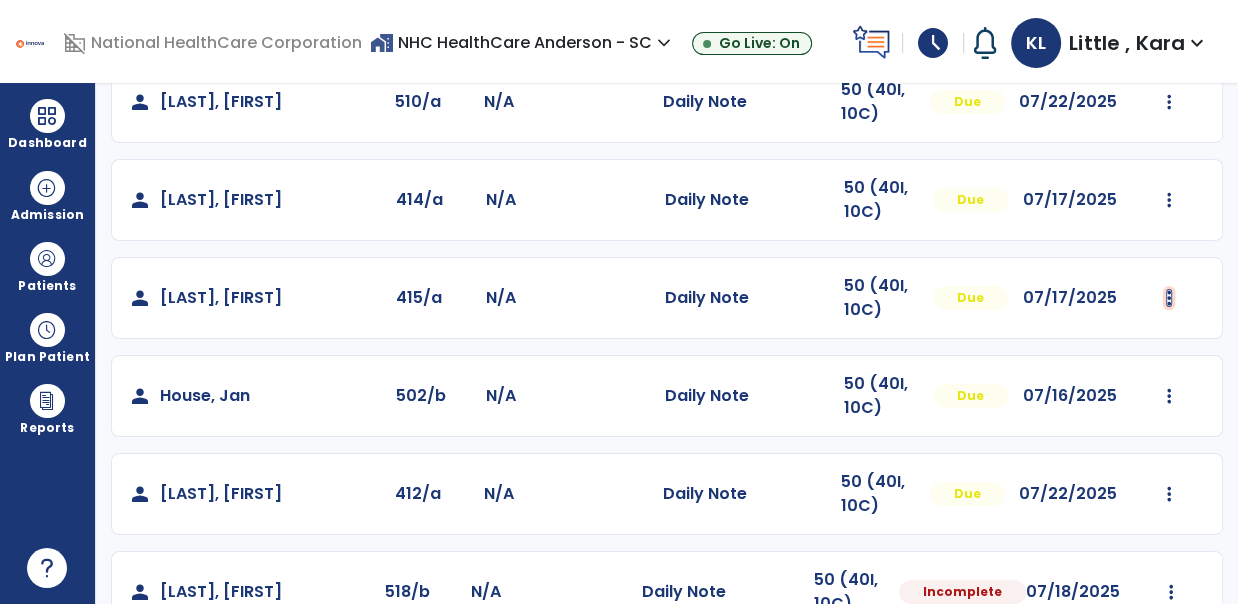 click at bounding box center (1169, 102) 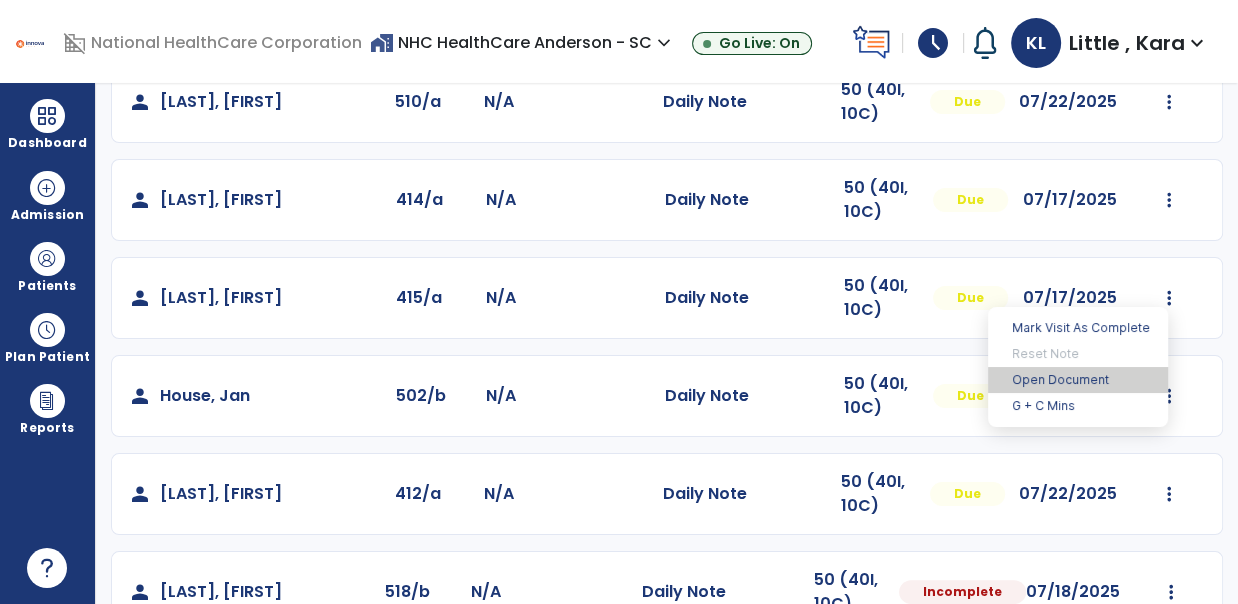 click on "Open Document" at bounding box center (1078, 380) 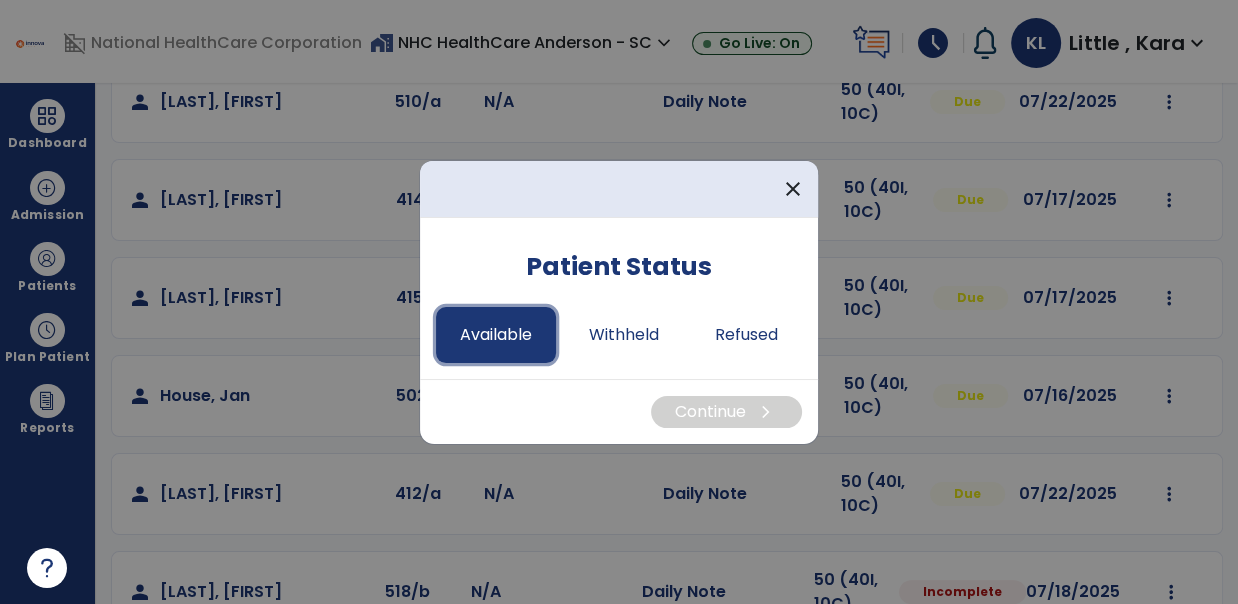 click on "Available" at bounding box center (496, 335) 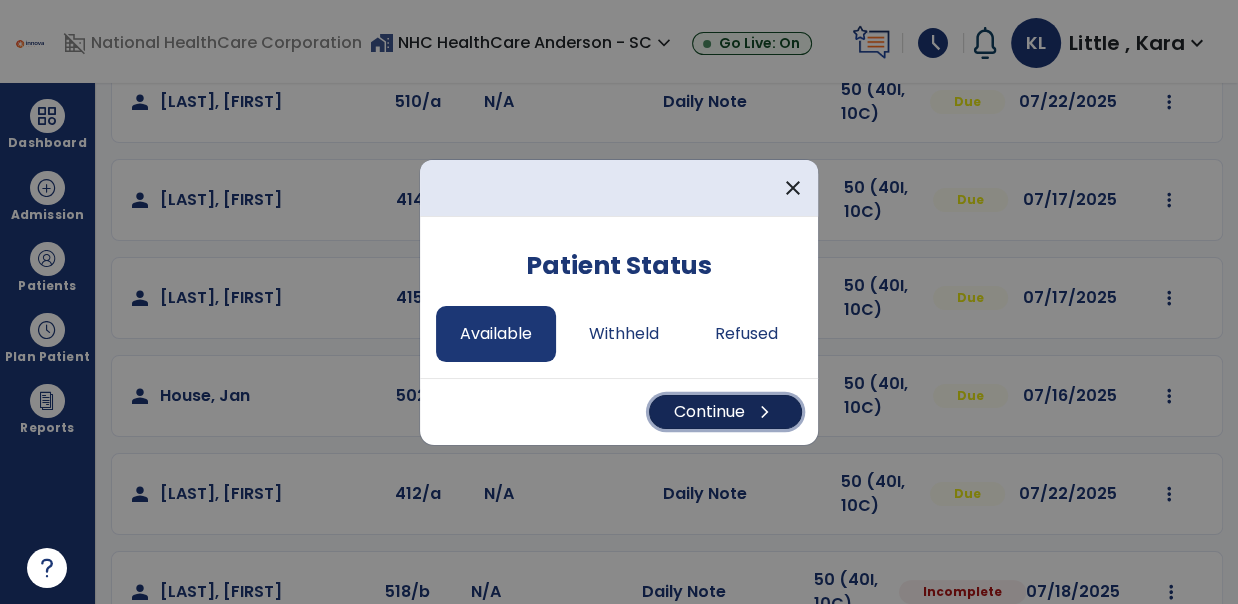 click on "Continue   chevron_right" at bounding box center [725, 412] 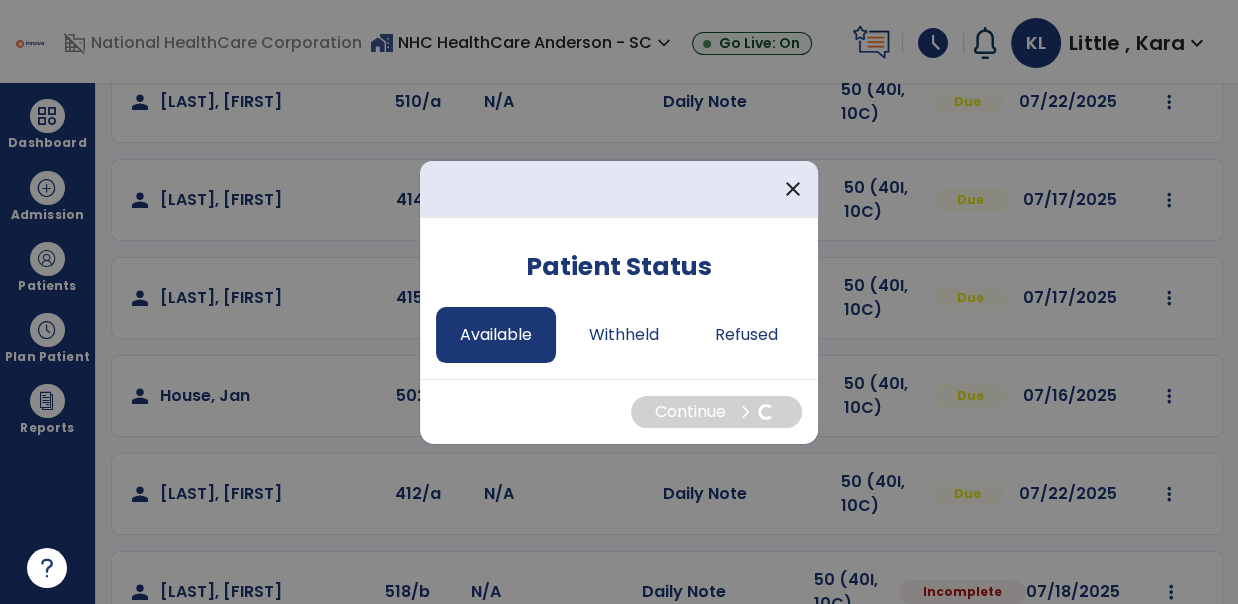 select on "*" 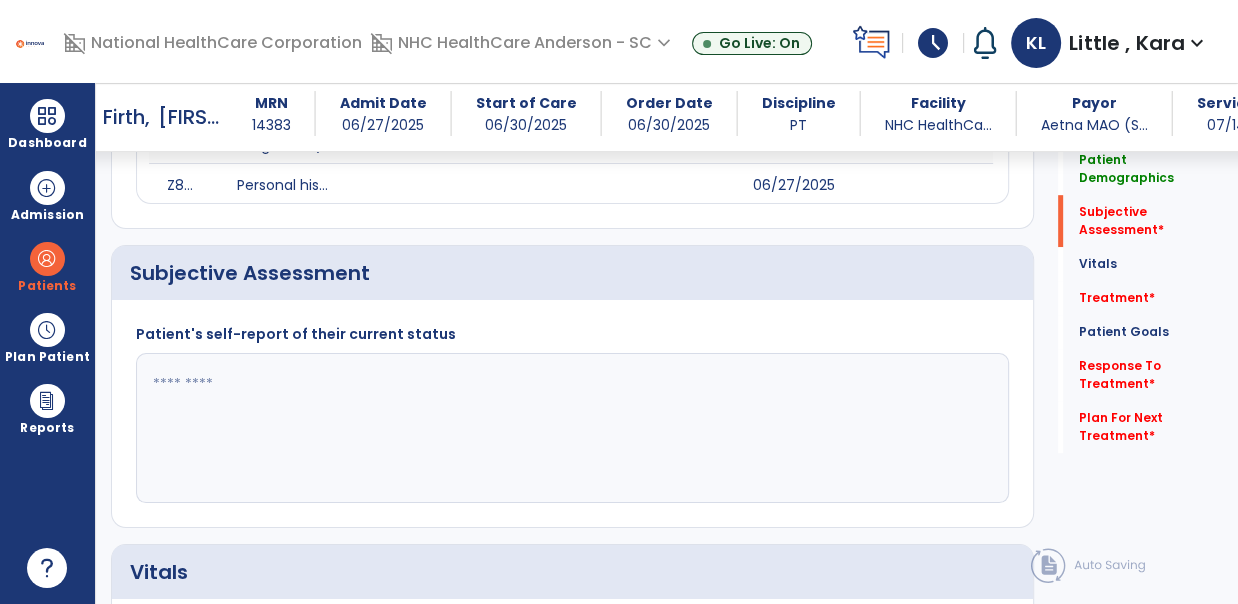 scroll, scrollTop: 1000, scrollLeft: 0, axis: vertical 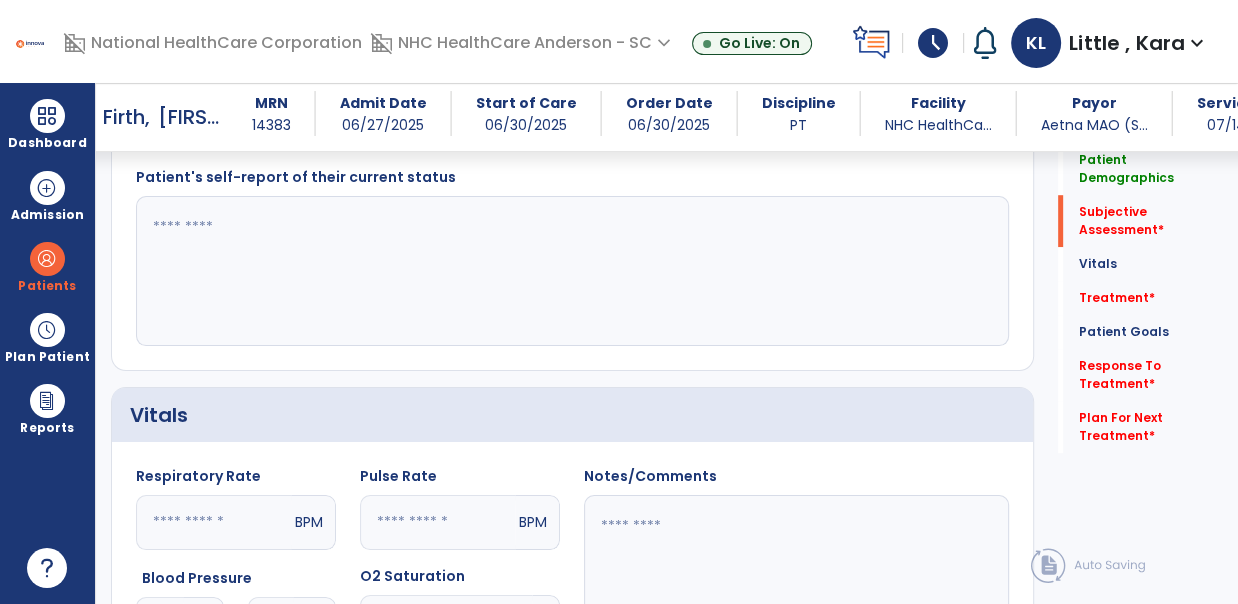 click 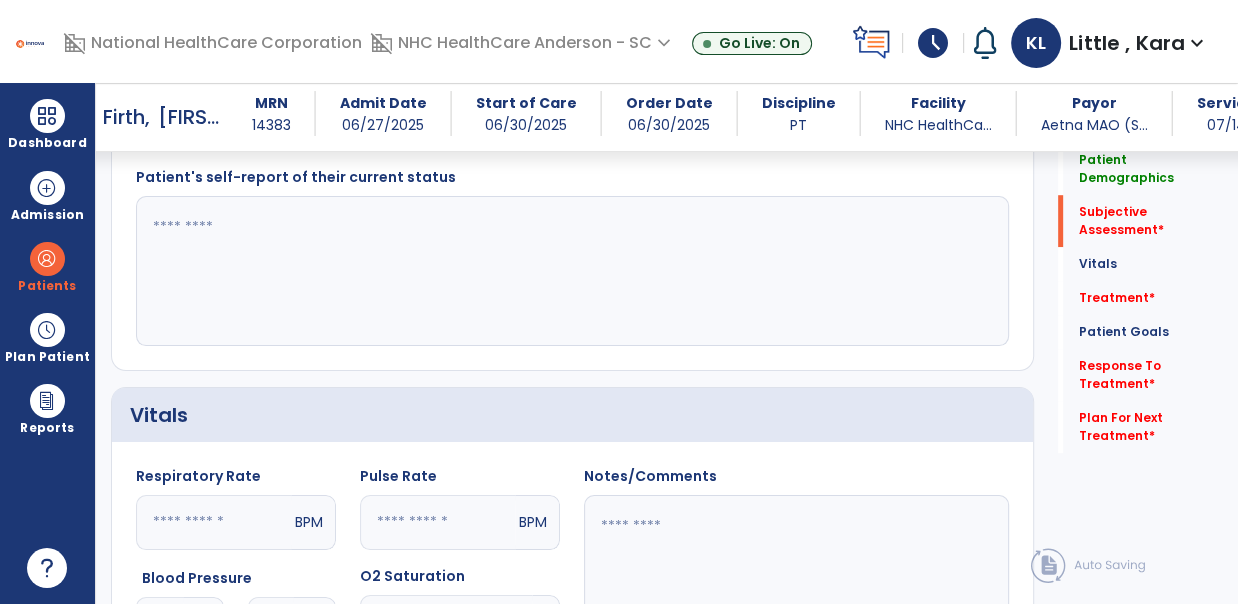 click 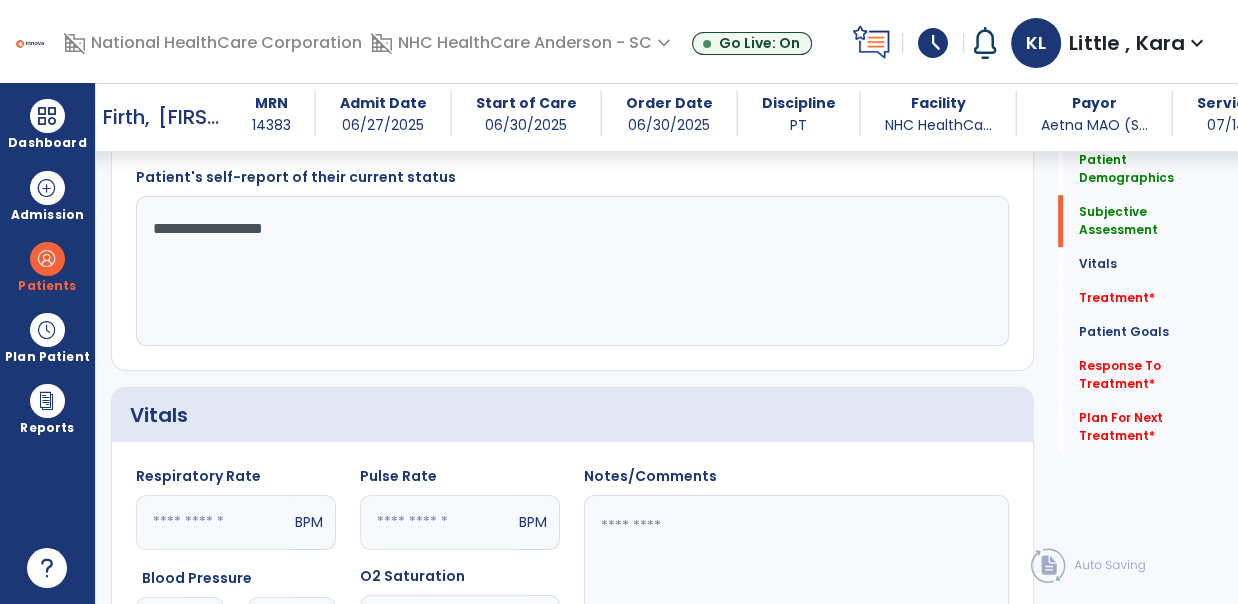 click on "**********" 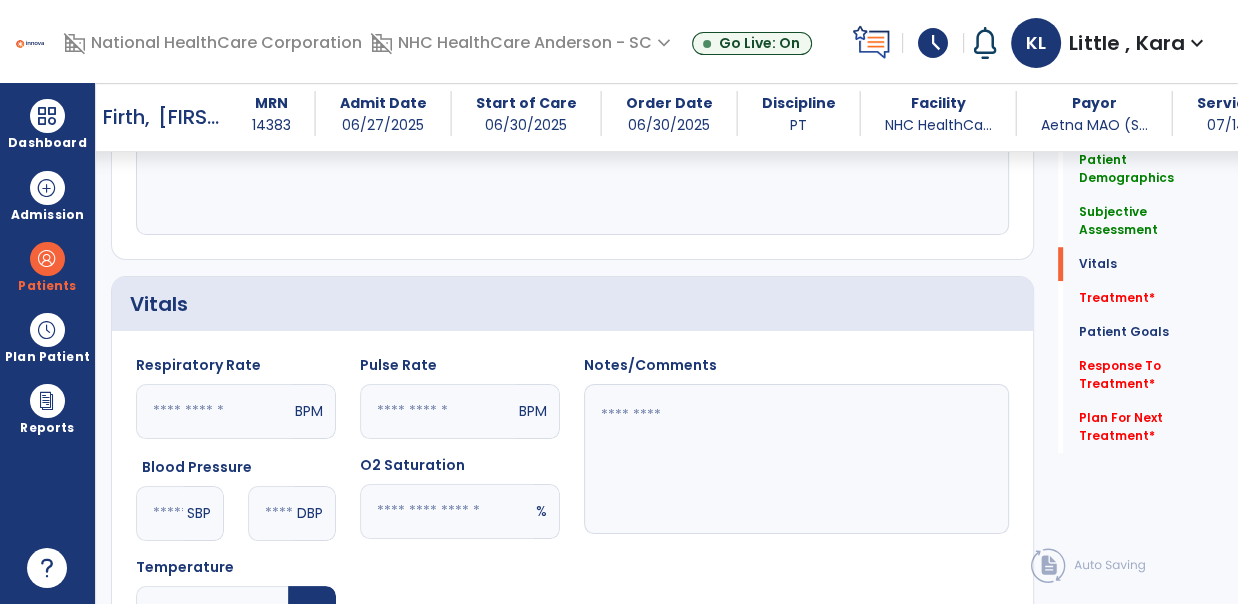 scroll, scrollTop: 888, scrollLeft: 0, axis: vertical 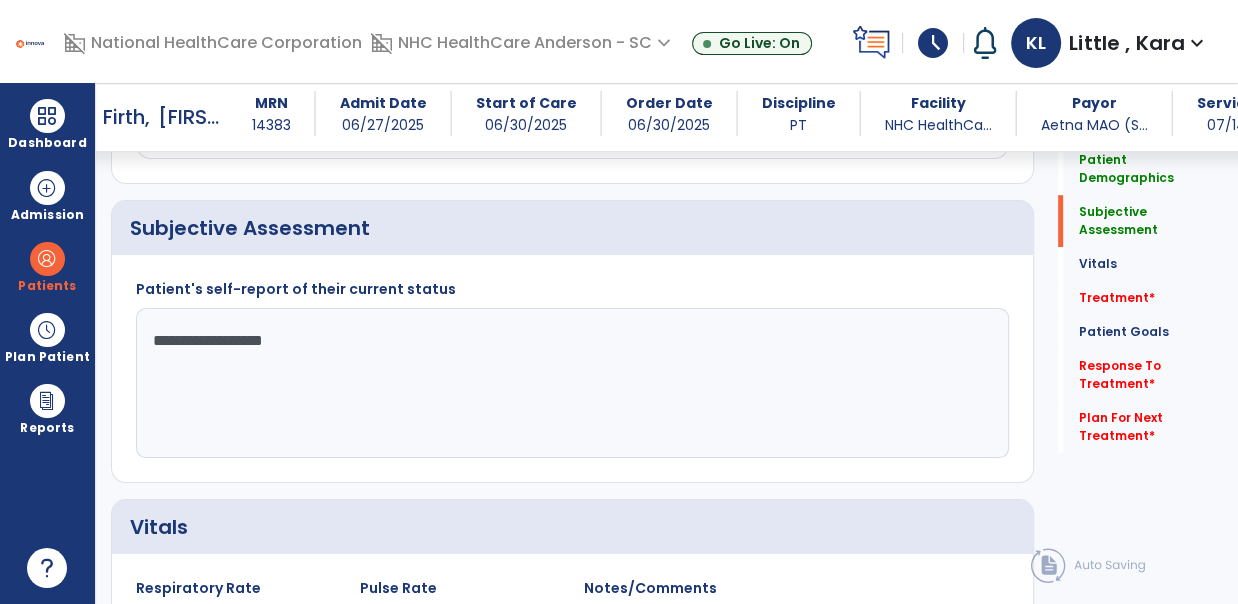 click on "**********" 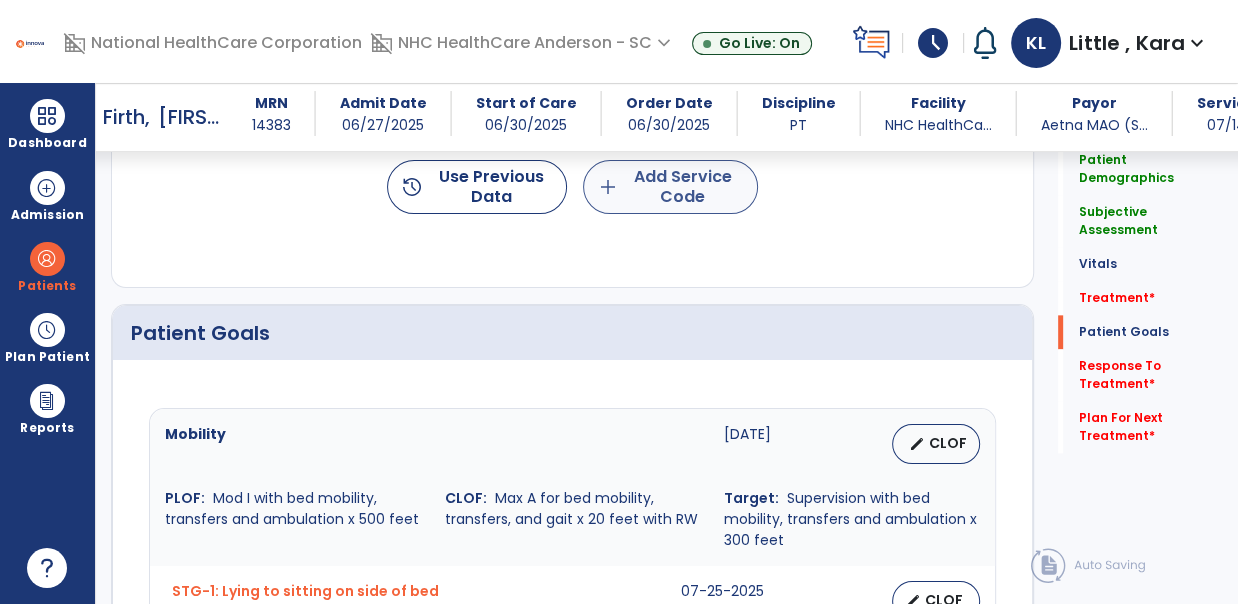 type on "**********" 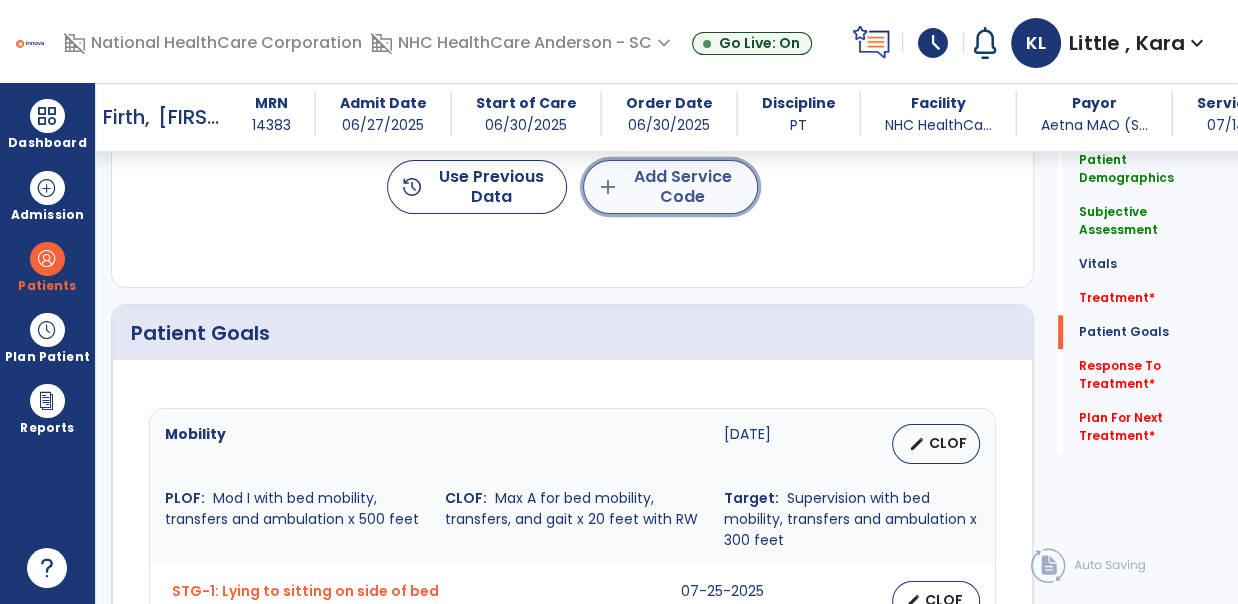 click on "add  Add Service Code" 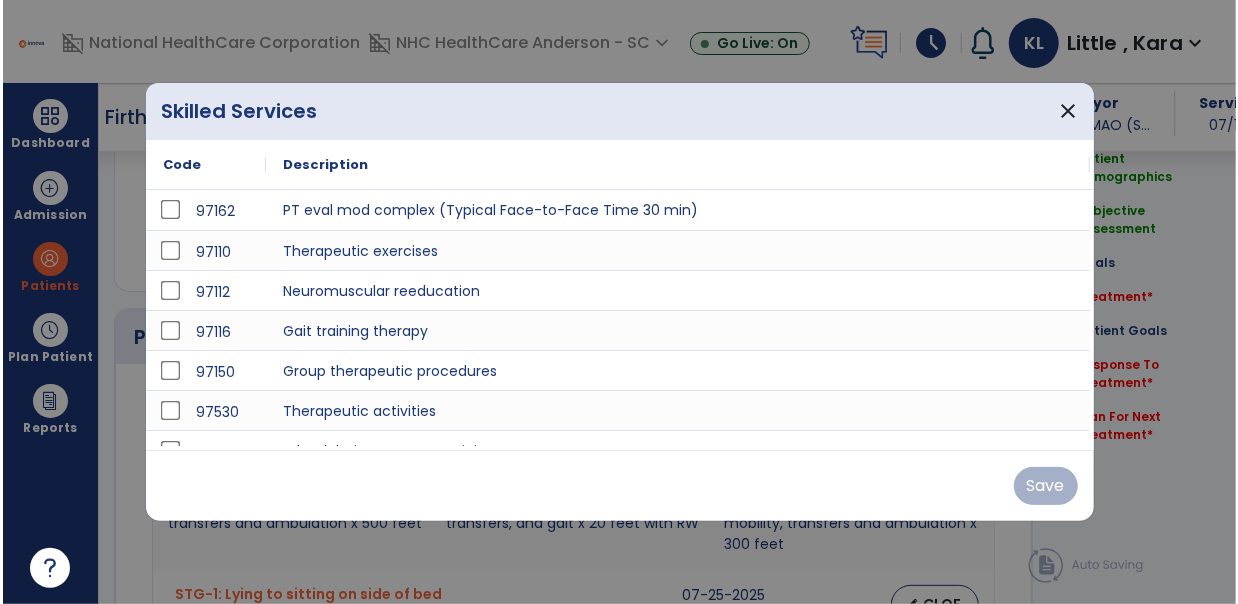 scroll, scrollTop: 1777, scrollLeft: 0, axis: vertical 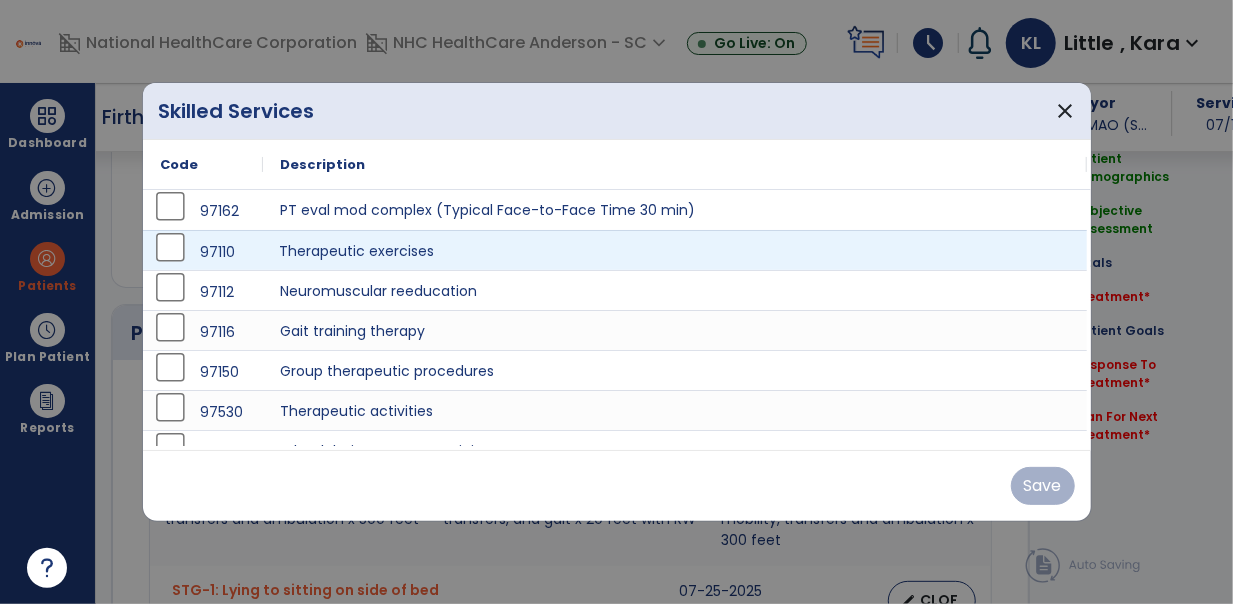 click on "Therapeutic exercises" at bounding box center [675, 250] 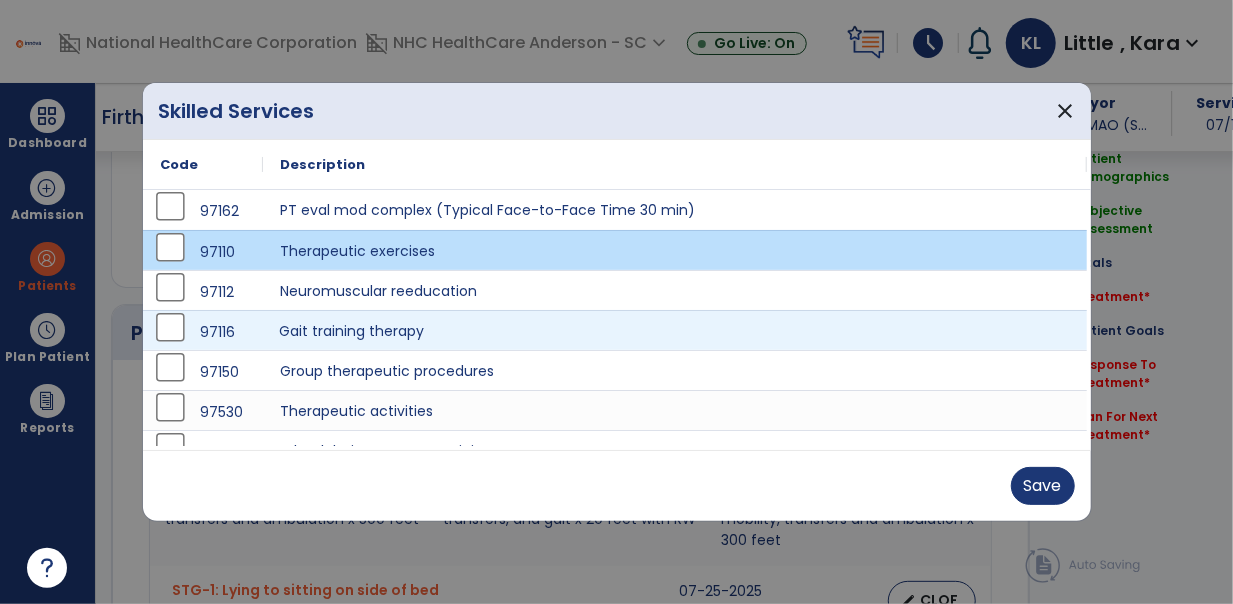 click on "Gait training therapy" at bounding box center (675, 330) 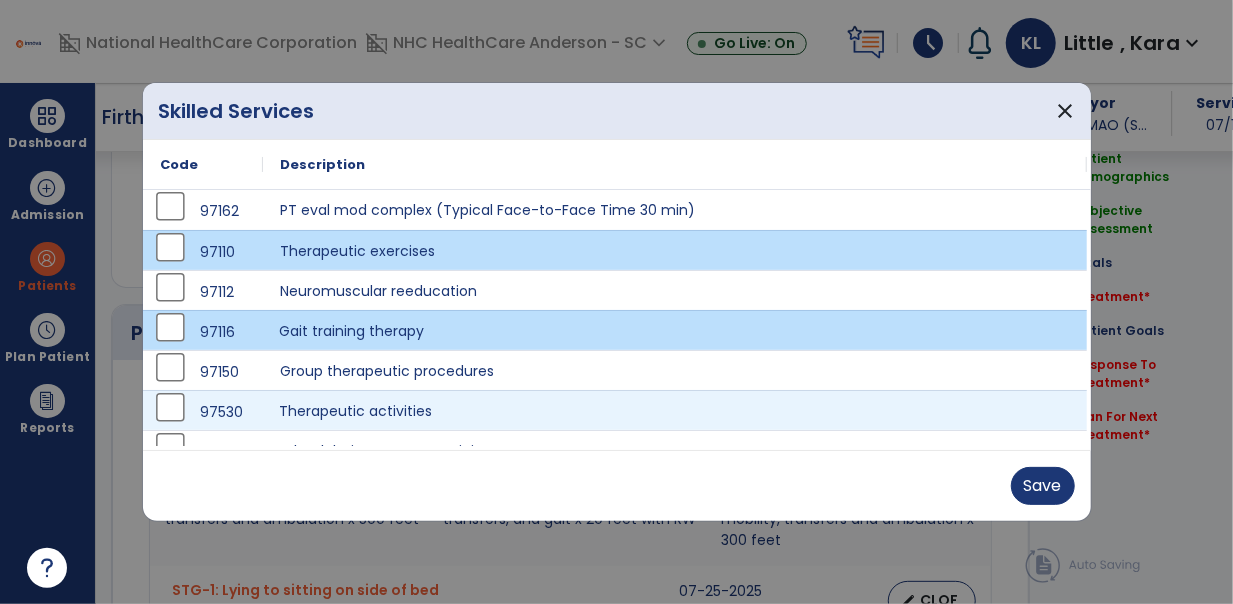 drag, startPoint x: 342, startPoint y: 405, endPoint x: 353, endPoint y: 395, distance: 14.866069 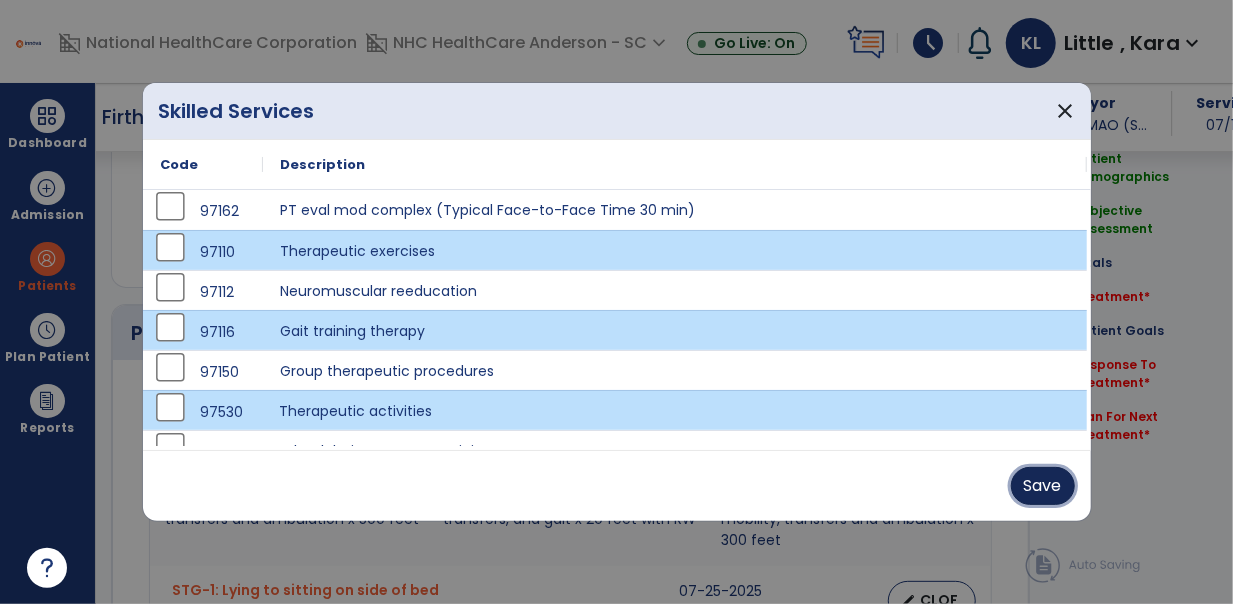 click on "Save" at bounding box center (1043, 486) 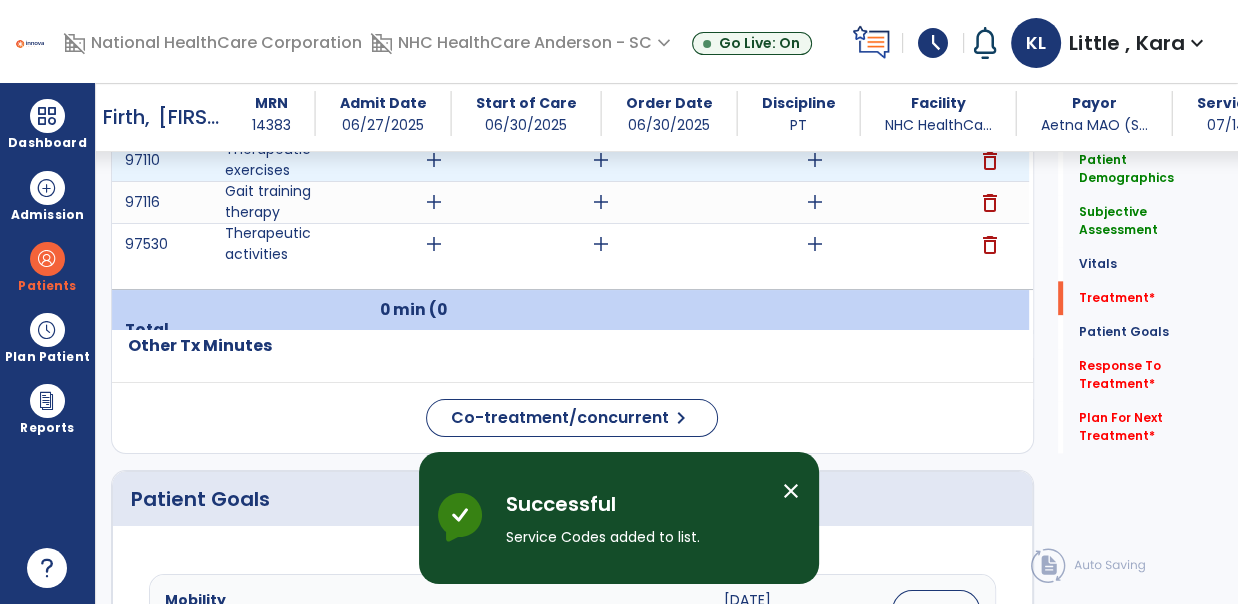 click on "add" at bounding box center (434, 160) 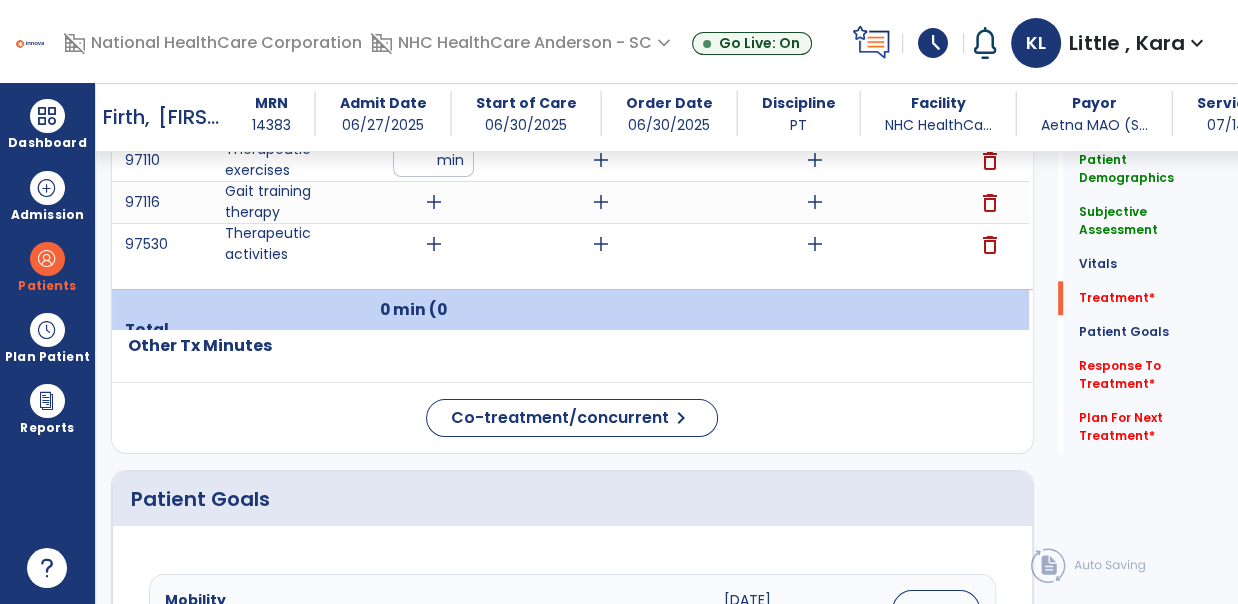type on "**" 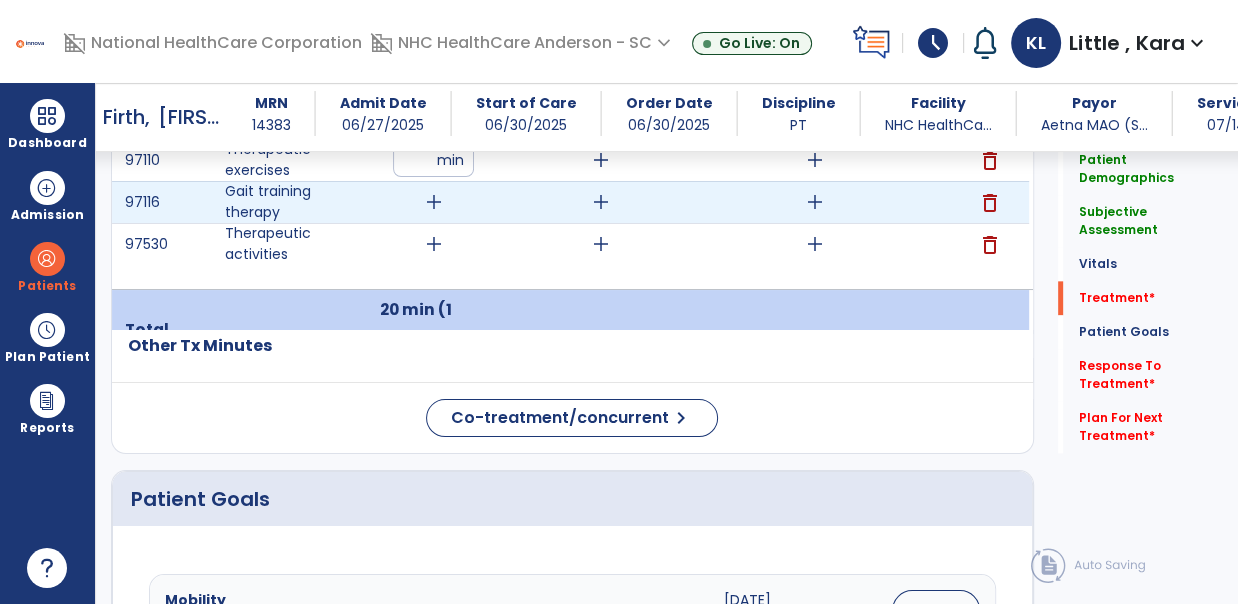 click on "add" at bounding box center (434, 202) 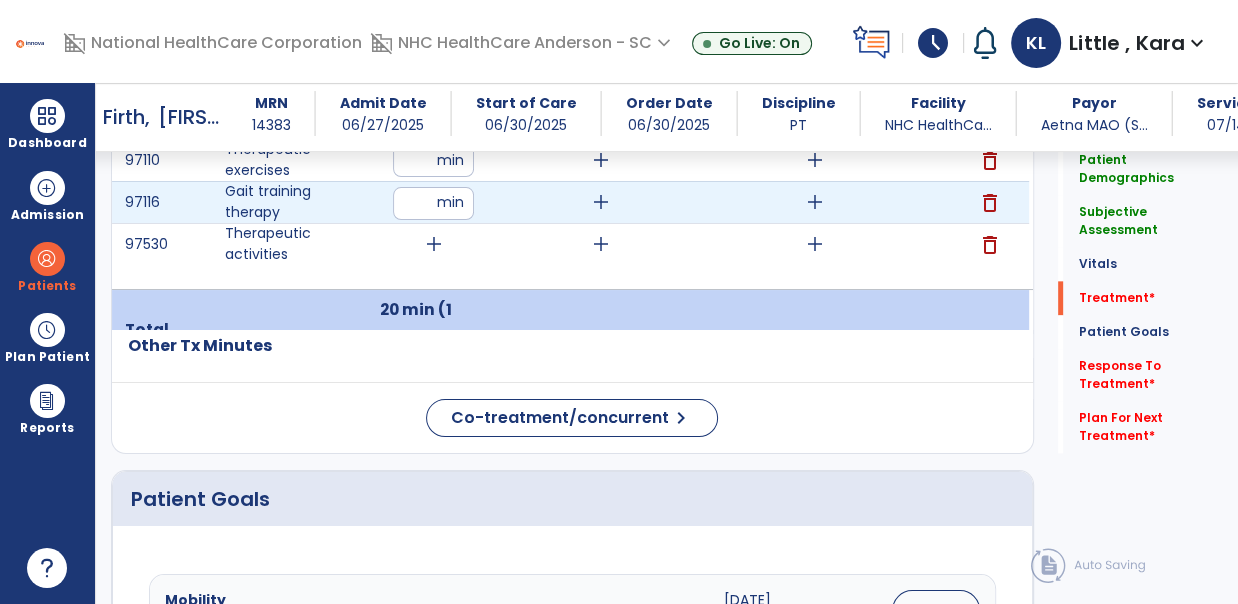type on "**" 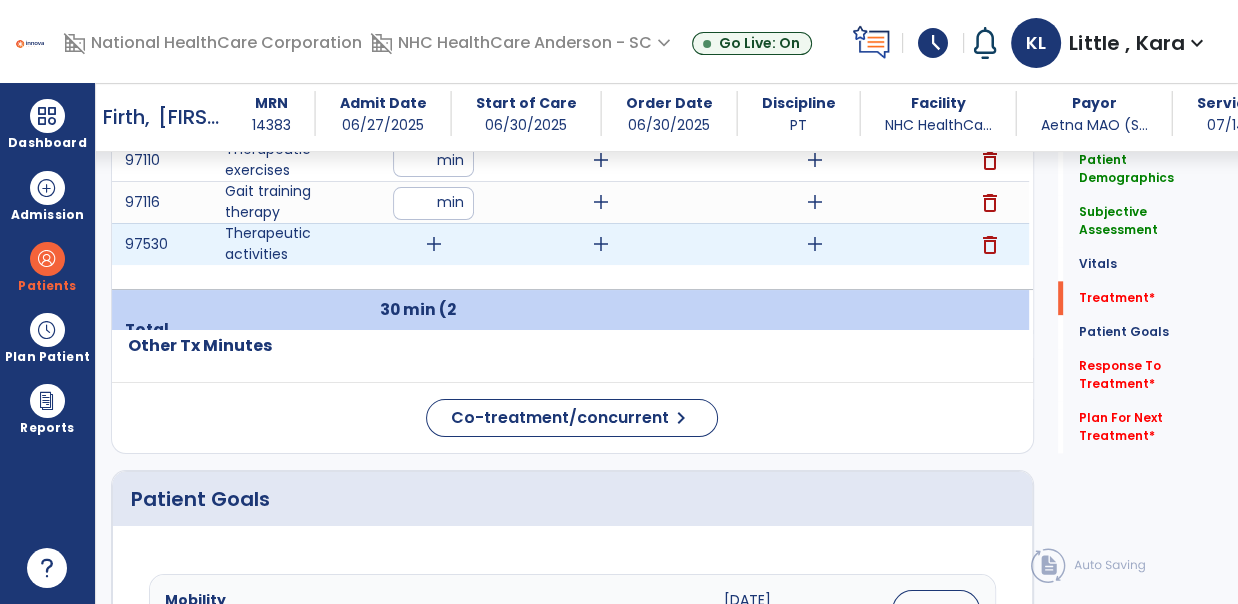 click on "add" at bounding box center [434, 244] 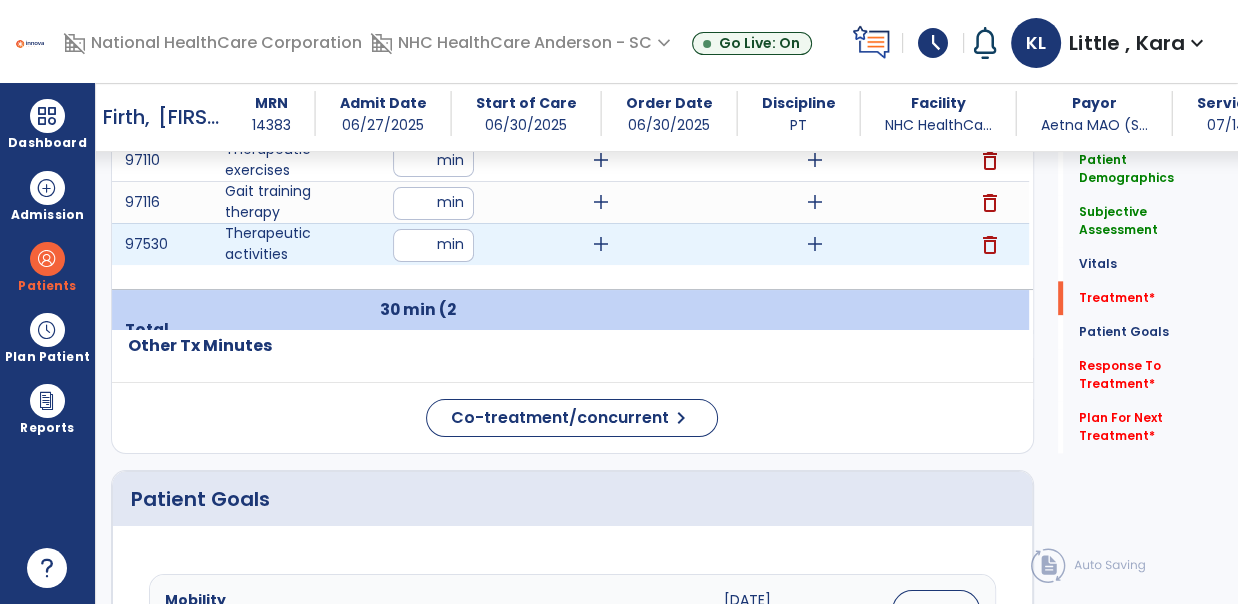 type on "**" 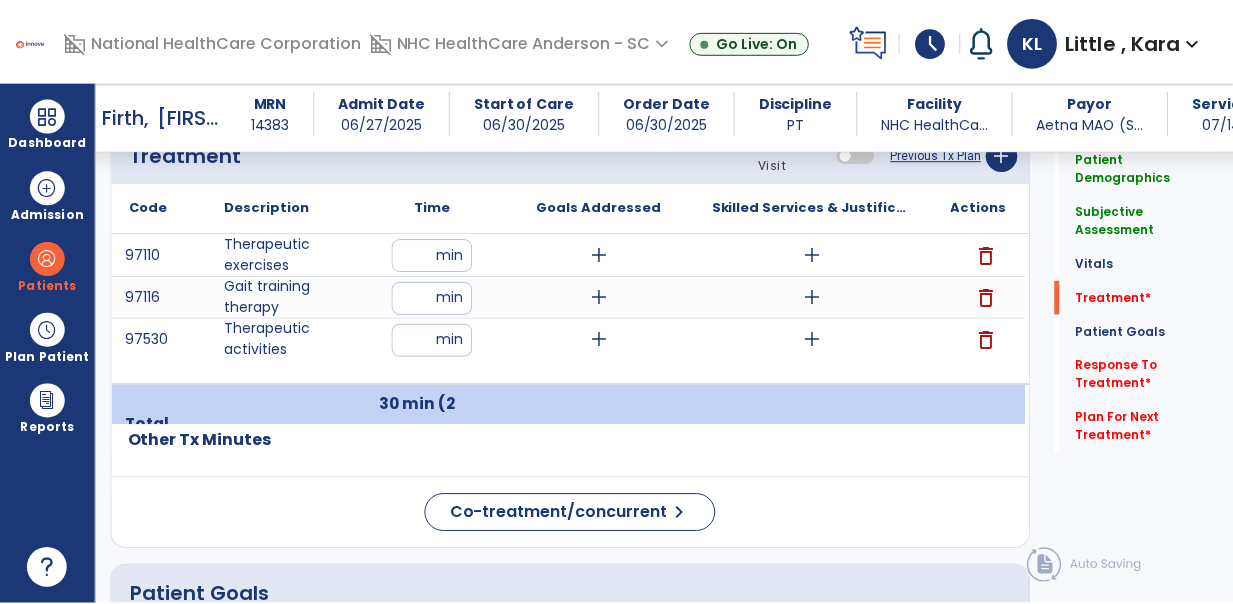 scroll, scrollTop: 1666, scrollLeft: 0, axis: vertical 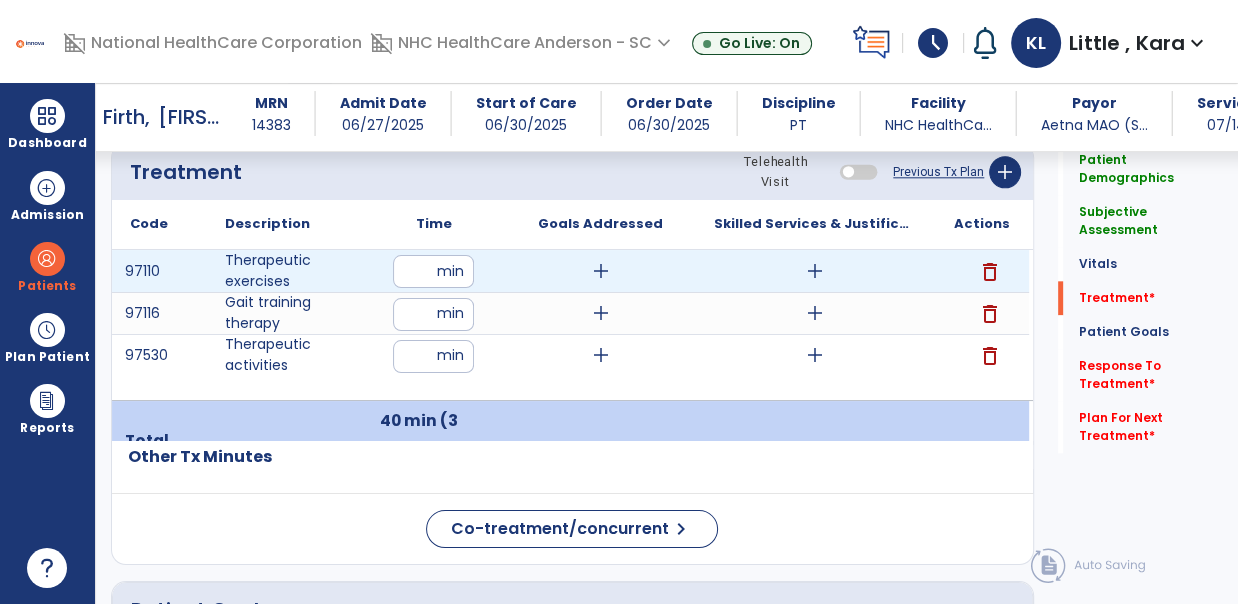 click on "add" at bounding box center [815, 271] 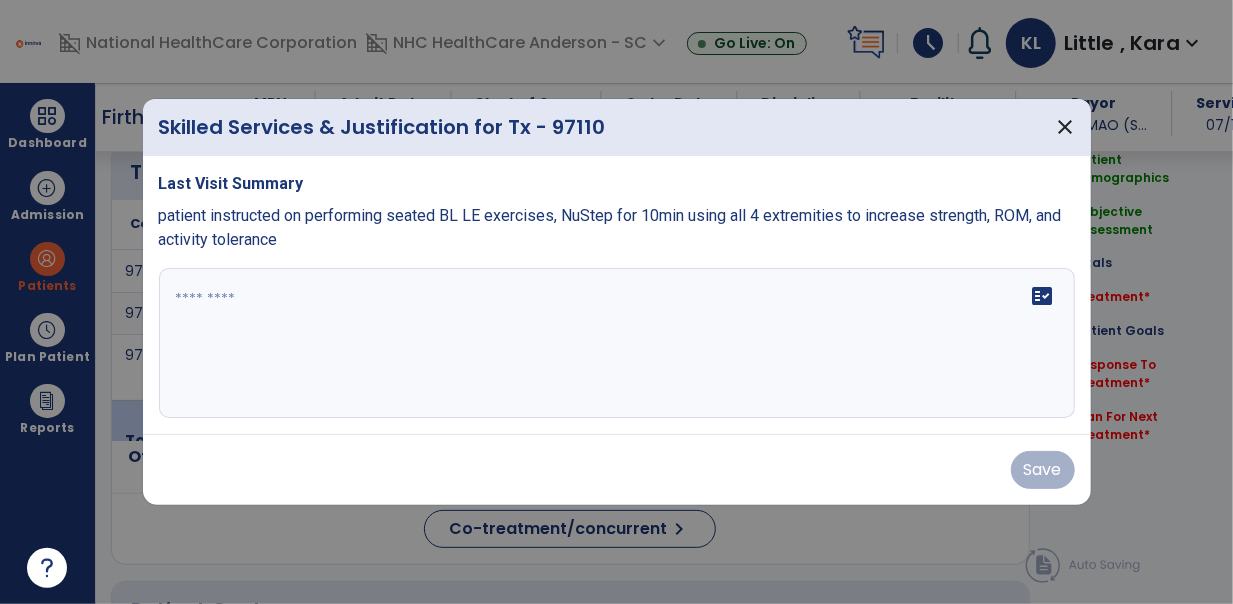 scroll, scrollTop: 1666, scrollLeft: 0, axis: vertical 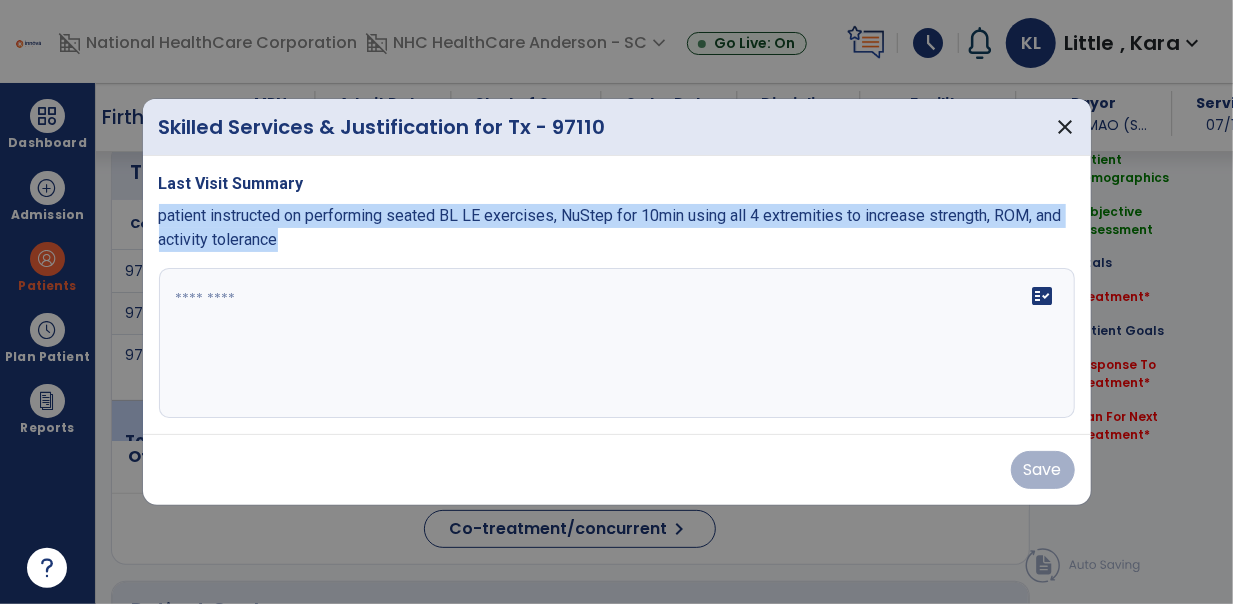 drag, startPoint x: 174, startPoint y: 218, endPoint x: 414, endPoint y: 235, distance: 240.60133 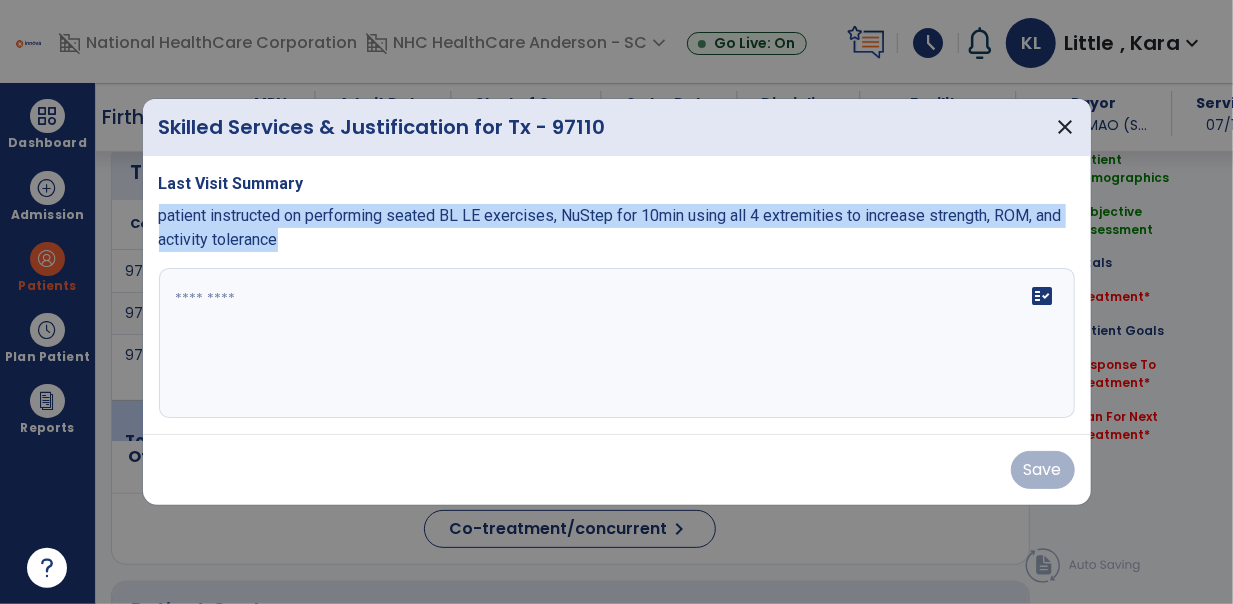 click on "patient instructed on performing seated BL LE exercises, NuStep for 10min using all 4 extremities to increase strength, ROM, and activity tolerance" at bounding box center [617, 228] 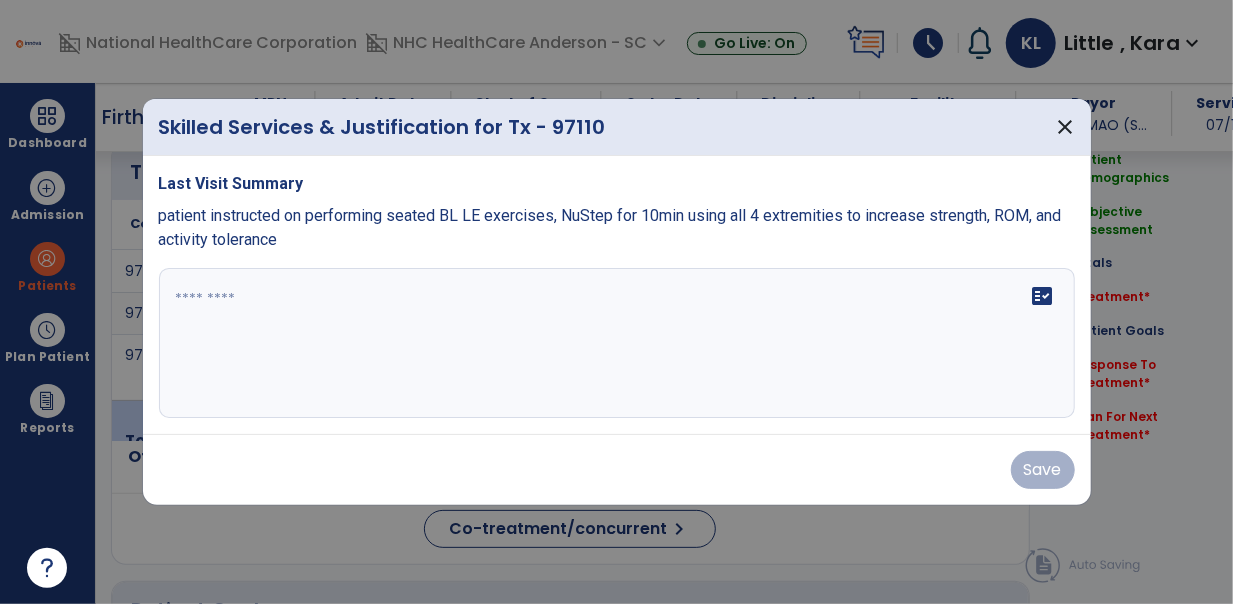 click at bounding box center [617, 343] 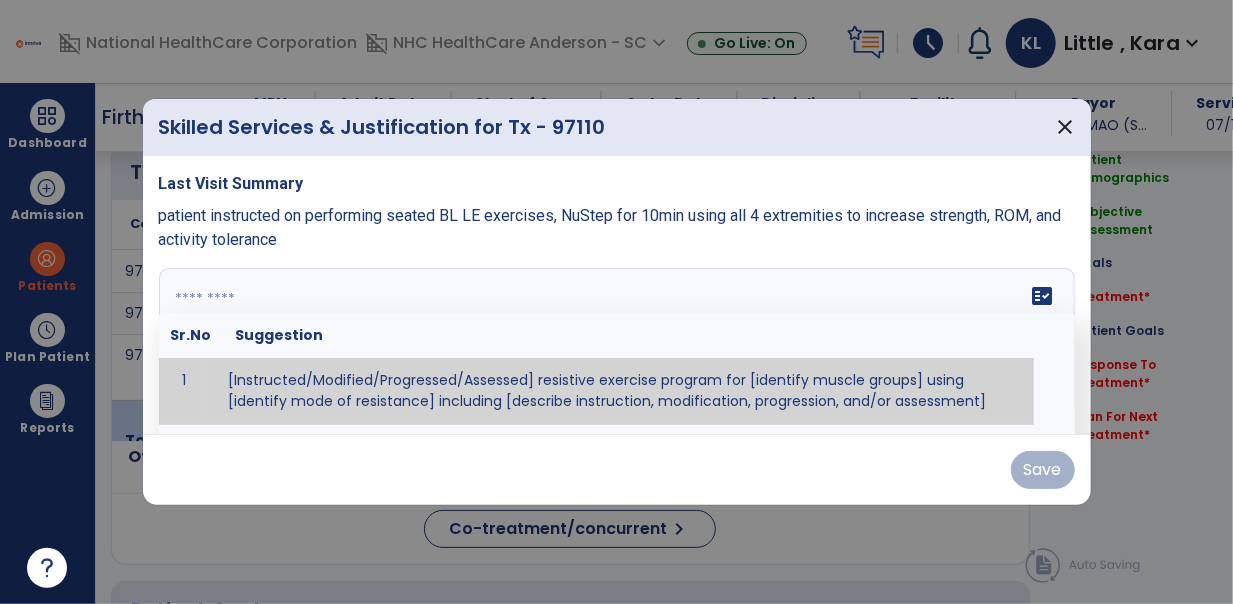paste on "**********" 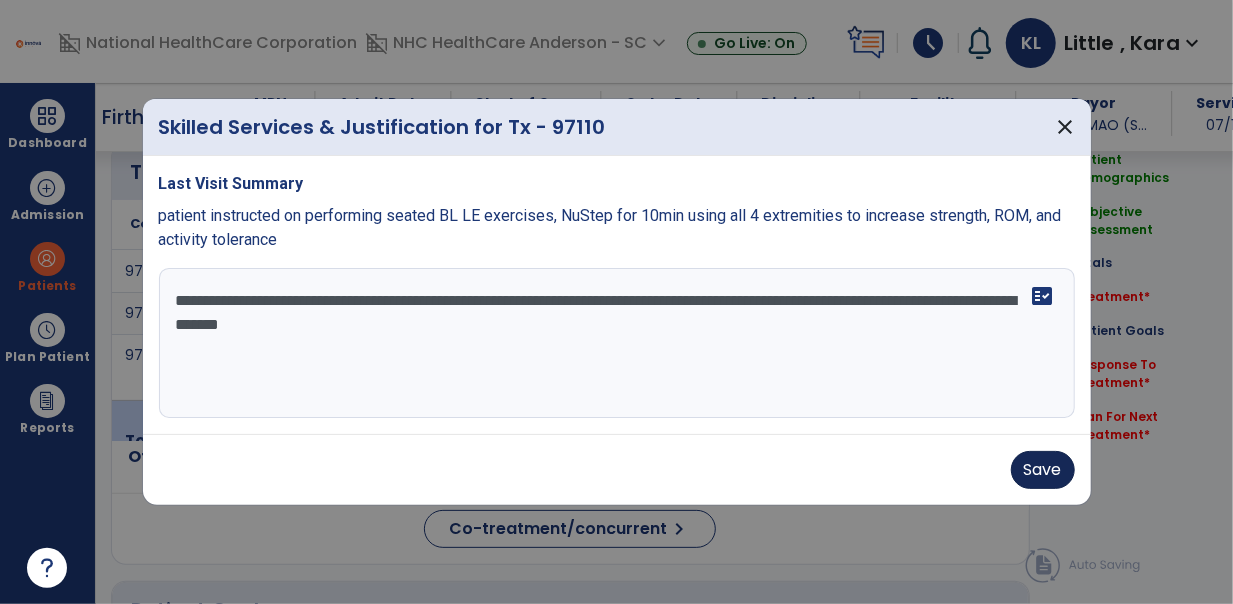 type on "**********" 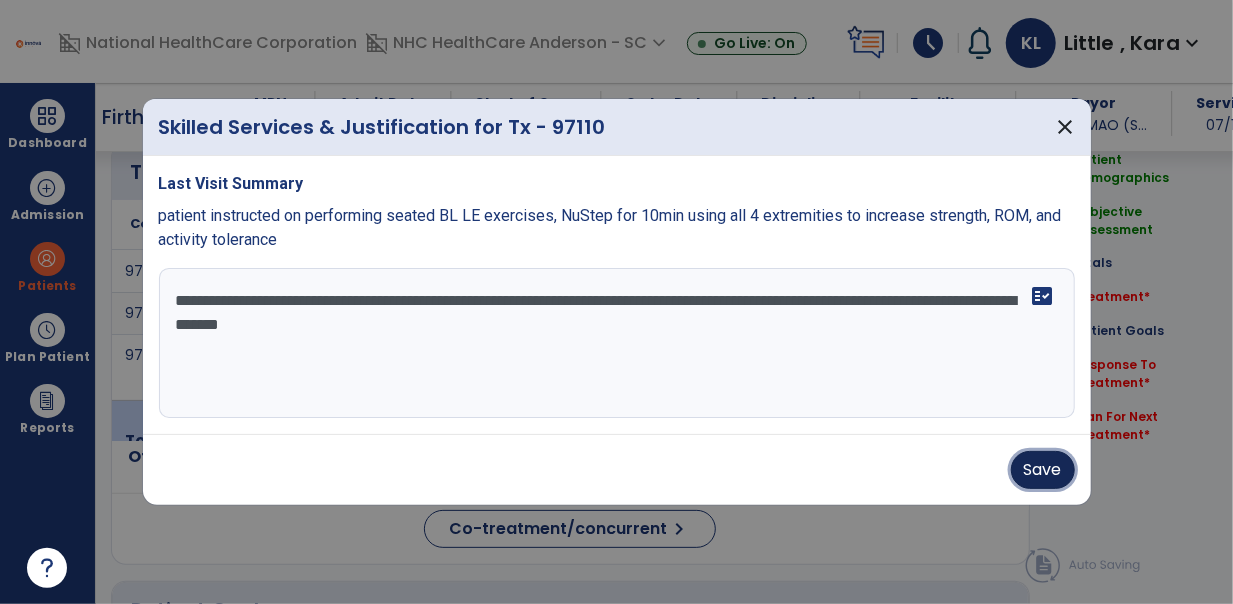 click on "Save" at bounding box center [1043, 470] 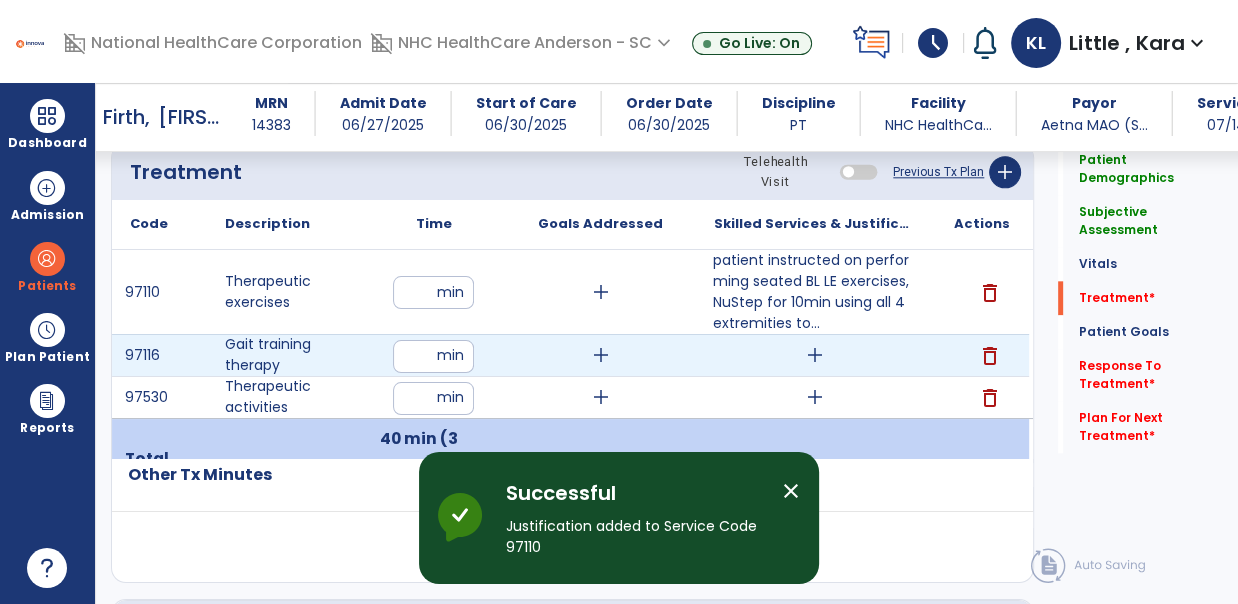 click on "add" at bounding box center (815, 355) 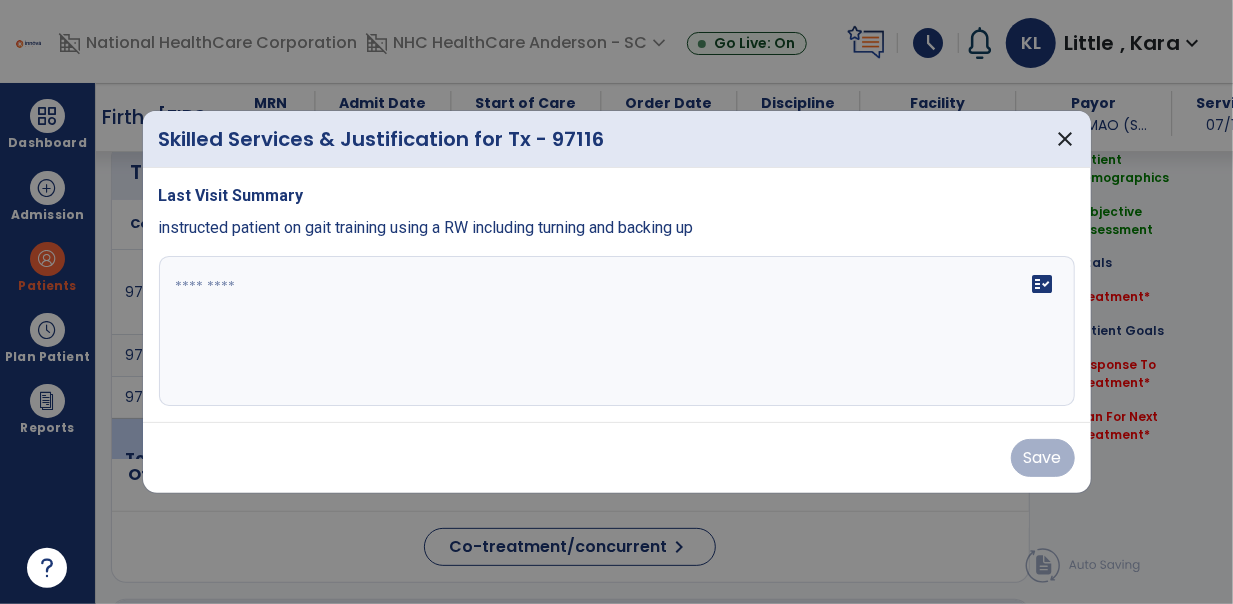 scroll, scrollTop: 1666, scrollLeft: 0, axis: vertical 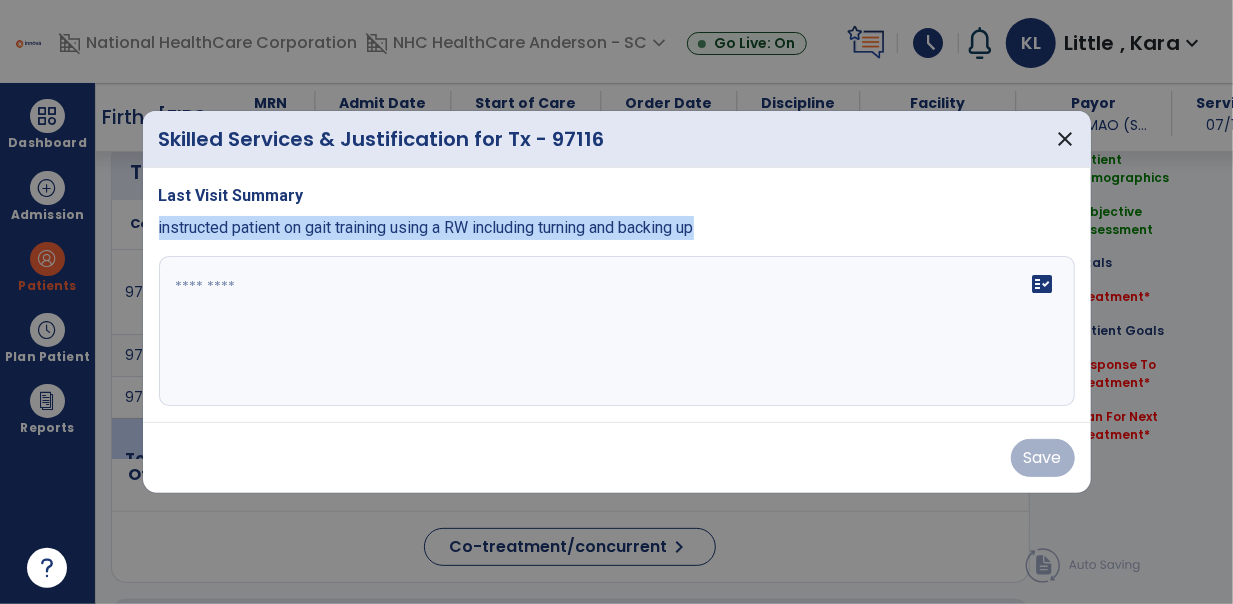 drag, startPoint x: 142, startPoint y: 223, endPoint x: 868, endPoint y: 248, distance: 726.4303 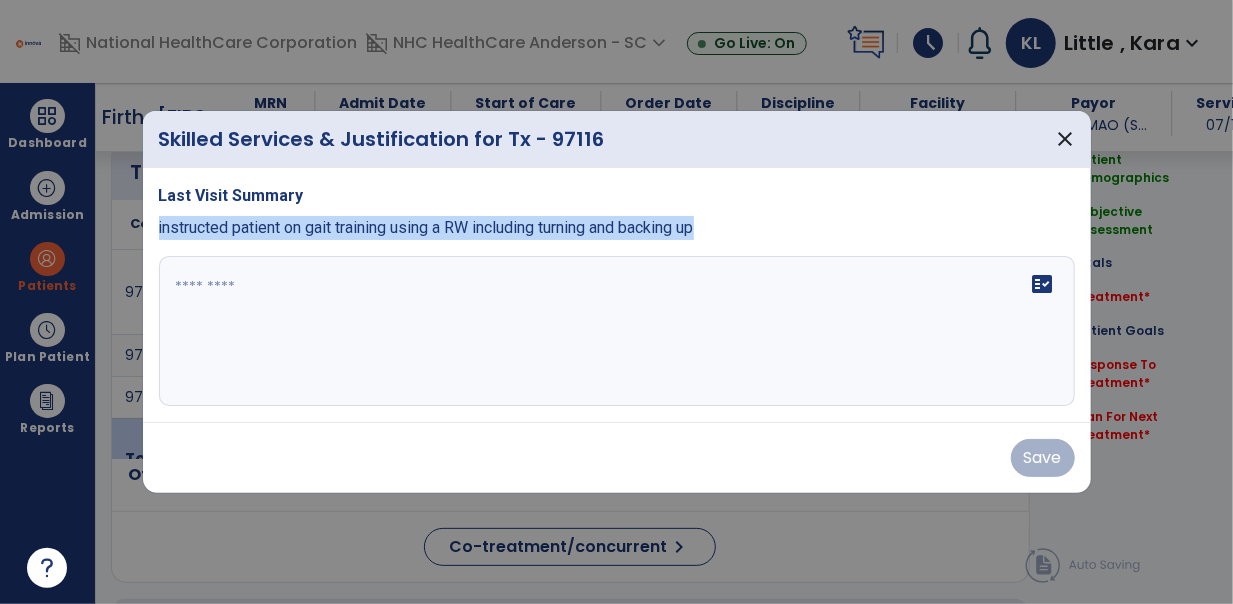 click on "Last Visit Summary instructed patient on gait training using a RW including turning and backing up    fact_check" at bounding box center [617, 295] 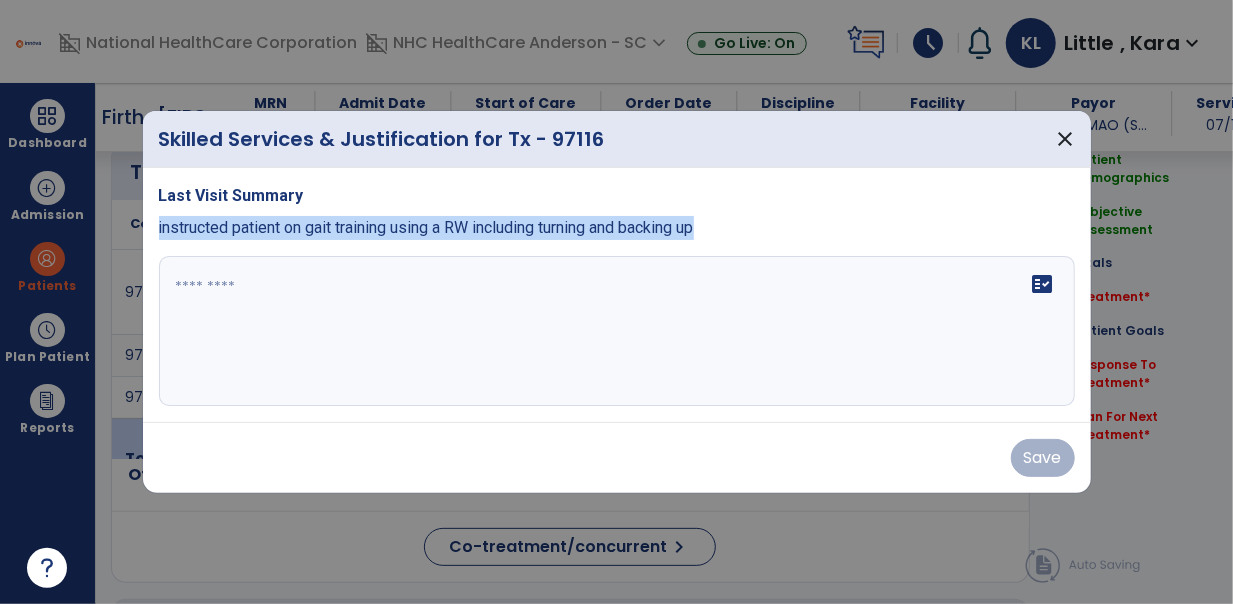 copy on "instructed patient on gait training using a RW including turning and backing up" 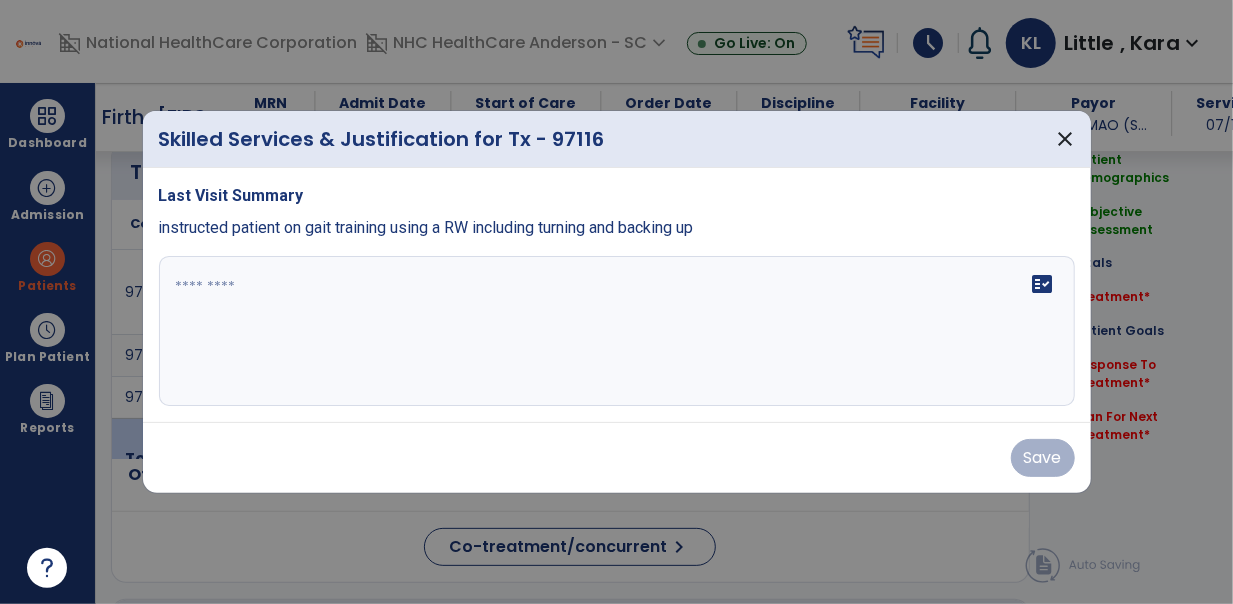 click on "fact_check" at bounding box center [617, 331] 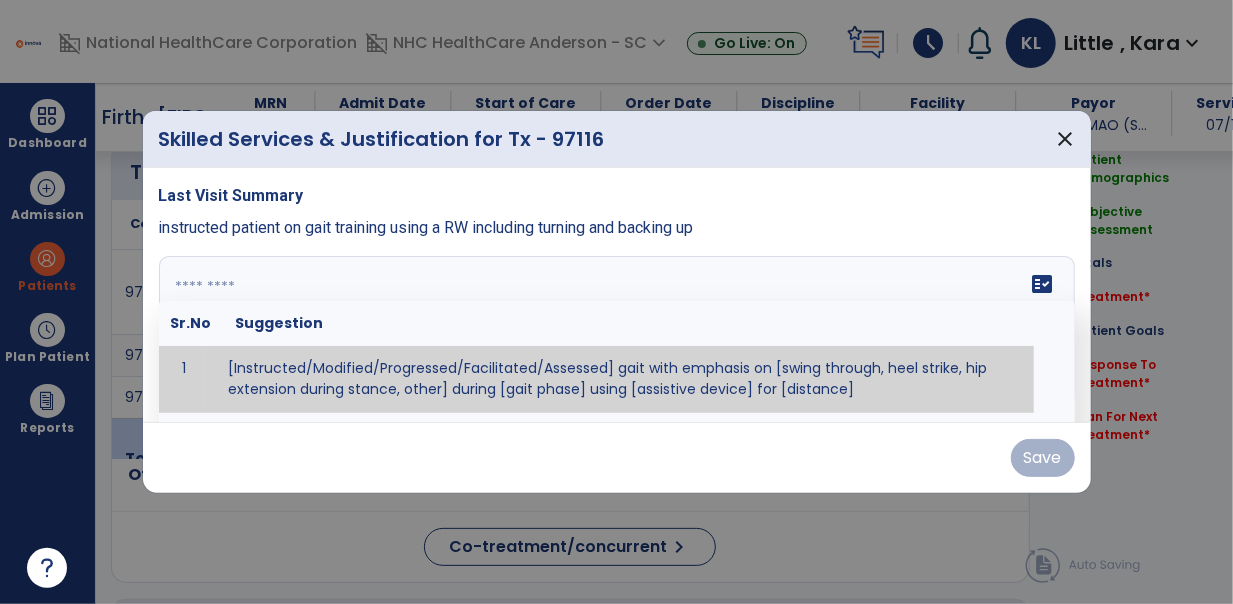paste on "**********" 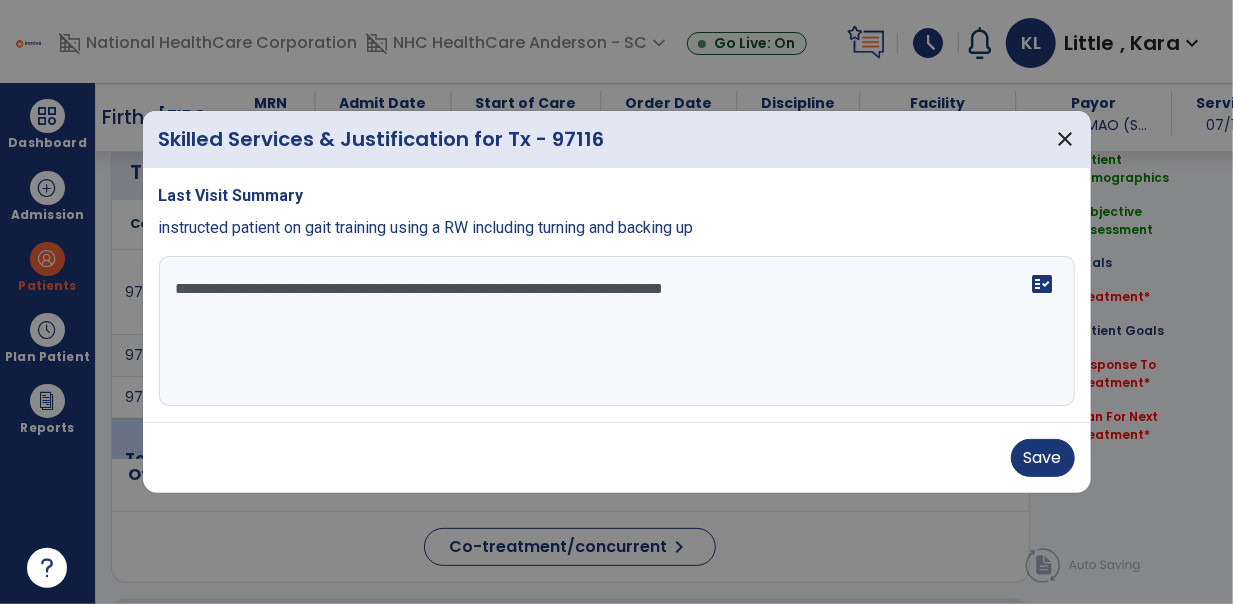 type on "**********" 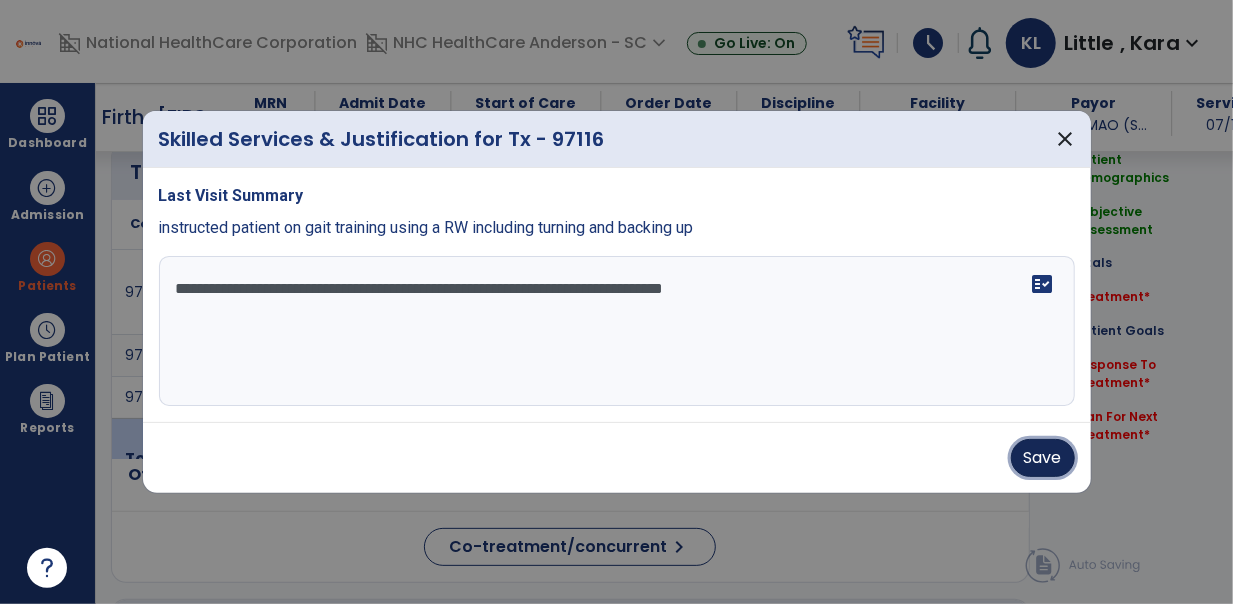 click on "Save" at bounding box center [1043, 458] 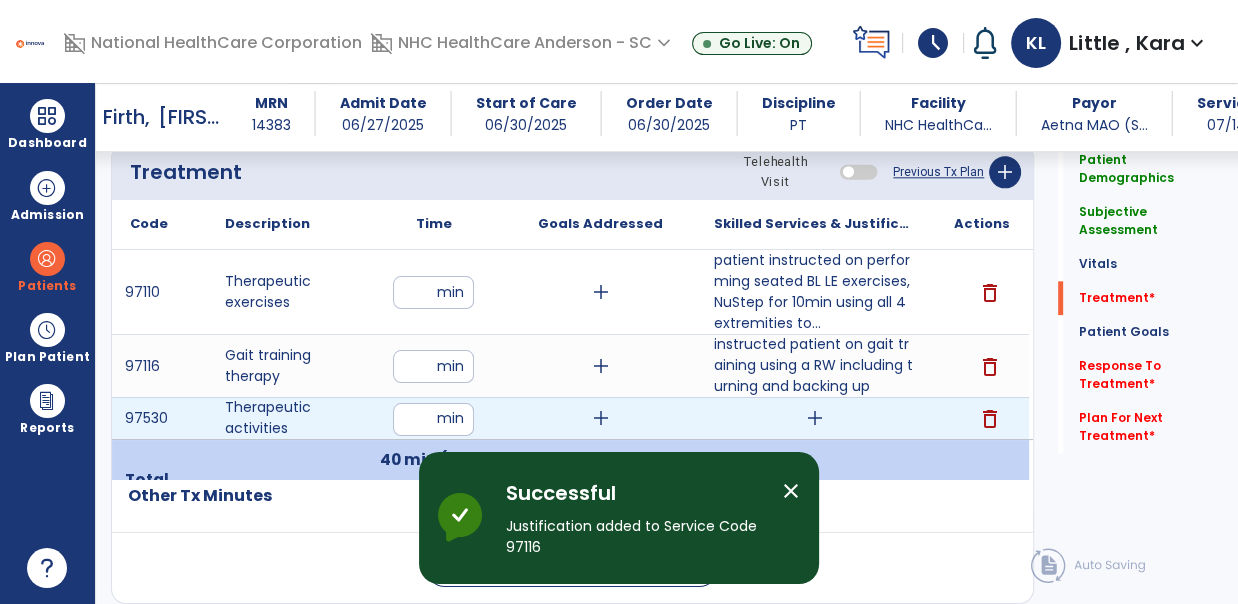 click on "add" at bounding box center [815, 418] 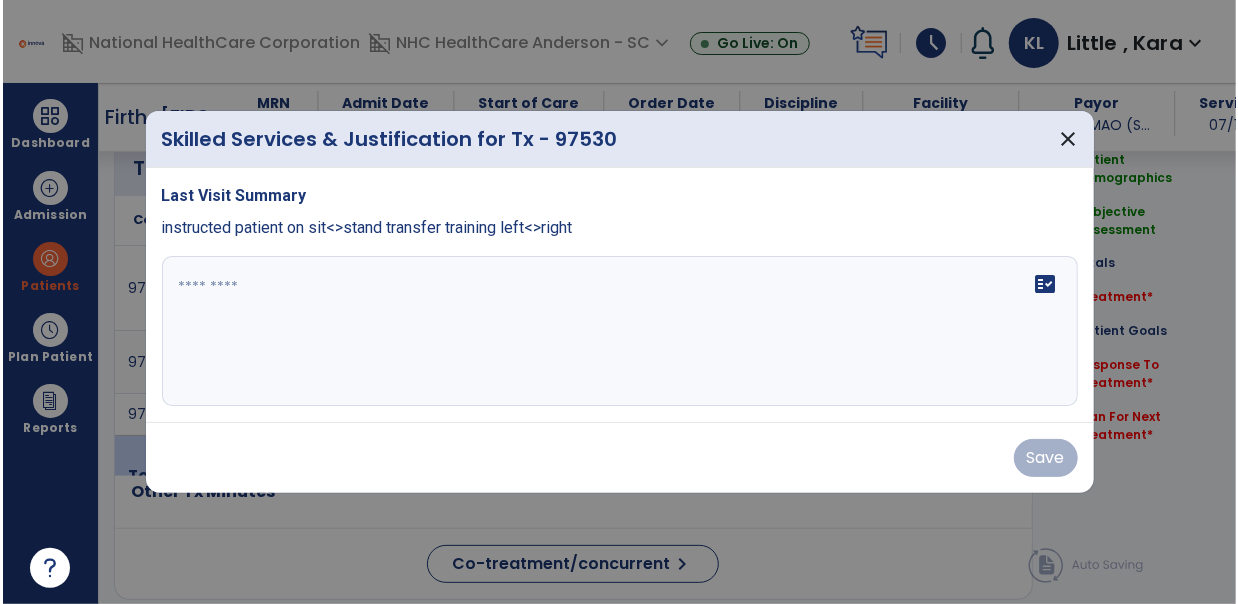 scroll, scrollTop: 1666, scrollLeft: 0, axis: vertical 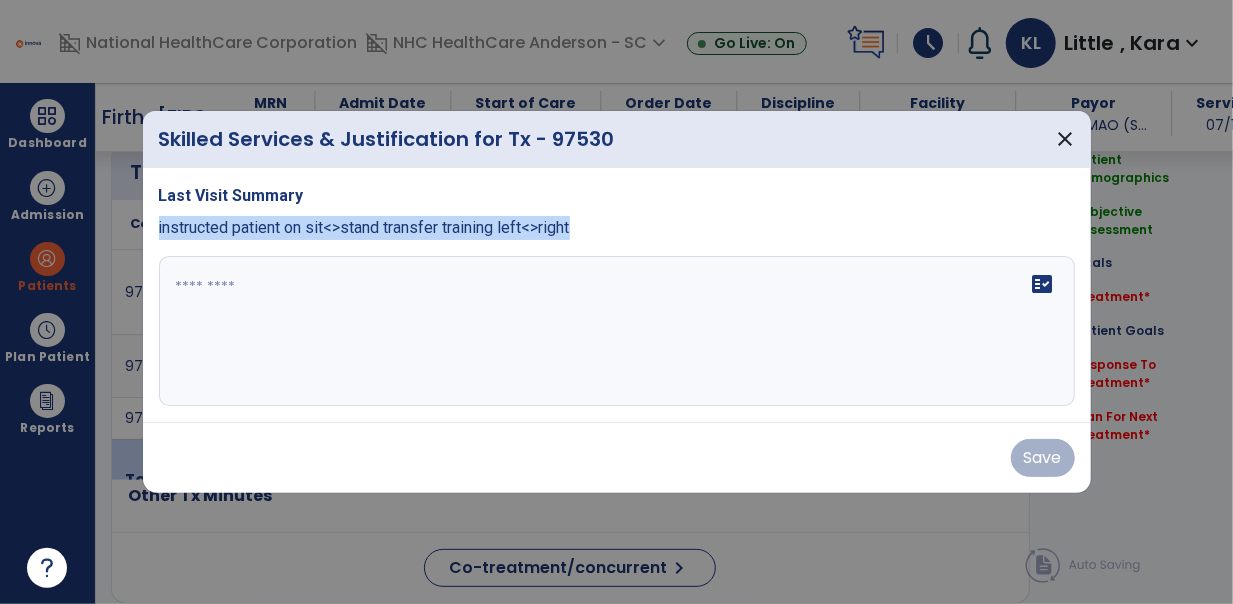 drag, startPoint x: 153, startPoint y: 230, endPoint x: 791, endPoint y: 282, distance: 640.1156 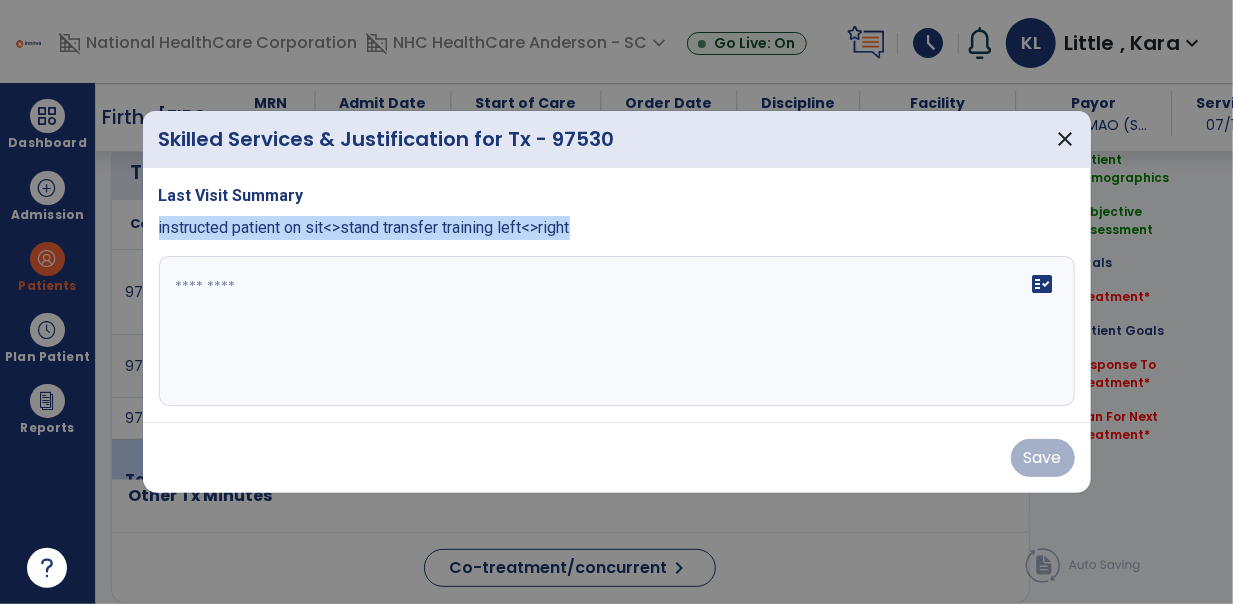 click on "Last Visit Summary instructed patient on sit<>stand transfer training left<>right    fact_check" at bounding box center [617, 295] 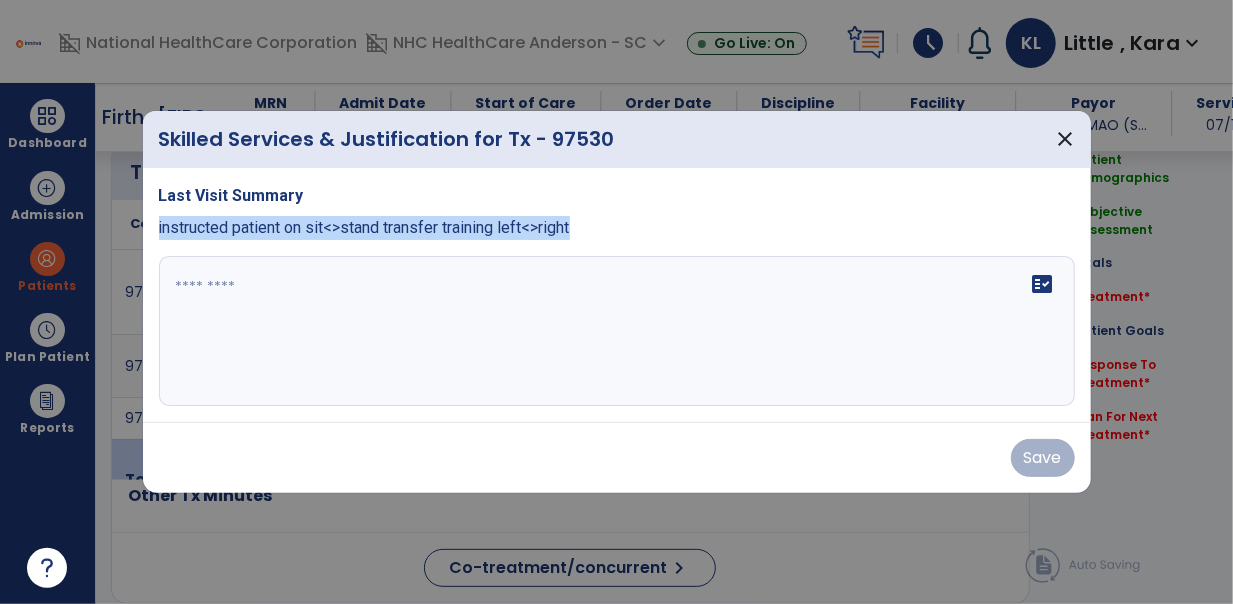 copy on "instructed patient on sit<>stand transfer training left<>right" 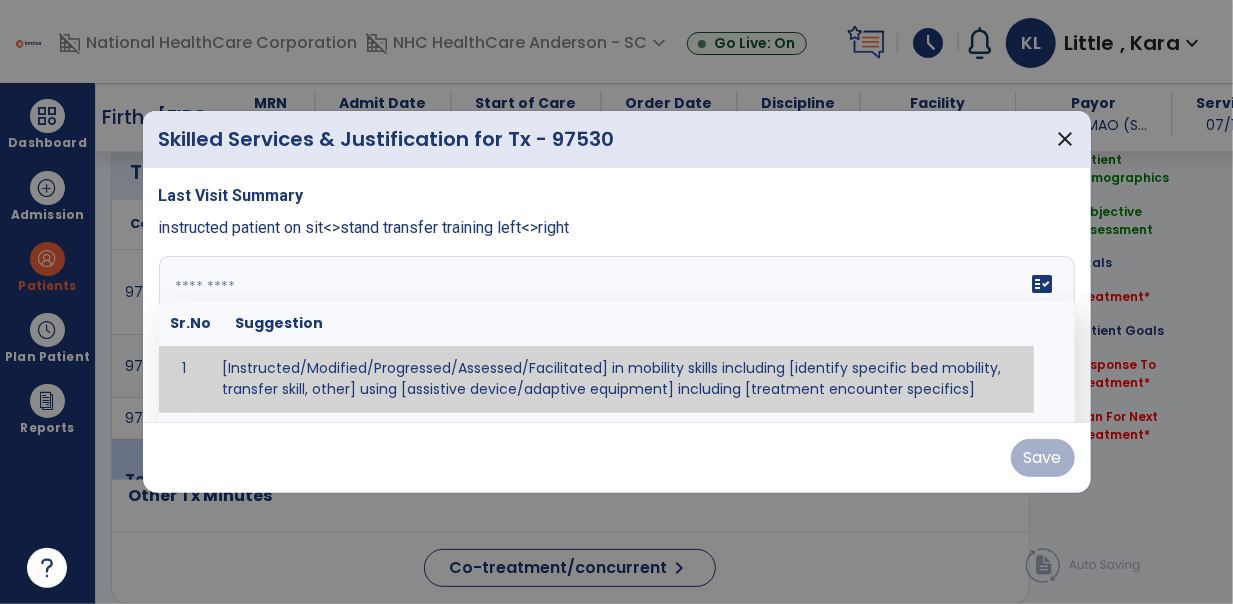 click on "fact_check  Sr.No Suggestion 1 [Instructed/Modified/Progressed/Assessed/Facilitated] in mobility skills including [identify specific bed mobility, transfer skill, other] using [assistive device/adaptive equipment] including [treatment encounter specifics]" at bounding box center (617, 331) 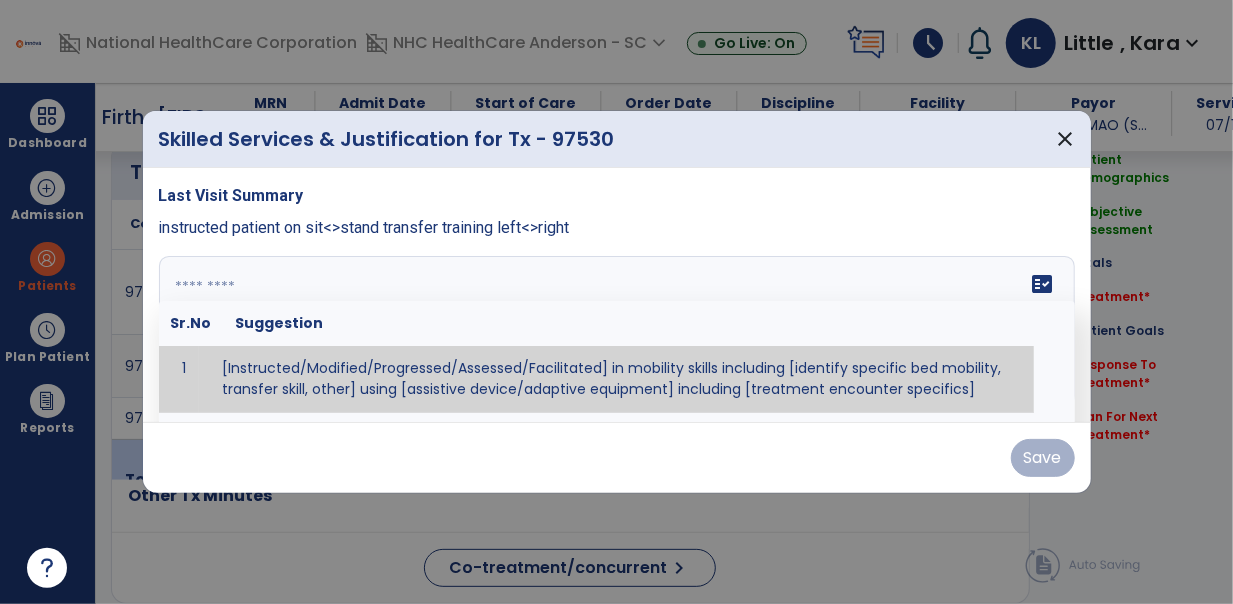 paste on "**********" 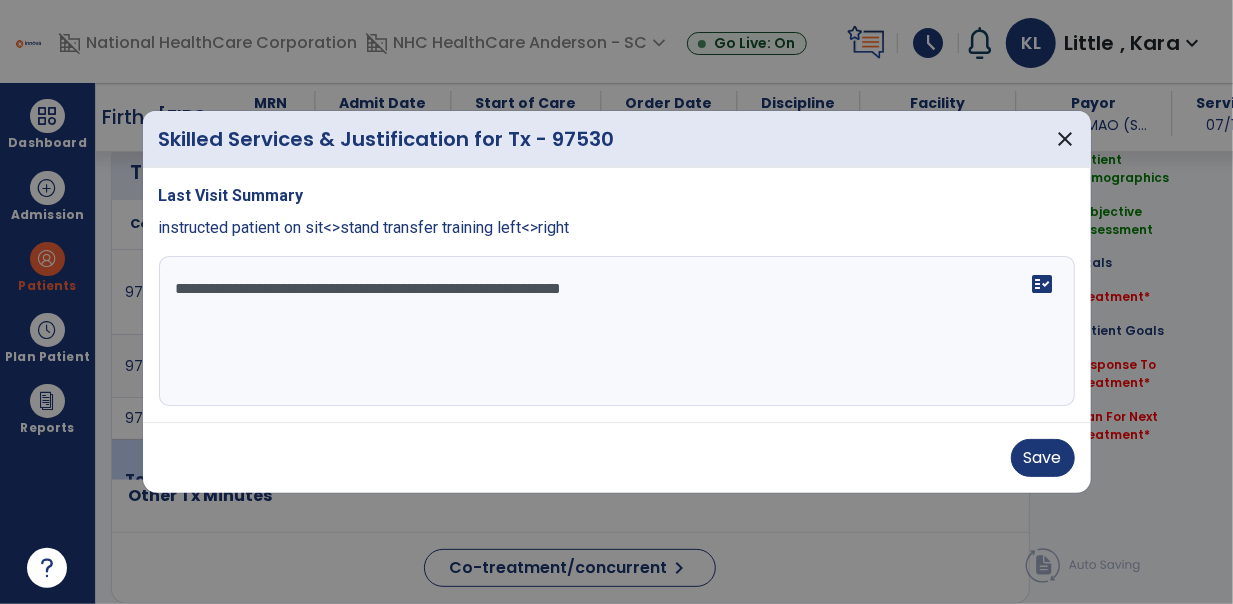 click on "**********" at bounding box center (617, 331) 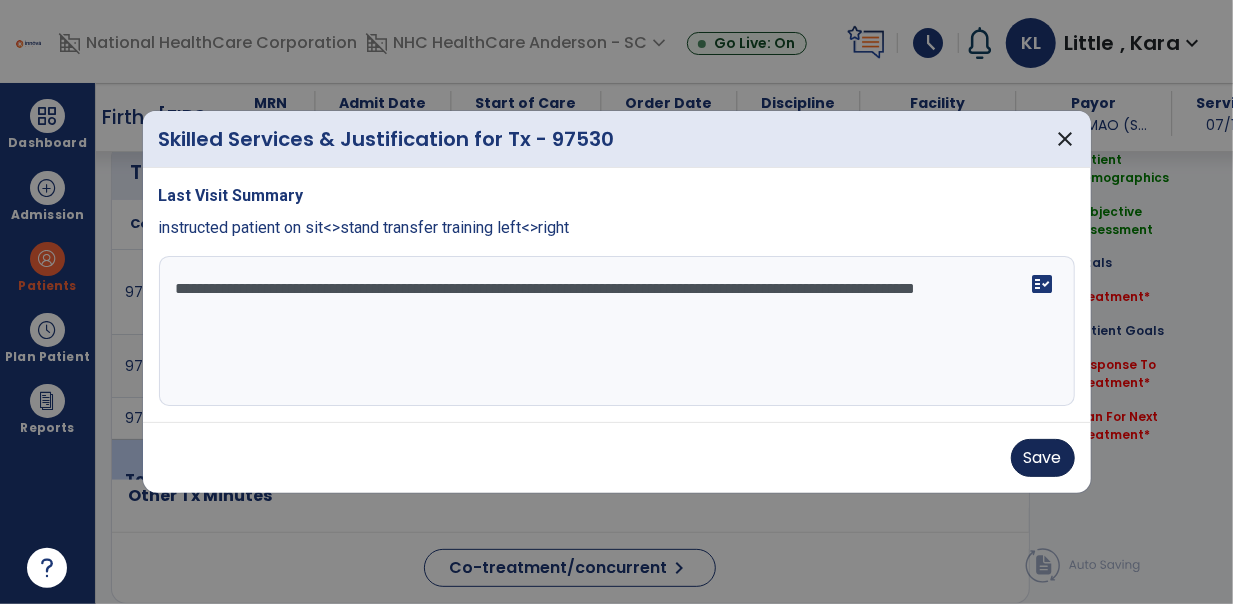 type on "**********" 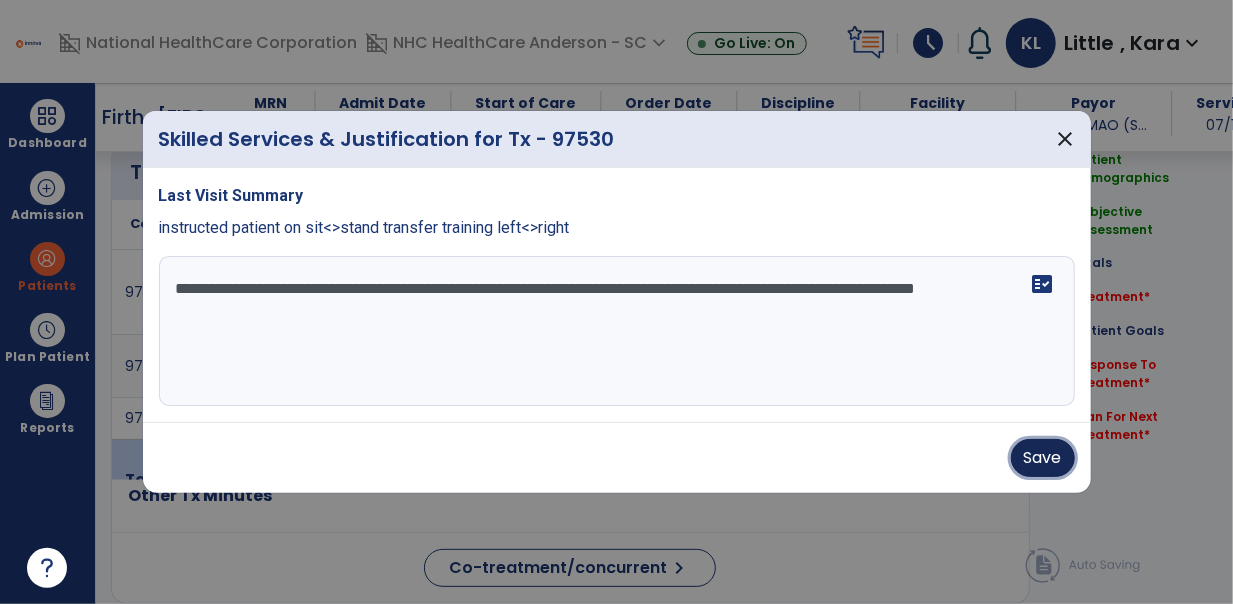 click on "Save" at bounding box center [1043, 458] 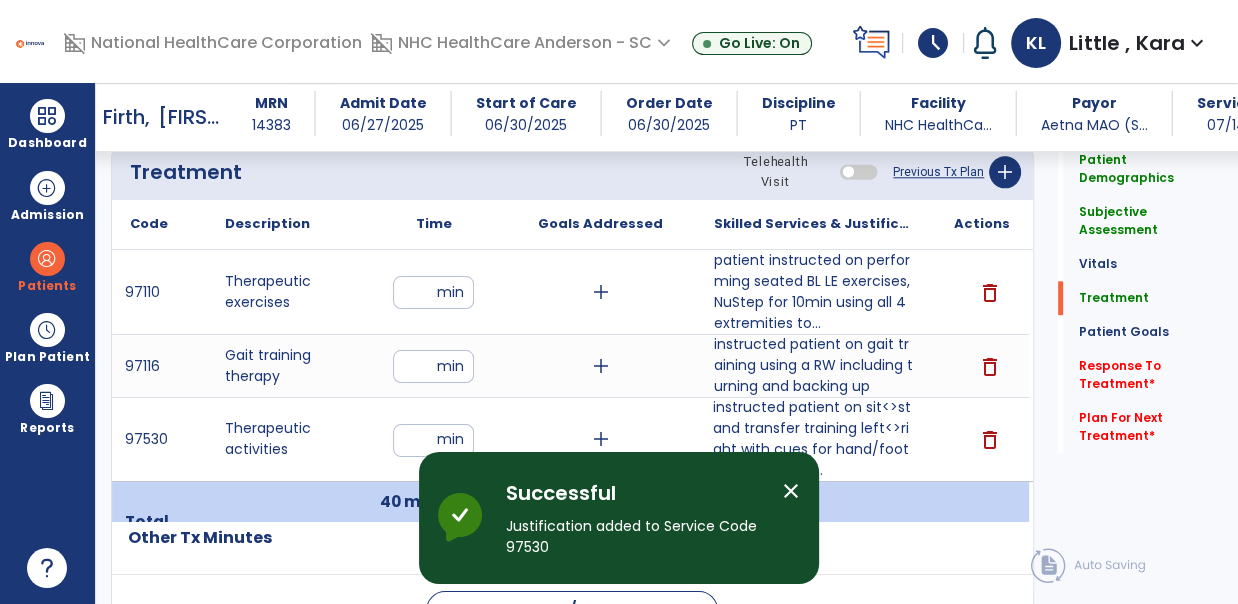 click on "close" at bounding box center (791, 491) 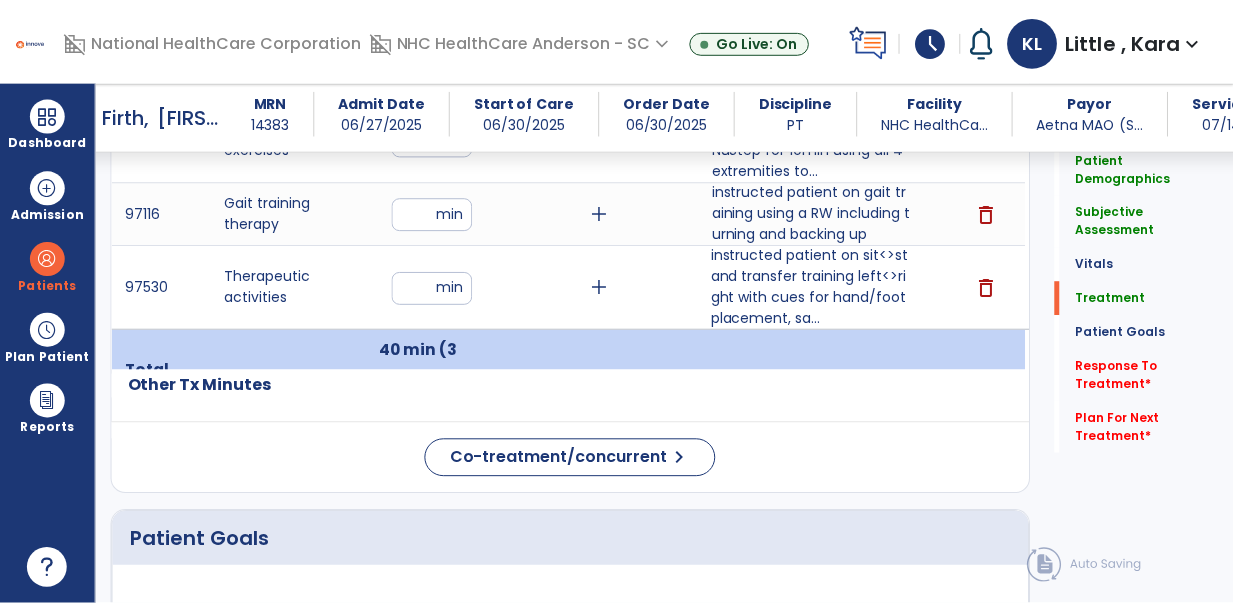 scroll, scrollTop: 1888, scrollLeft: 0, axis: vertical 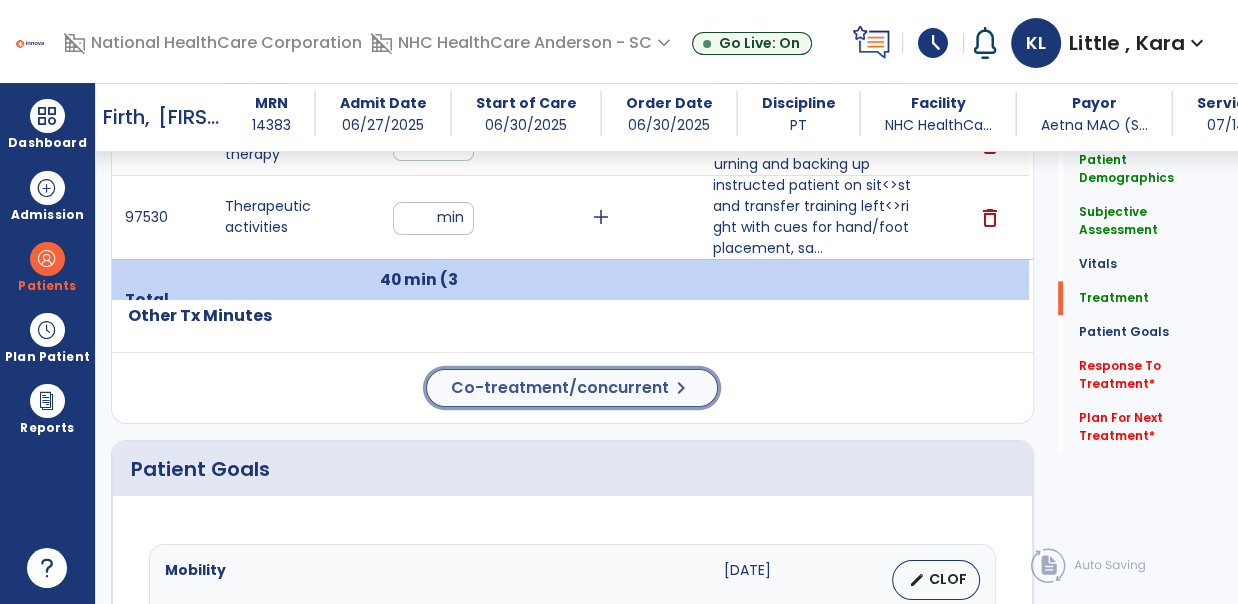 click on "Co-treatment/concurrent" 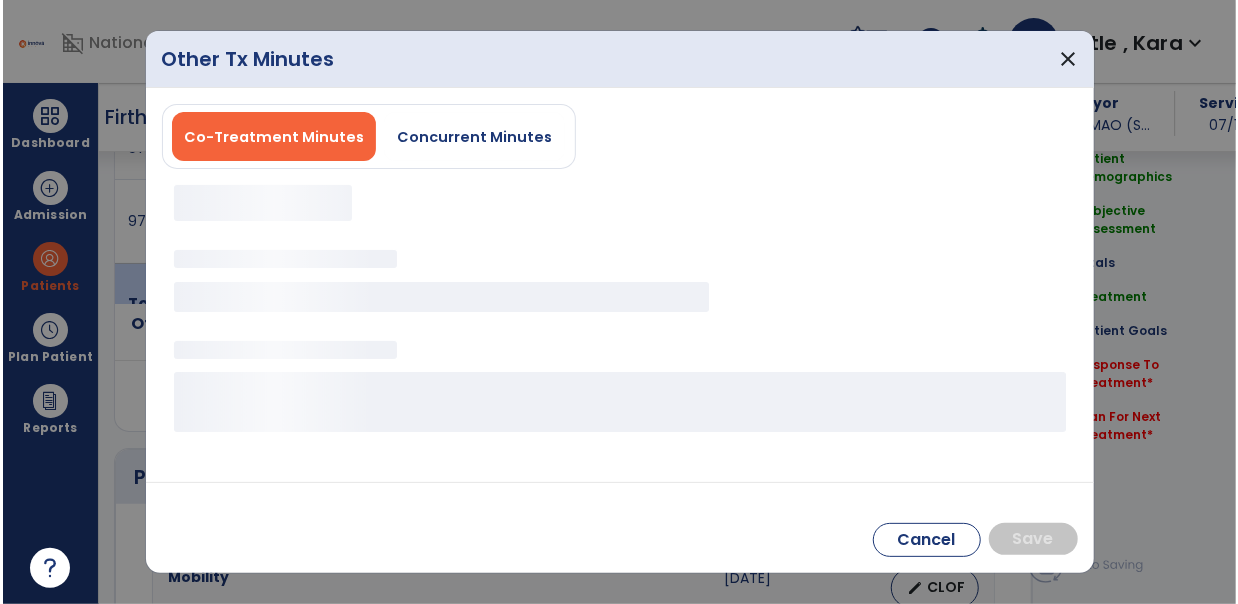 scroll, scrollTop: 1888, scrollLeft: 0, axis: vertical 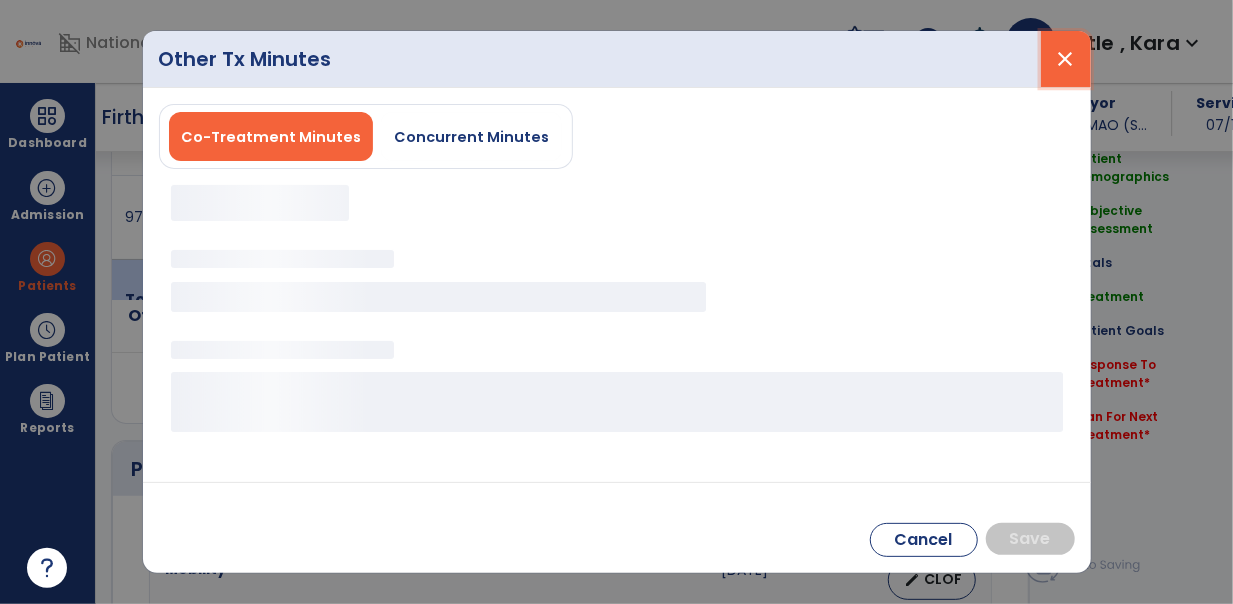 click on "close" at bounding box center [1066, 59] 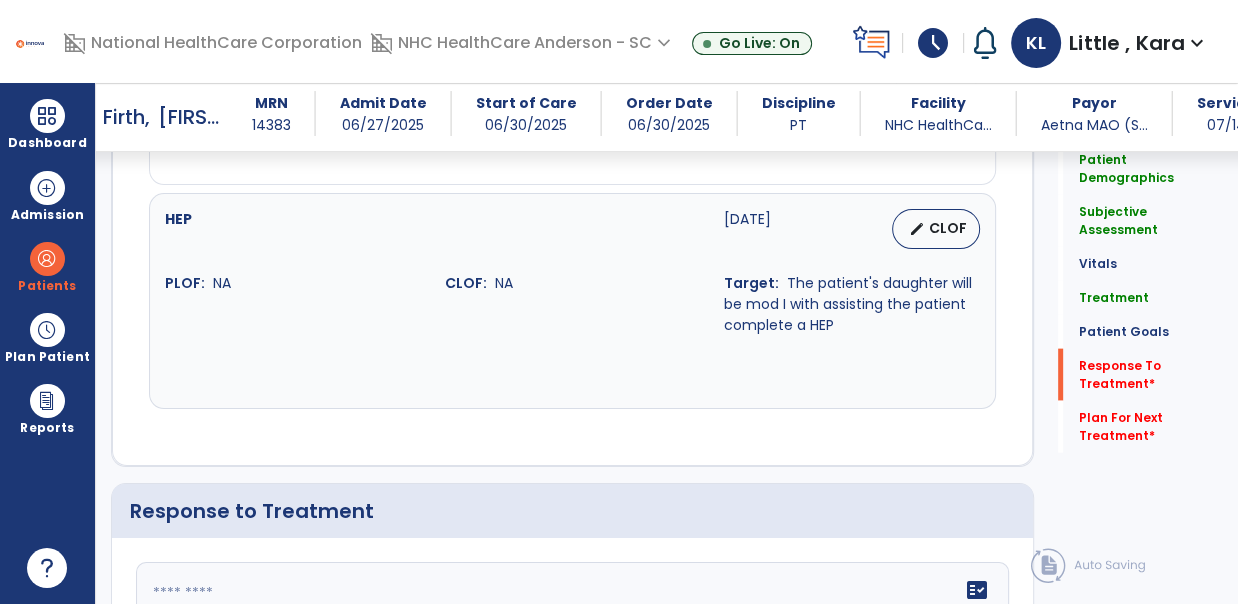 scroll, scrollTop: 3555, scrollLeft: 0, axis: vertical 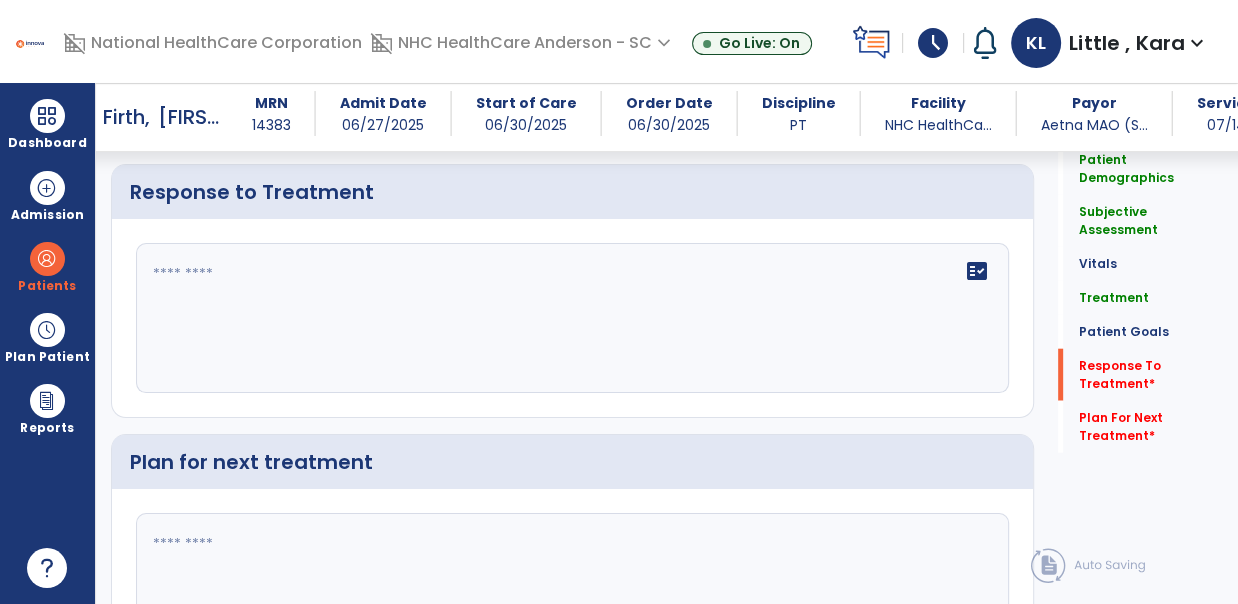 click on "fact_check" 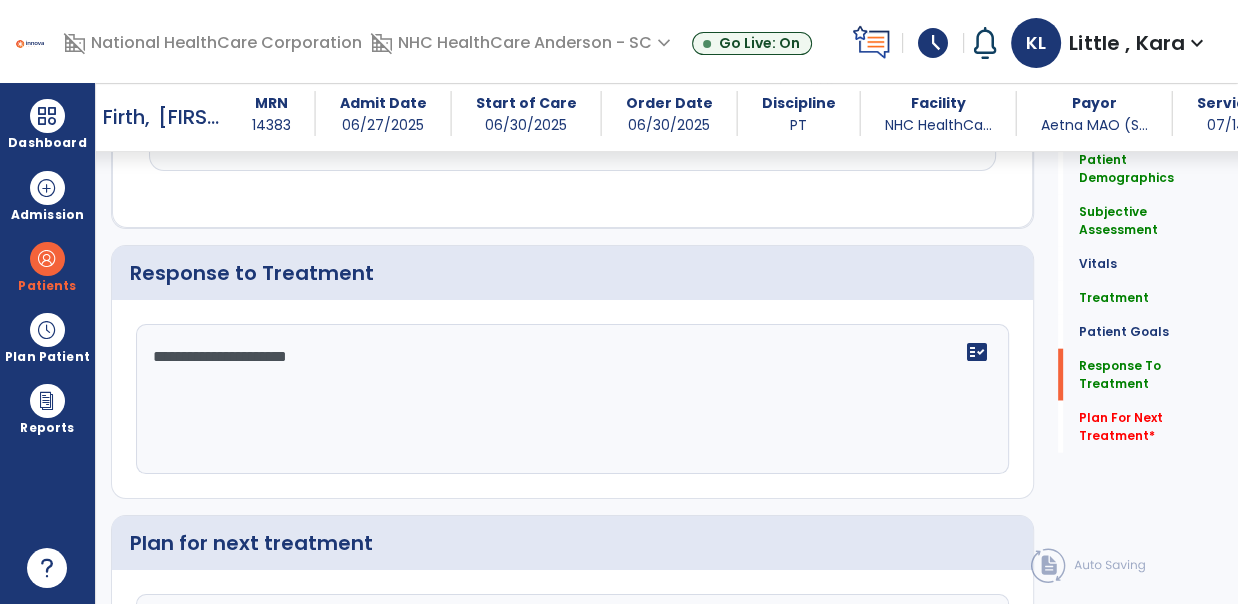scroll, scrollTop: 3556, scrollLeft: 0, axis: vertical 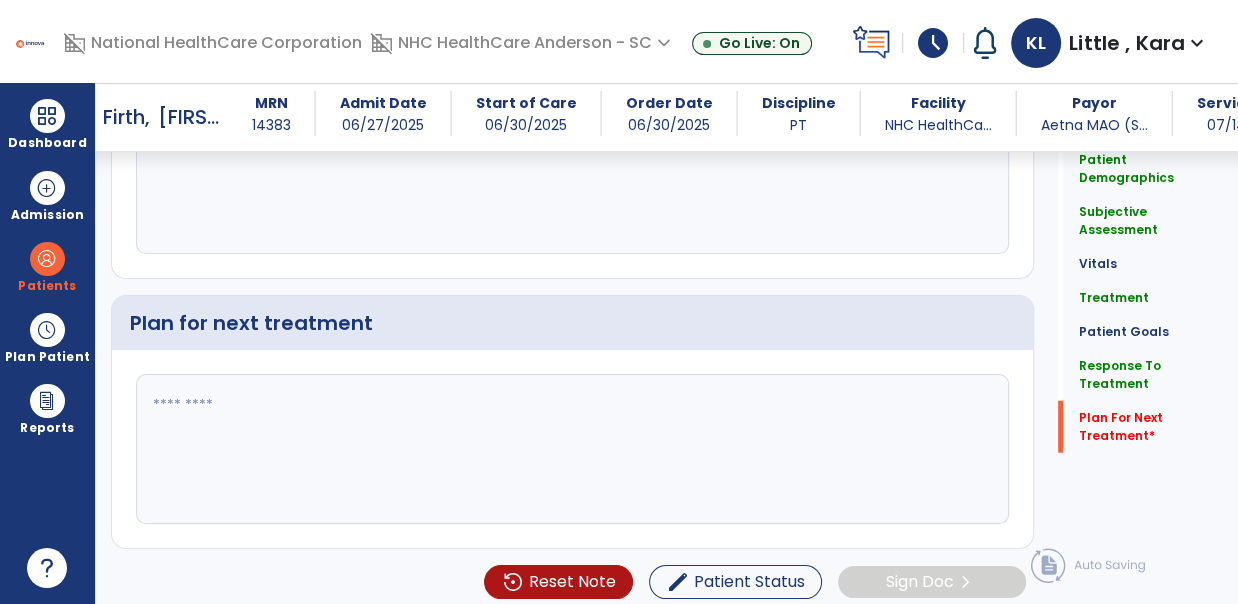 type on "**********" 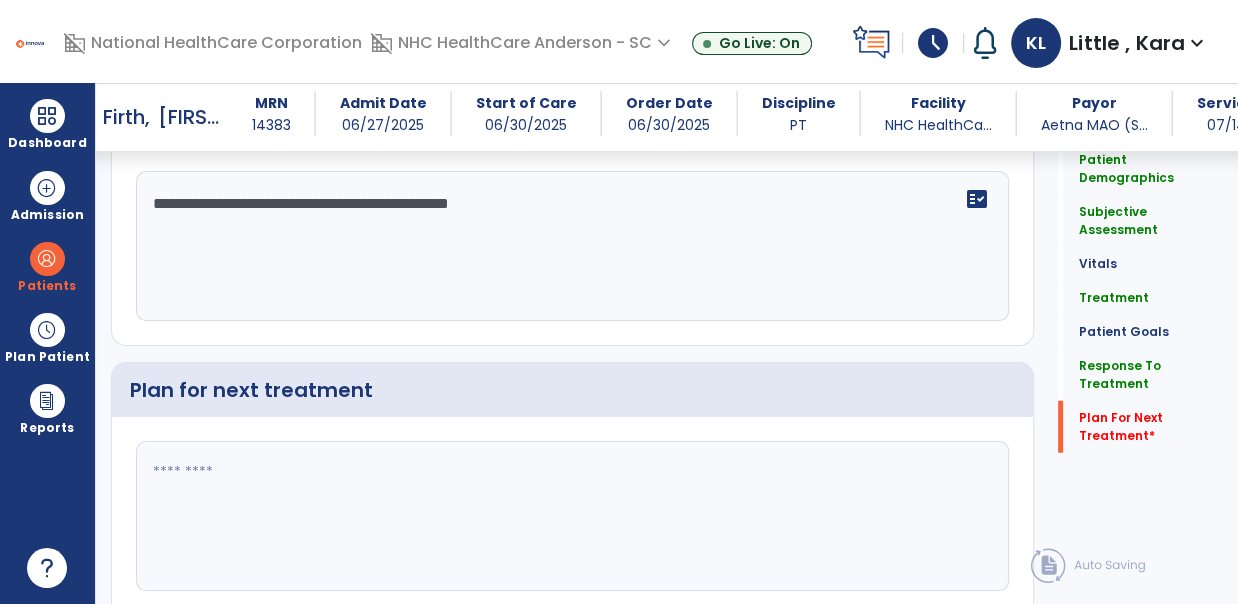scroll, scrollTop: 3694, scrollLeft: 0, axis: vertical 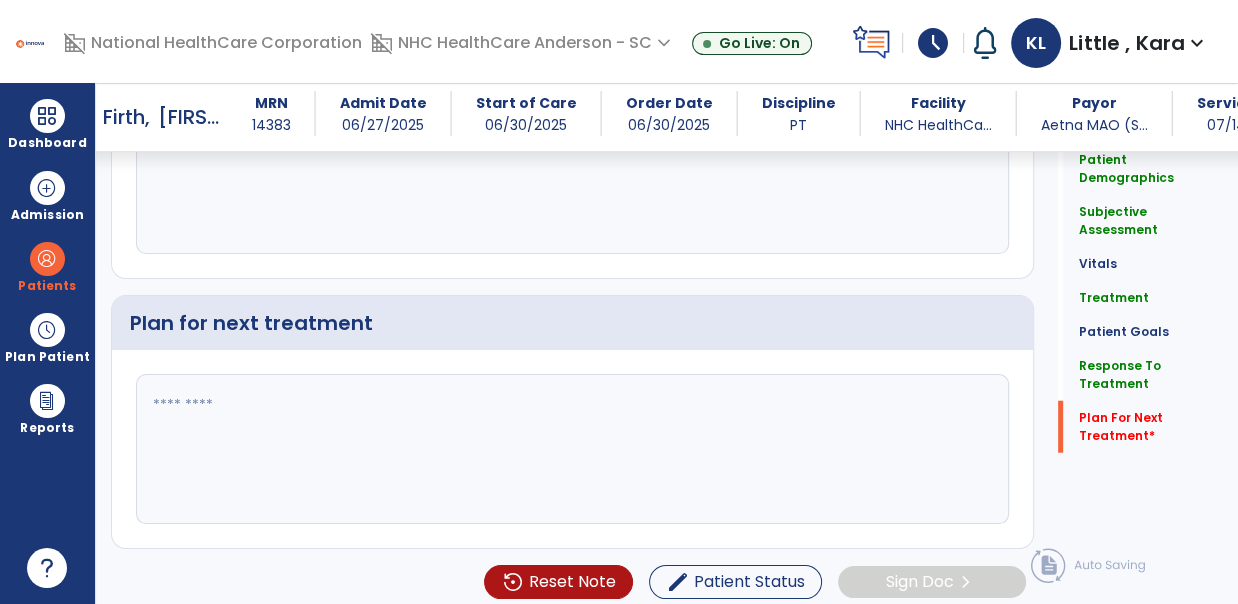 click 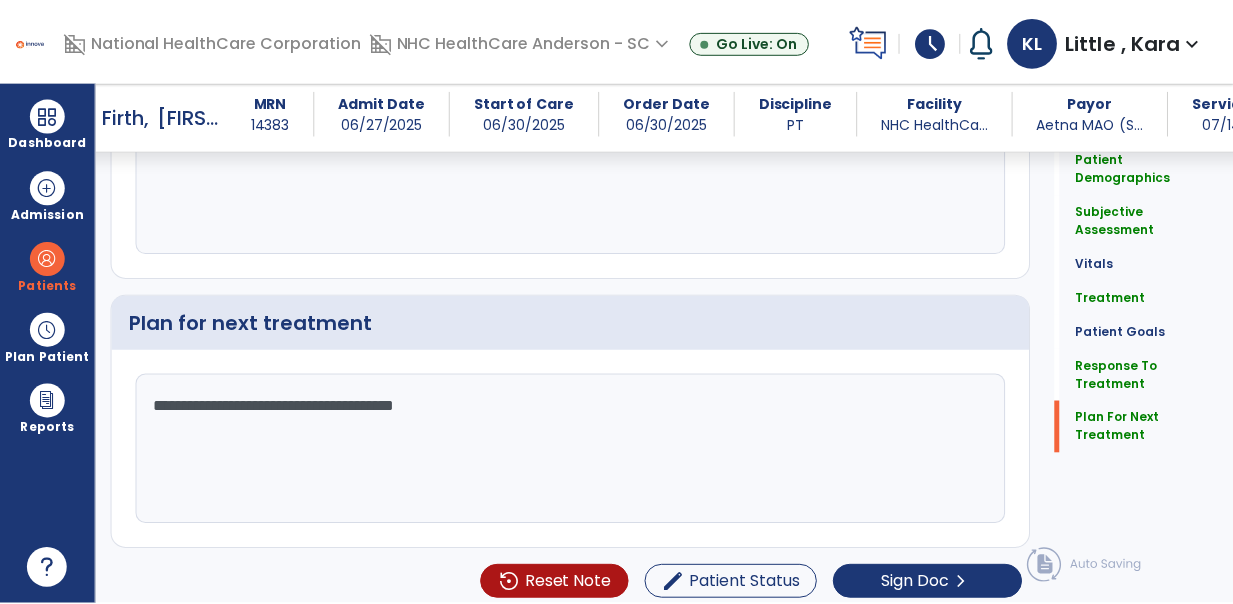 scroll, scrollTop: 3694, scrollLeft: 0, axis: vertical 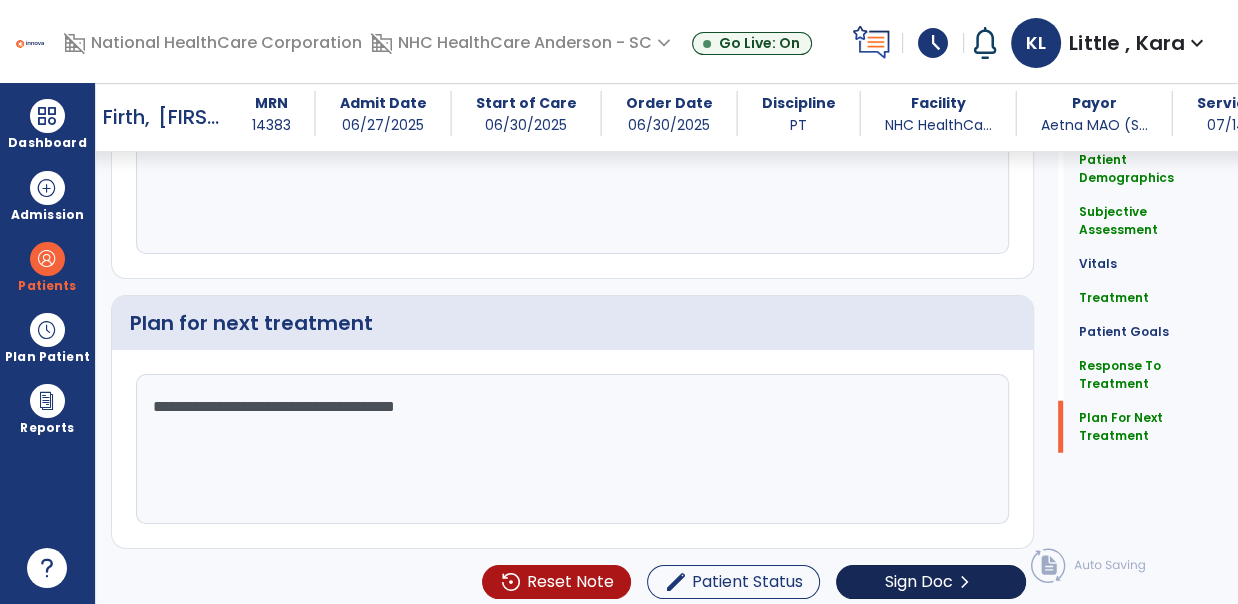 type on "**********" 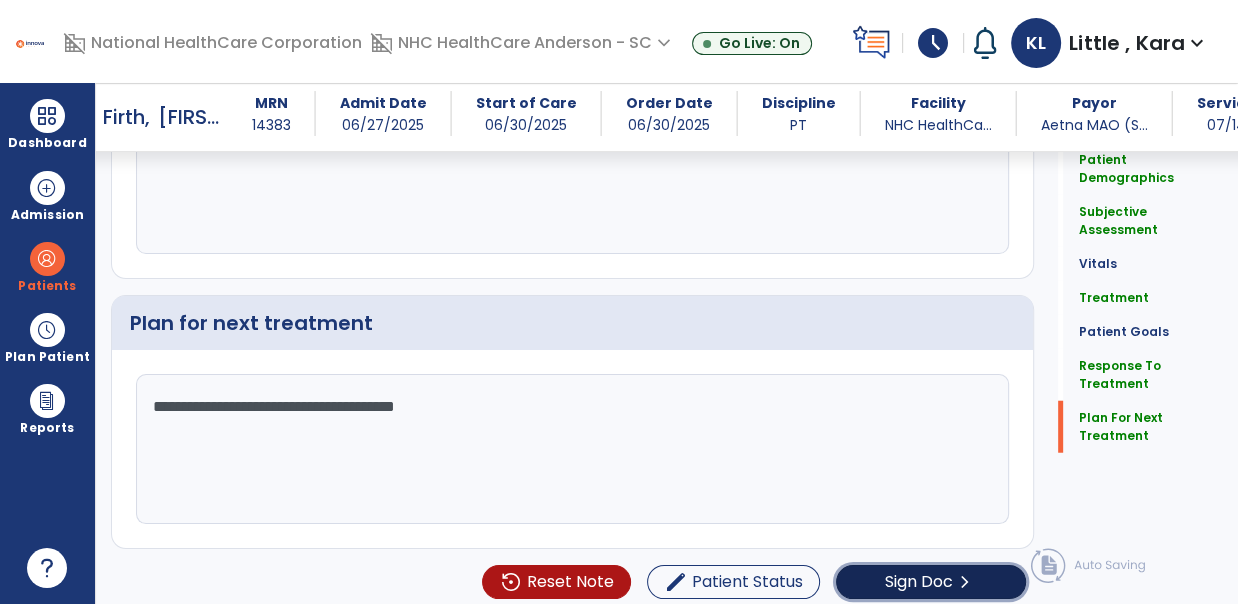 click on "Sign Doc" 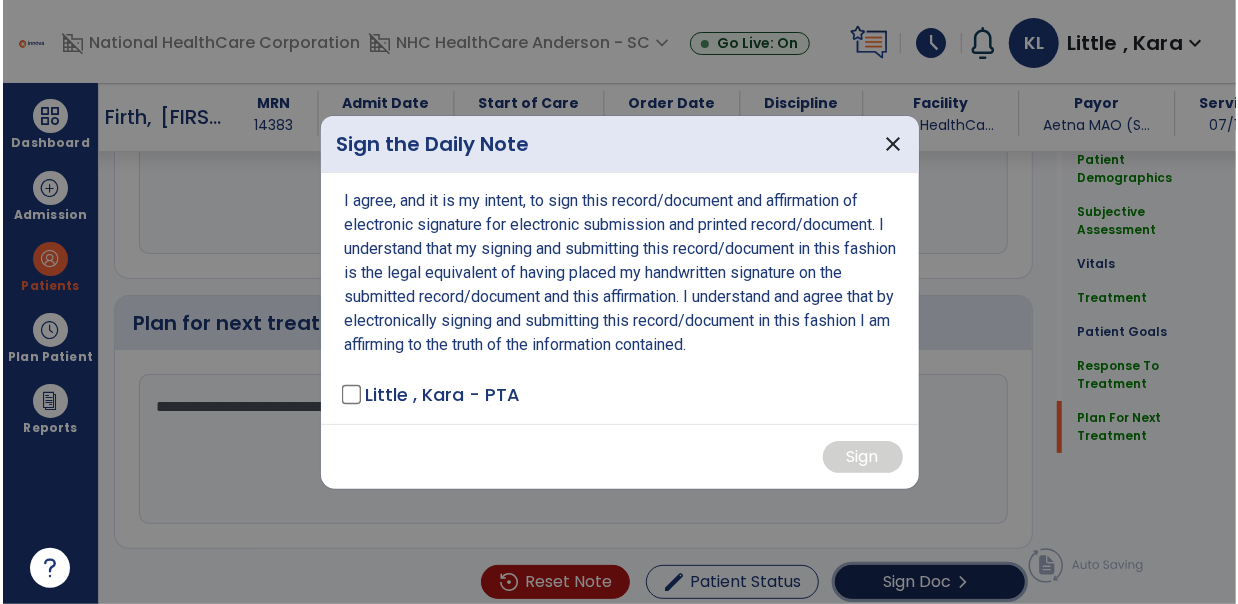 scroll, scrollTop: 3694, scrollLeft: 0, axis: vertical 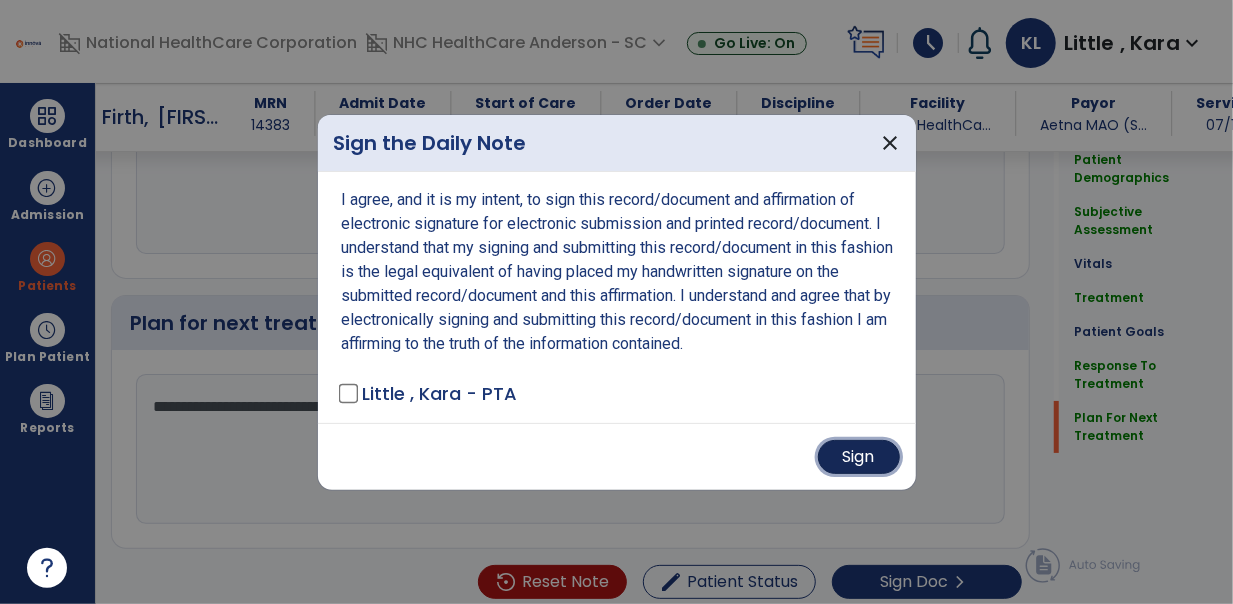 click on "Sign" at bounding box center (859, 457) 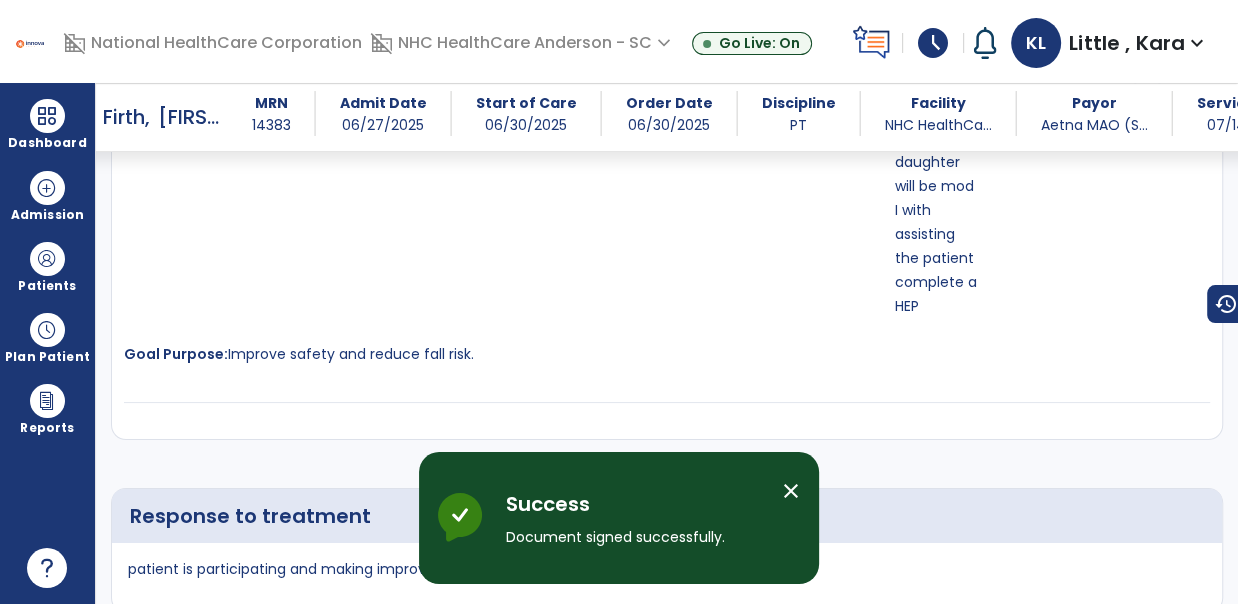 scroll, scrollTop: 5745, scrollLeft: 0, axis: vertical 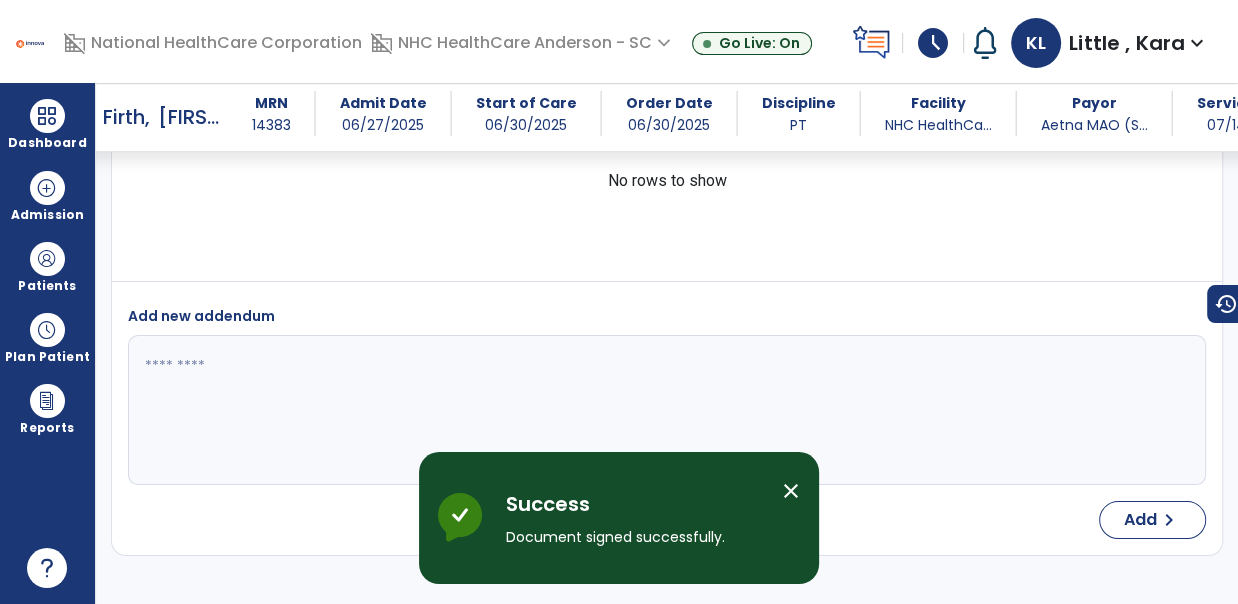 click on "close" at bounding box center (791, 491) 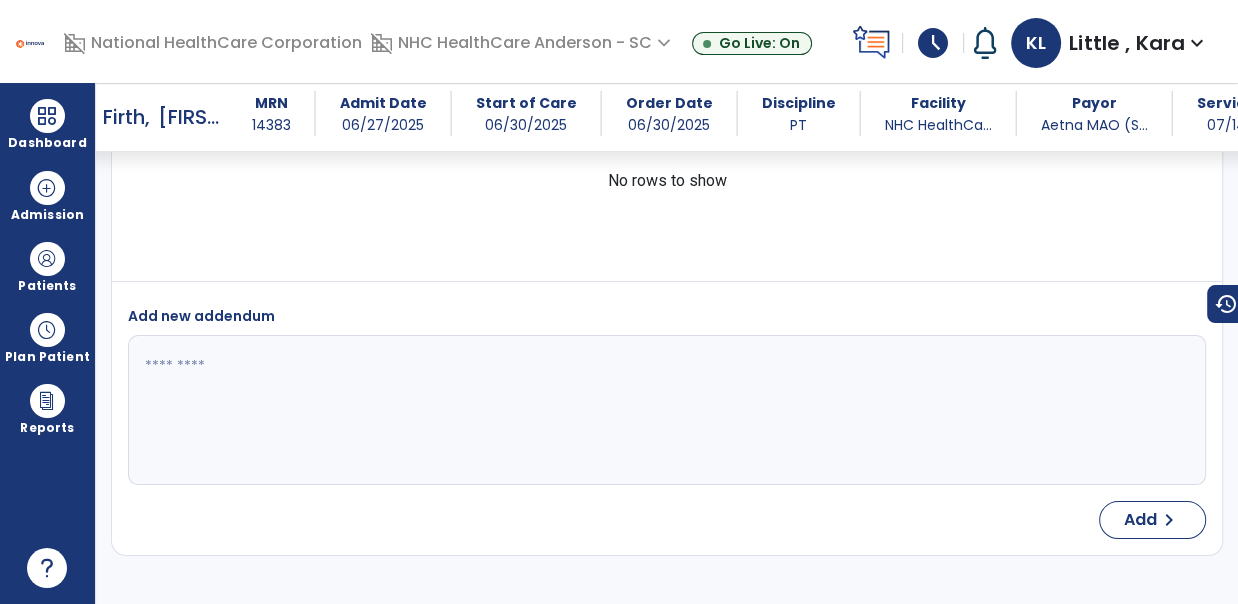 select on "*" 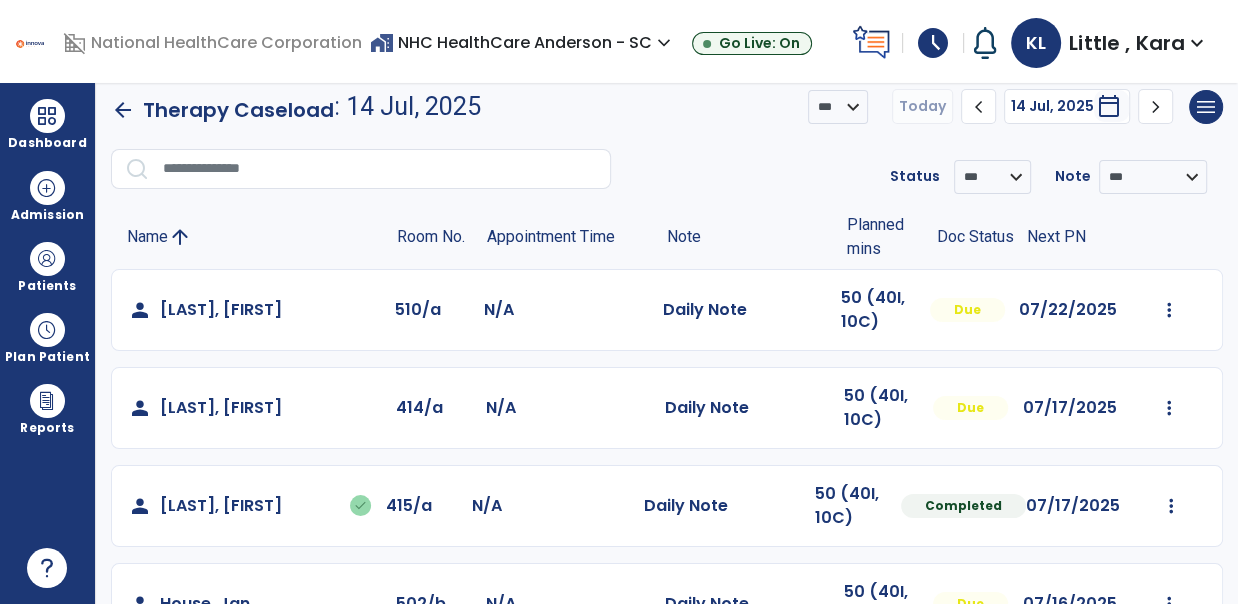 scroll, scrollTop: 0, scrollLeft: 0, axis: both 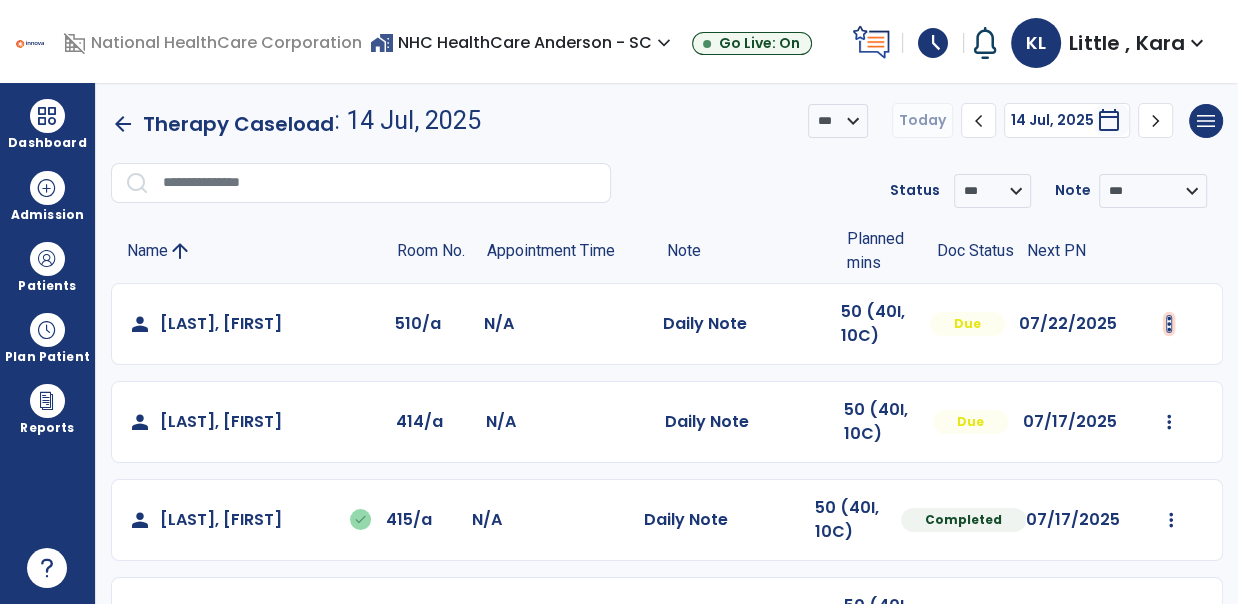 click at bounding box center [1169, 324] 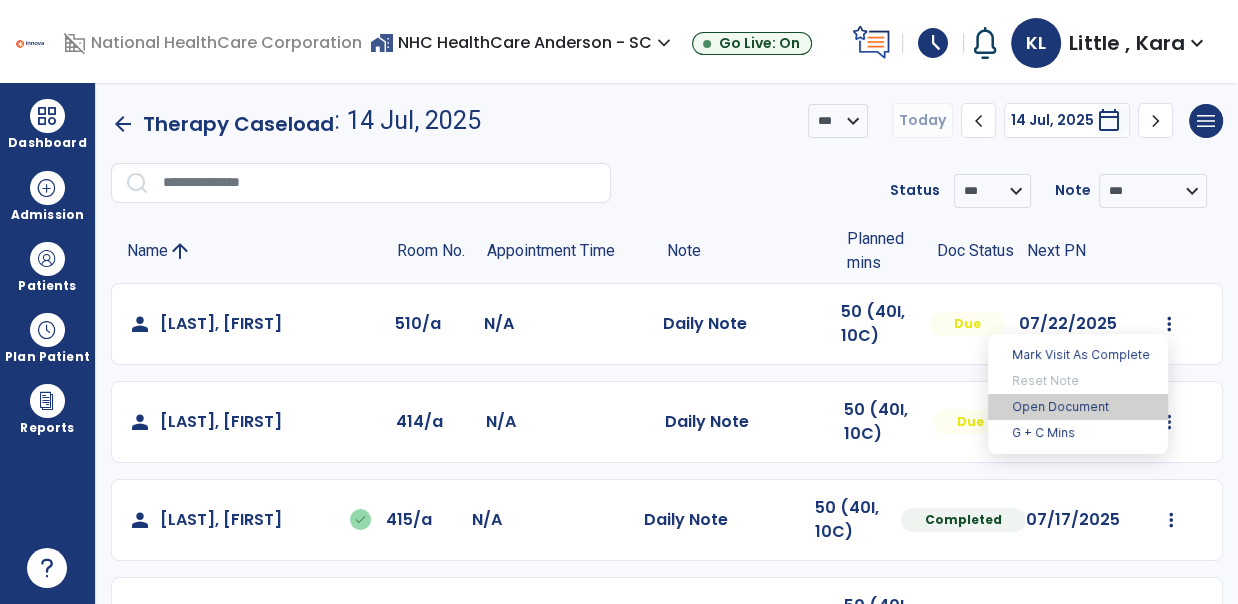 click on "Open Document" at bounding box center [1078, 407] 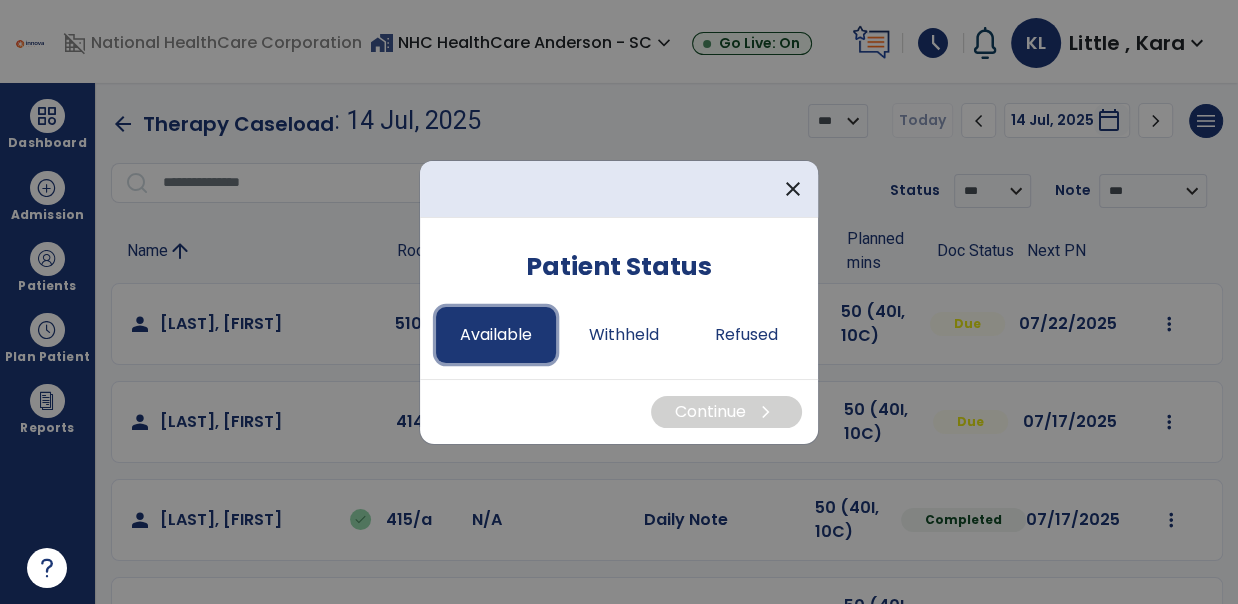 click on "Available" at bounding box center (496, 335) 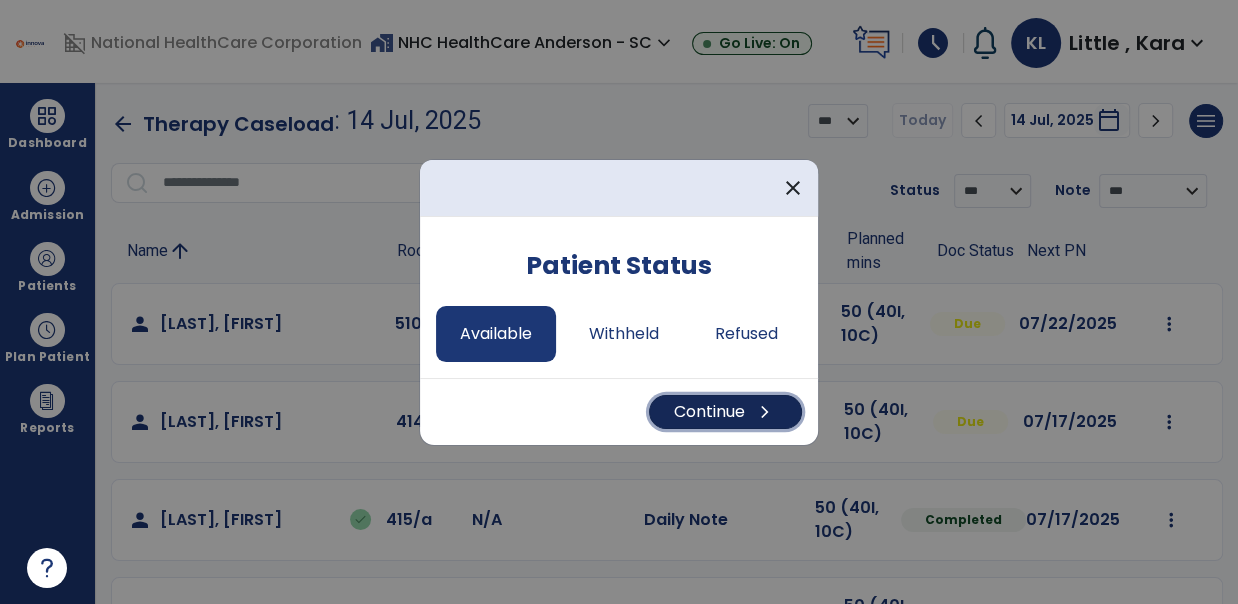 click on "Continue   chevron_right" at bounding box center (725, 412) 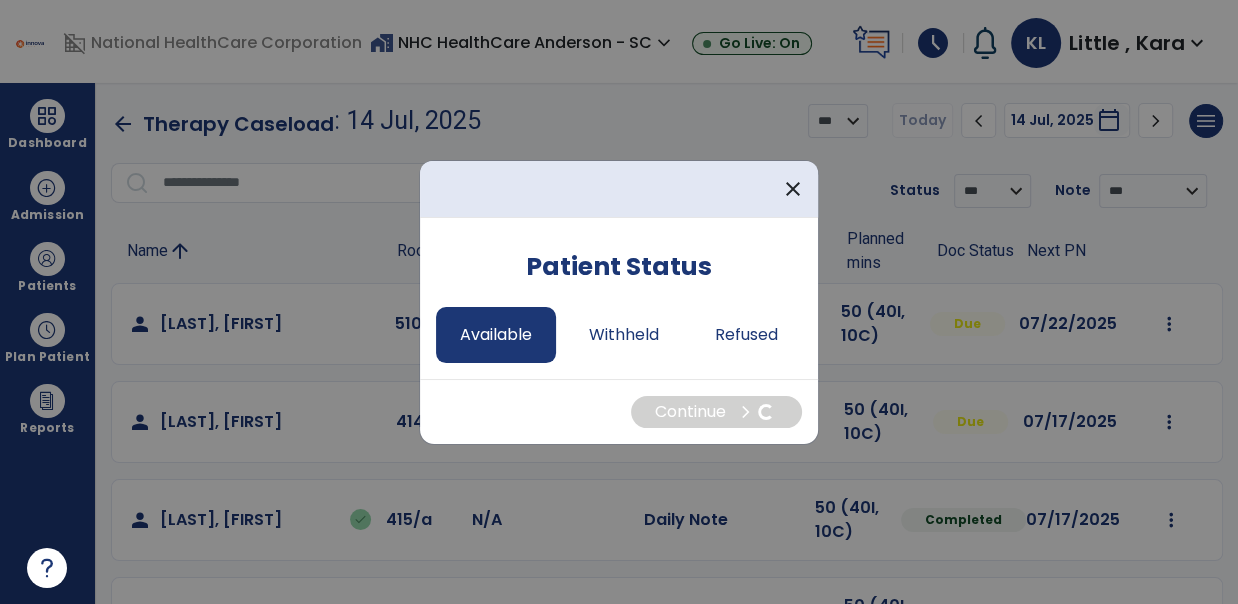 select on "*" 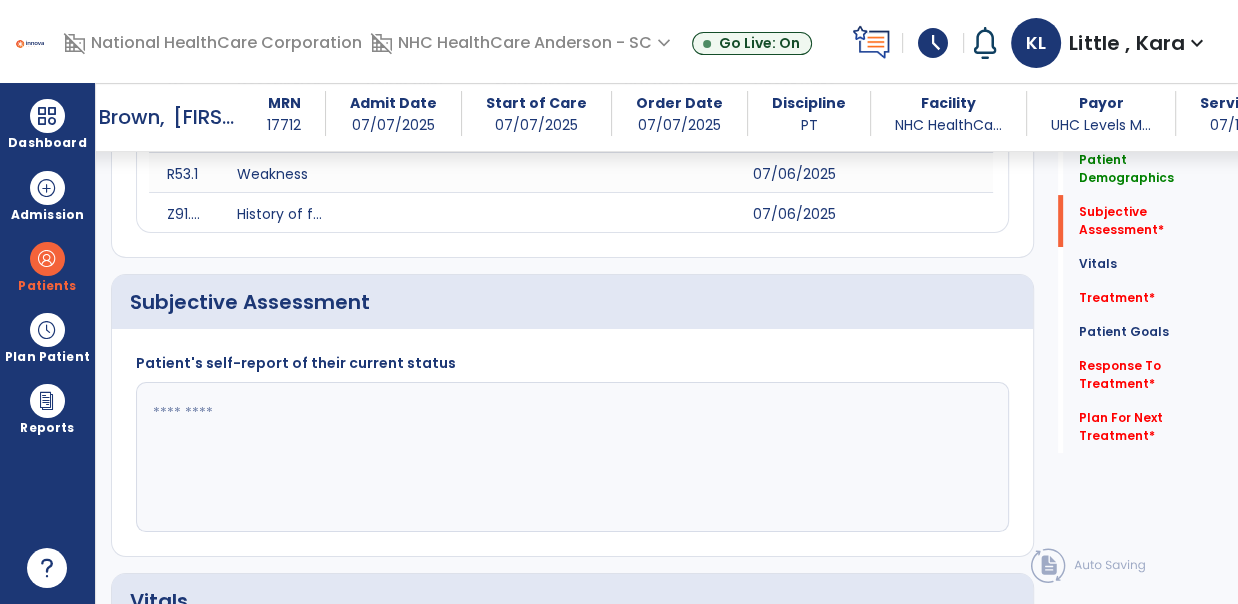 scroll, scrollTop: 333, scrollLeft: 0, axis: vertical 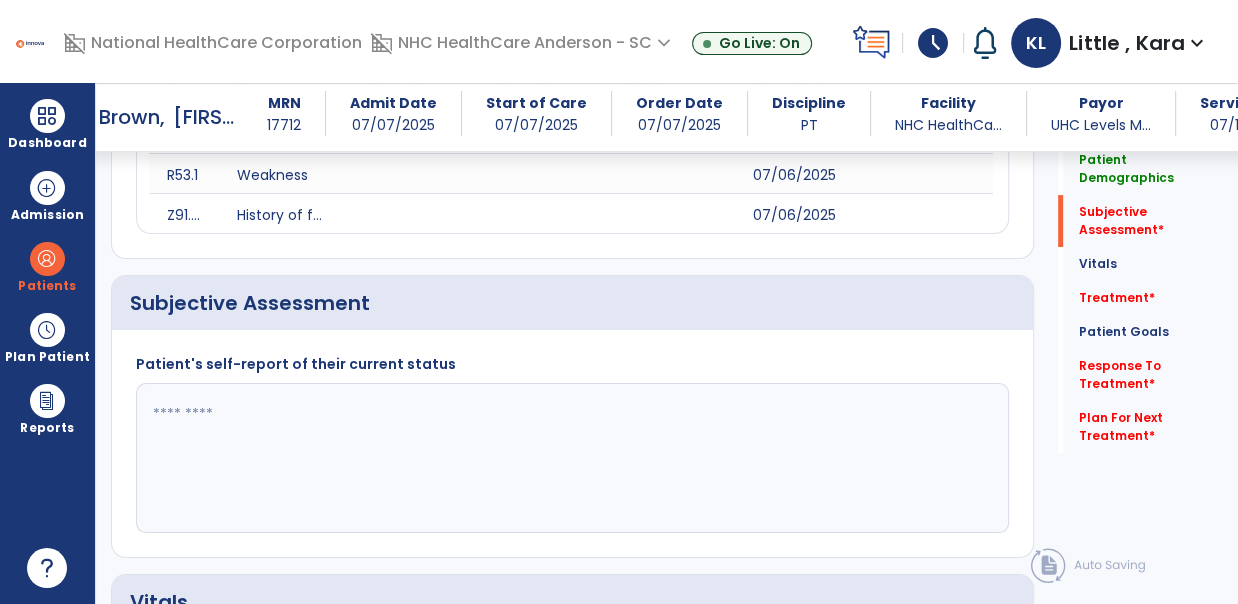 click 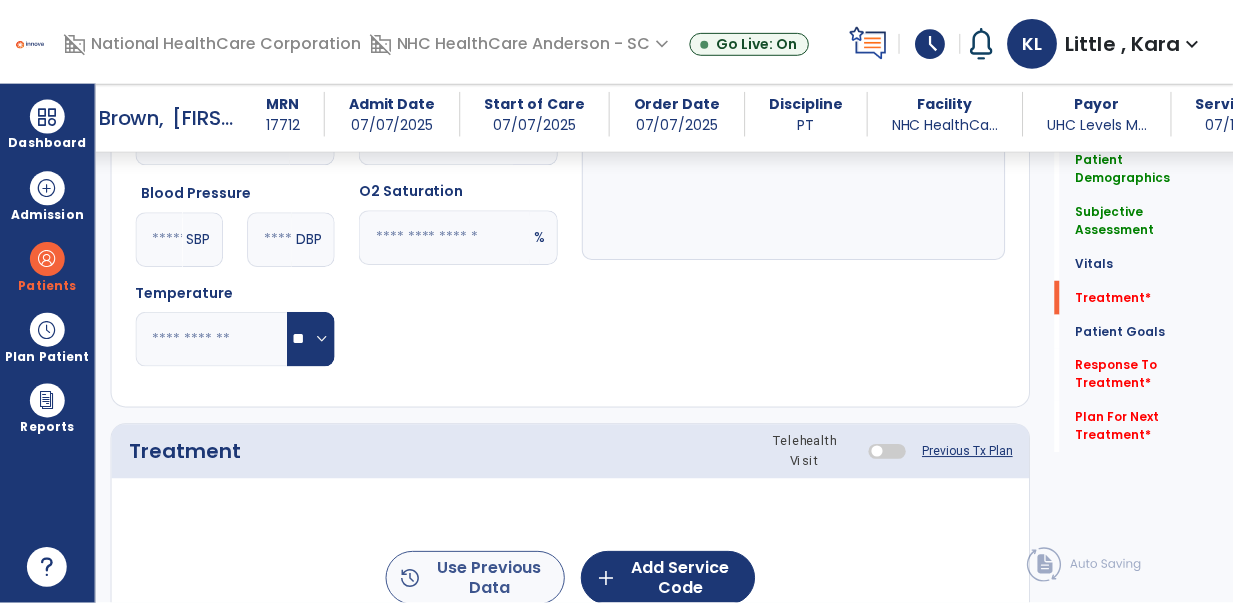 scroll, scrollTop: 1111, scrollLeft: 0, axis: vertical 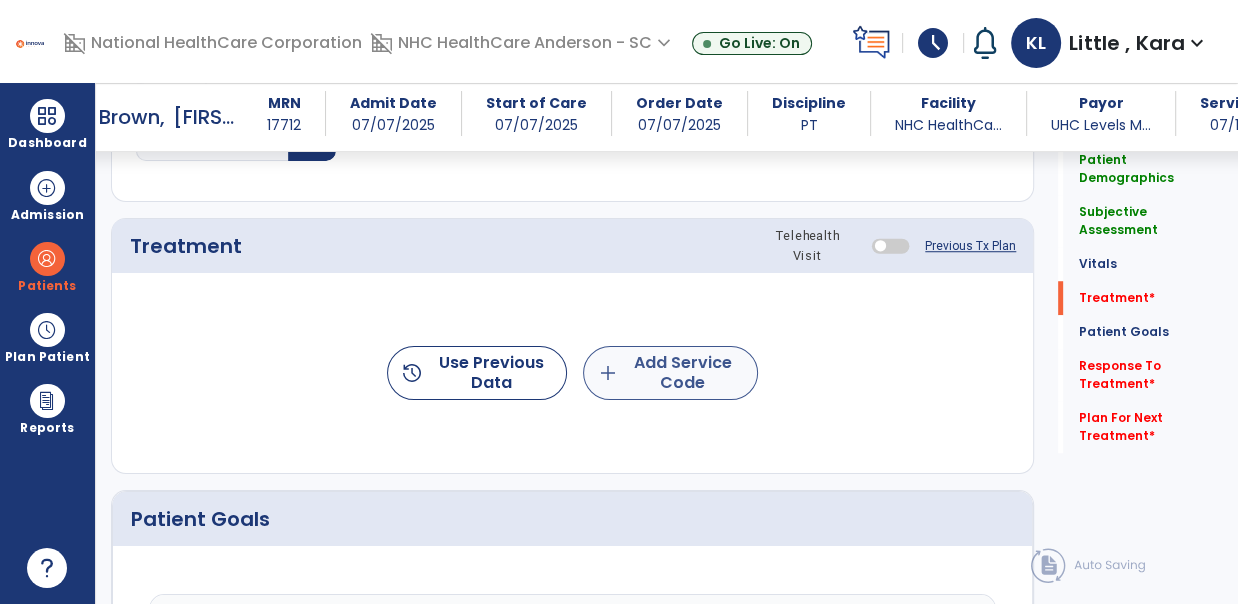 type on "**********" 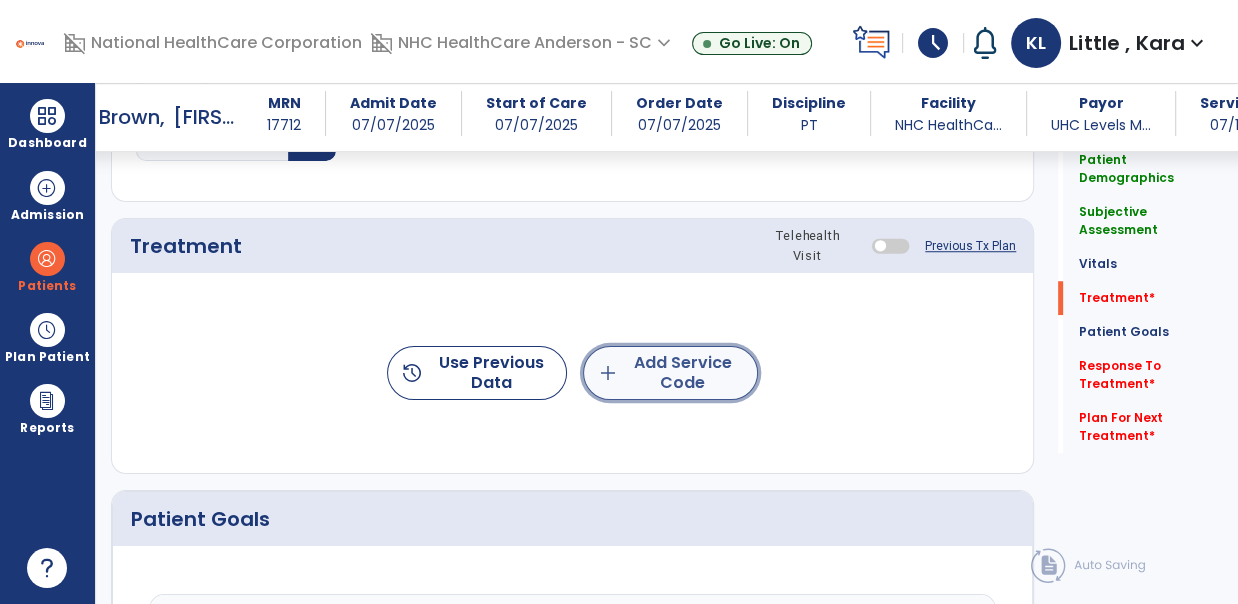 click on "add  Add Service Code" 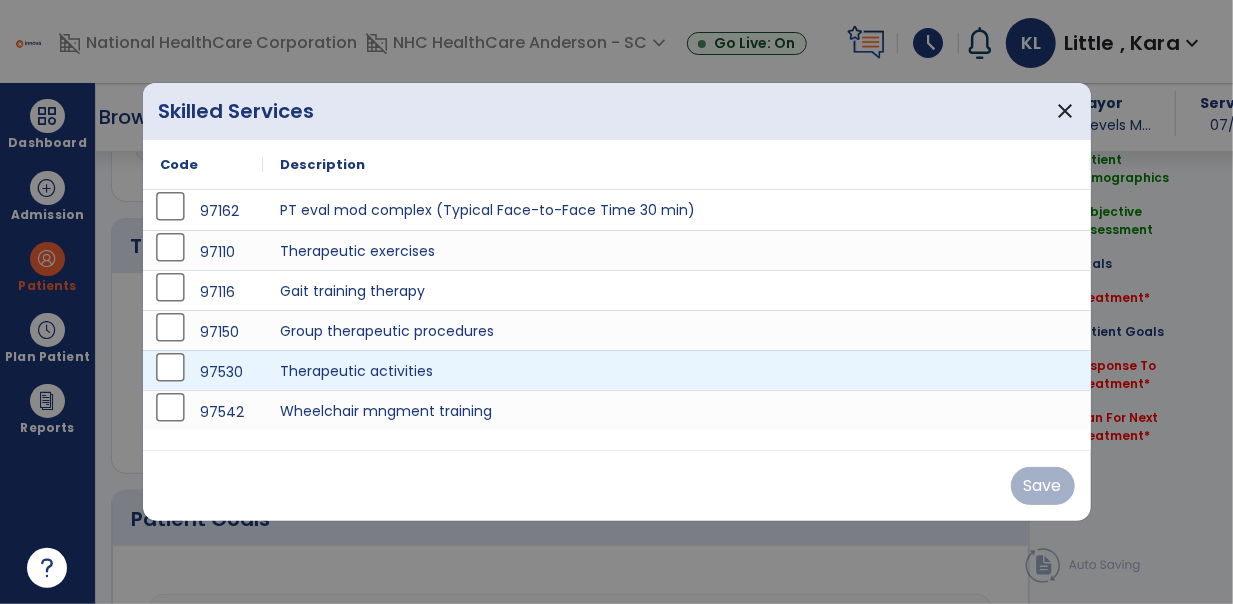 scroll, scrollTop: 1111, scrollLeft: 0, axis: vertical 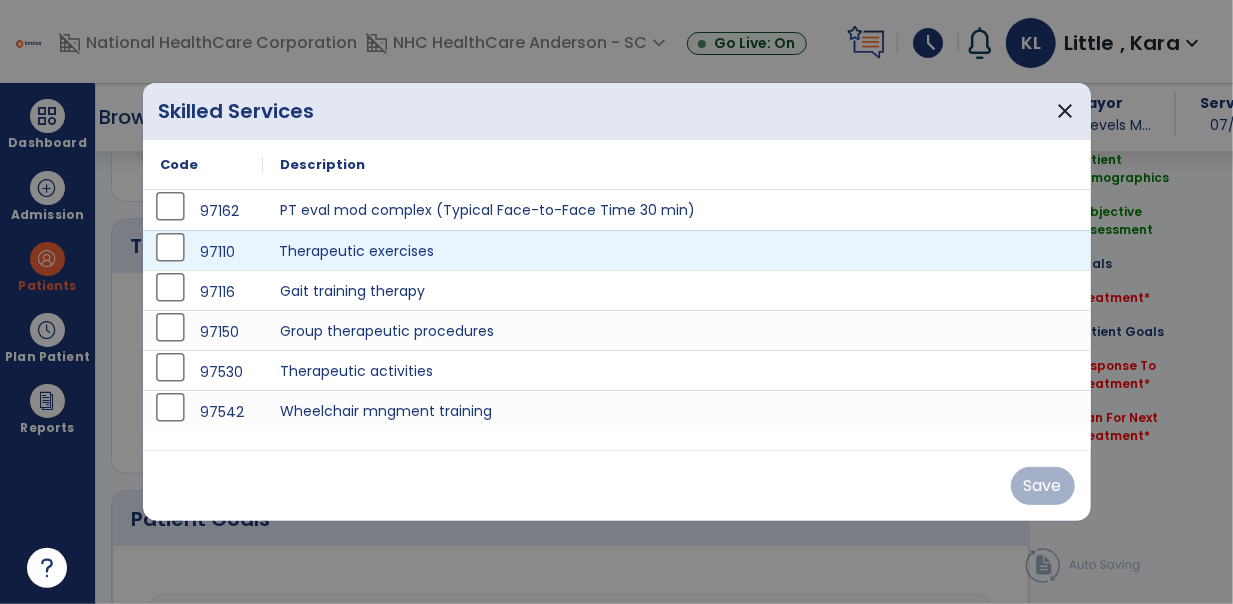 click on "Therapeutic exercises" at bounding box center [677, 250] 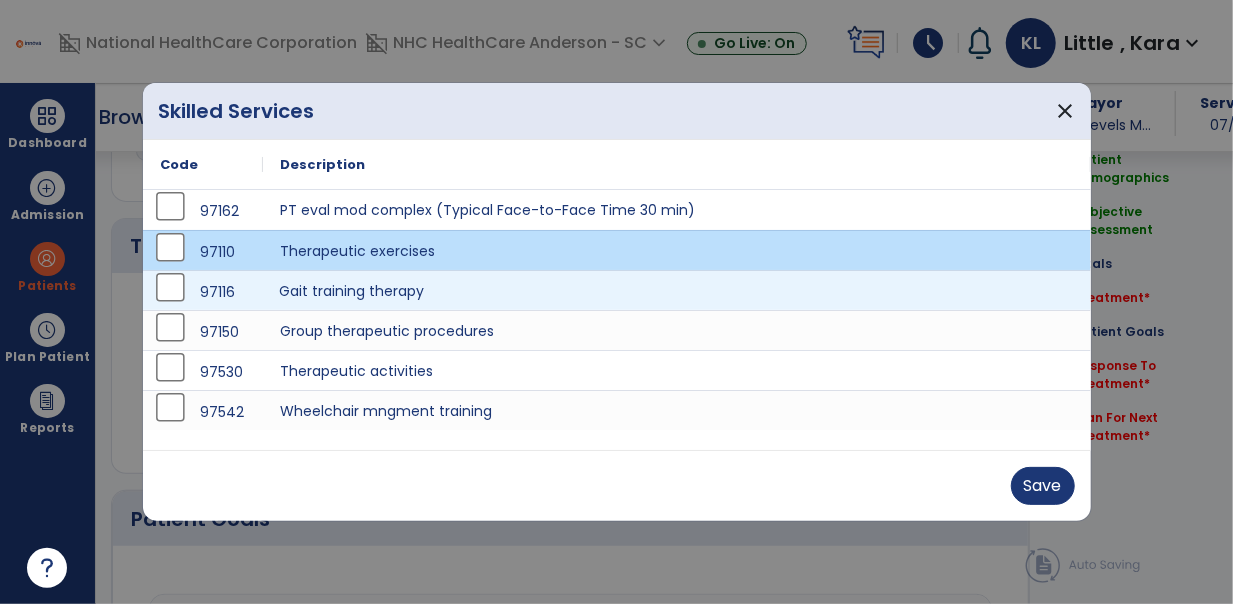 drag, startPoint x: 329, startPoint y: 287, endPoint x: 338, endPoint y: 344, distance: 57.706154 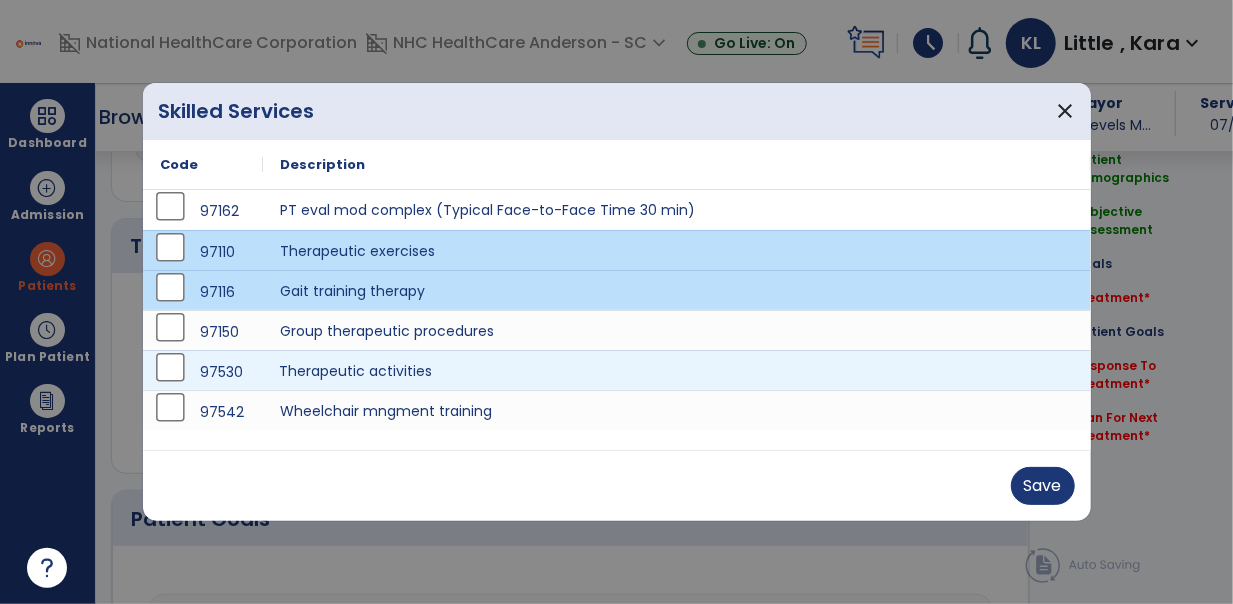 drag, startPoint x: 344, startPoint y: 361, endPoint x: 434, endPoint y: 392, distance: 95.189285 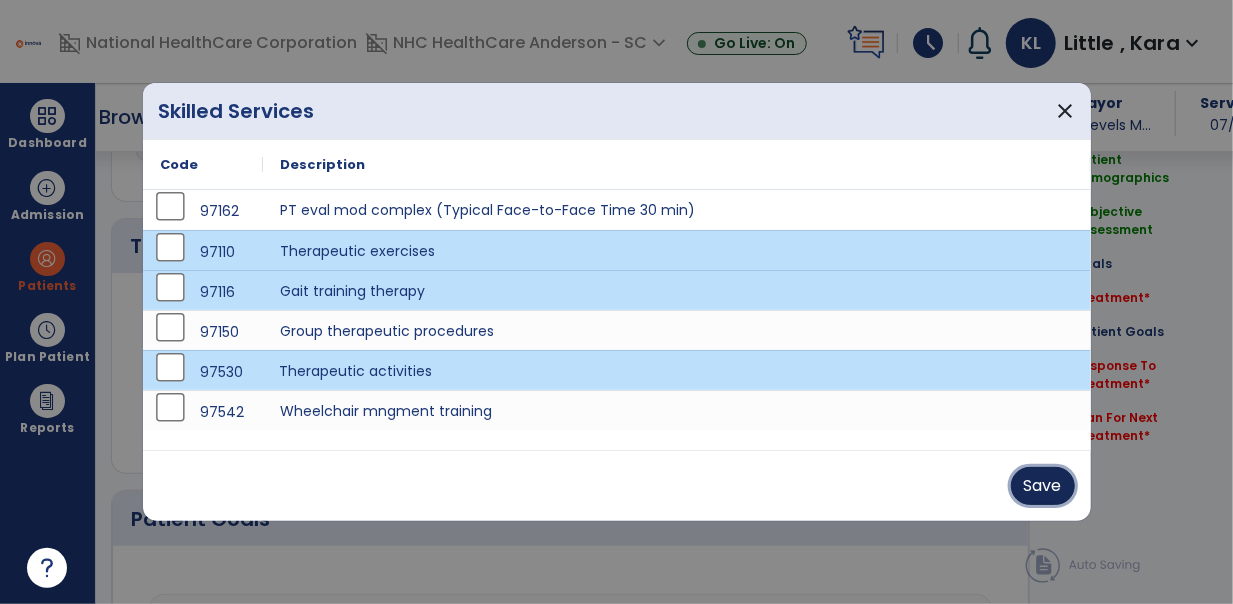 click on "Save" at bounding box center (1043, 486) 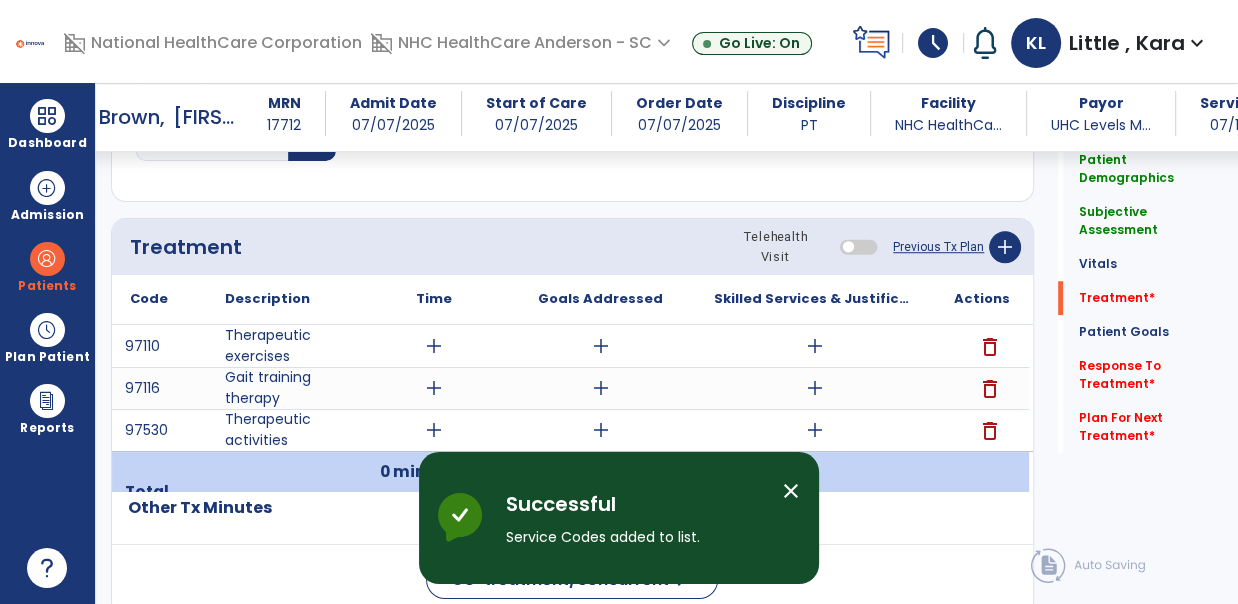 click on "close" at bounding box center (791, 491) 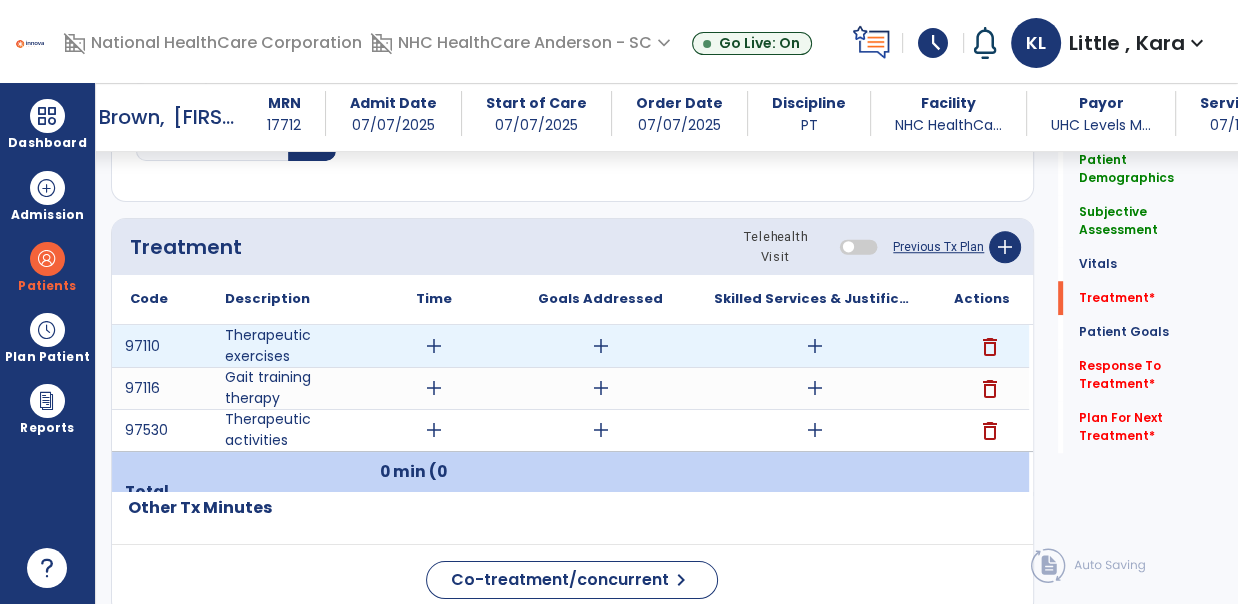 click on "add" at bounding box center (434, 346) 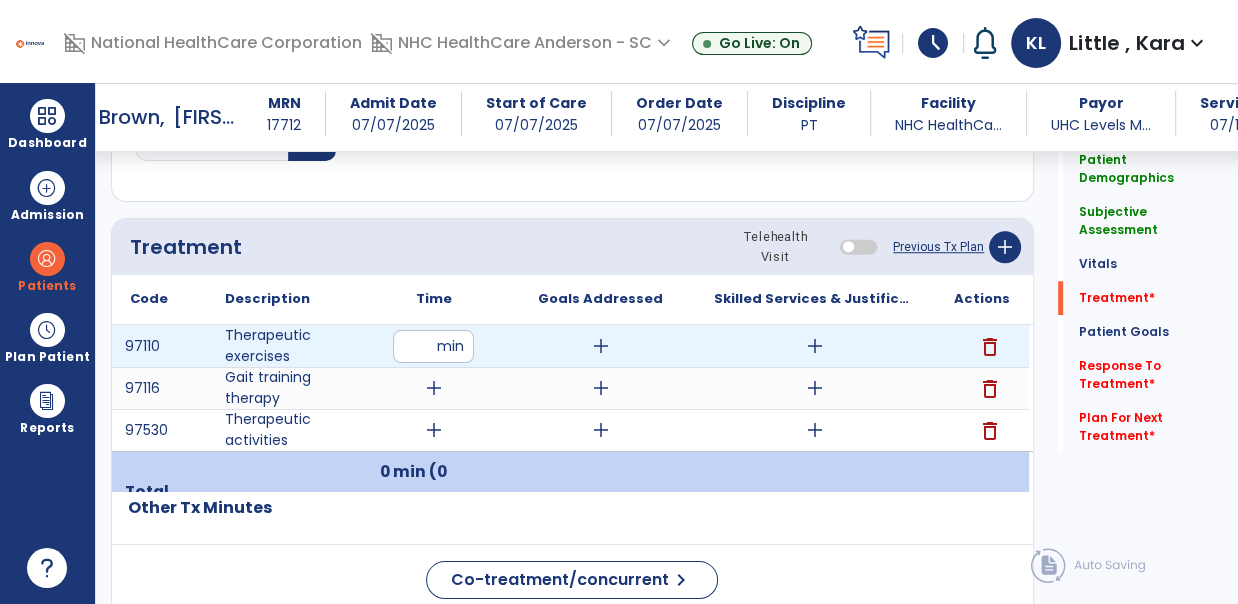 type on "**" 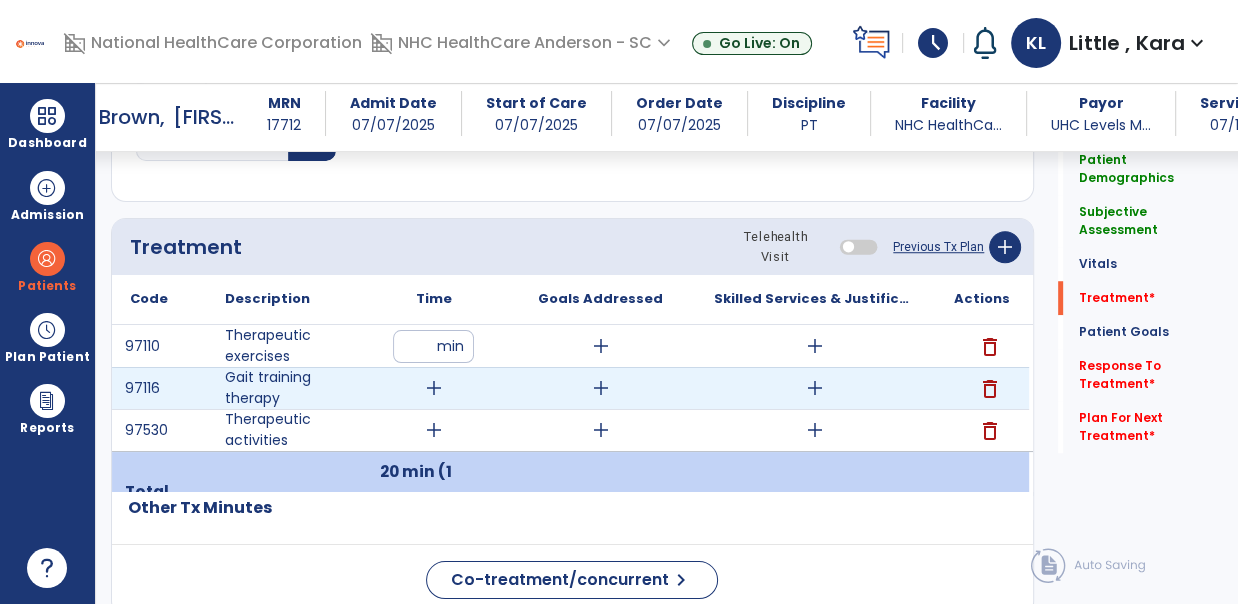 click on "add" at bounding box center (434, 388) 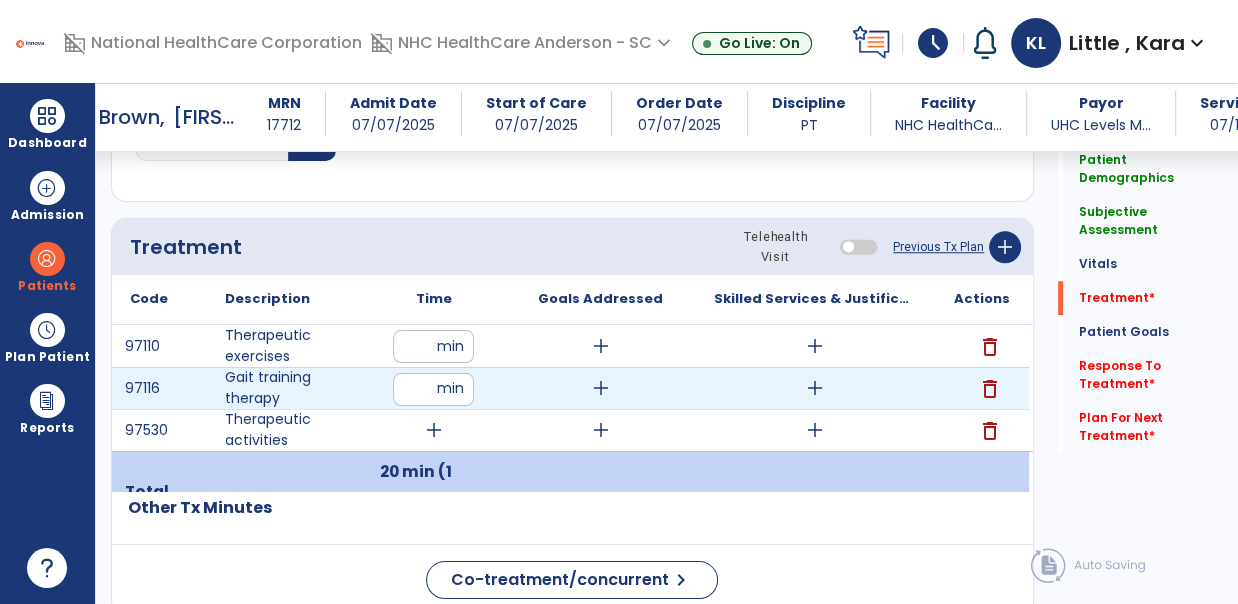 type on "**" 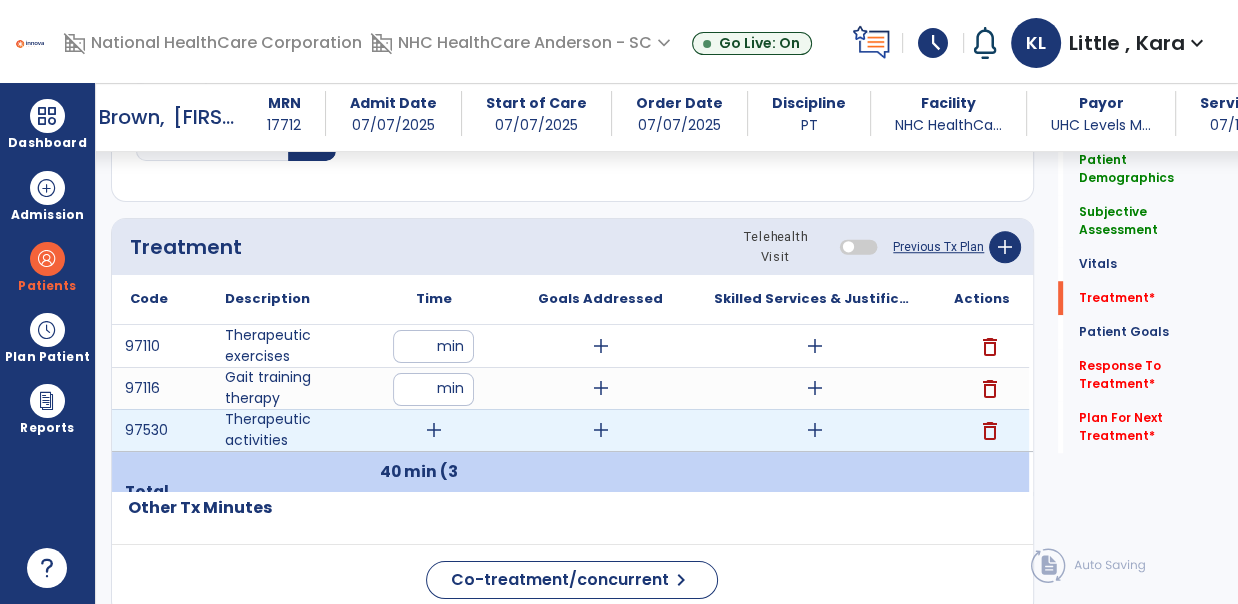 click on "add" at bounding box center [434, 430] 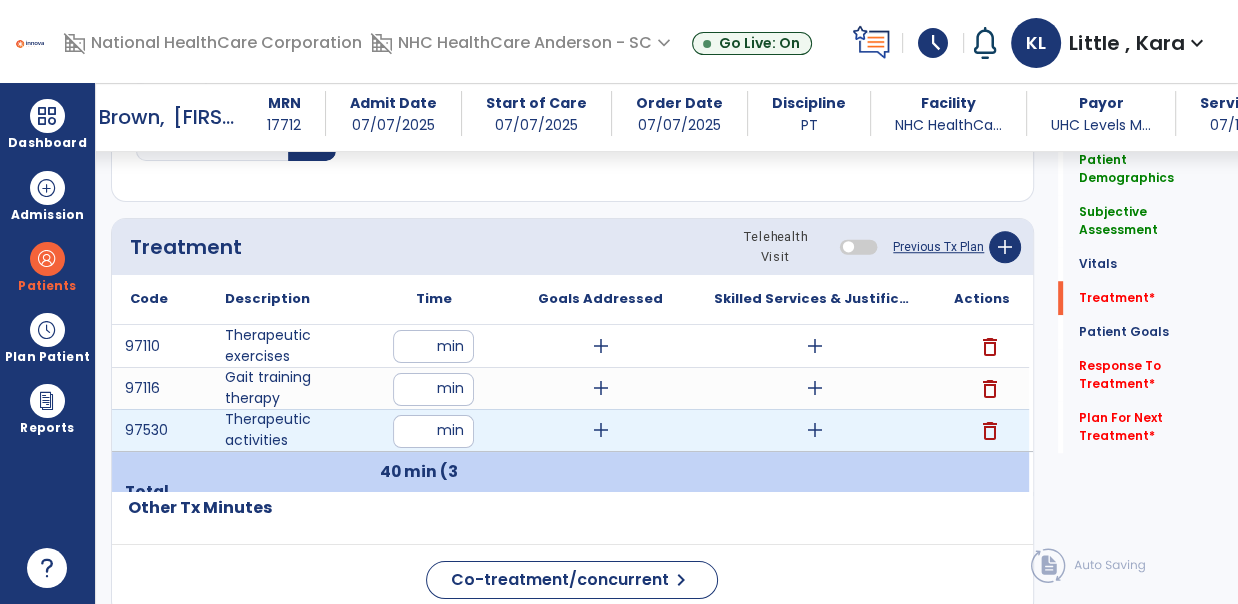type on "**" 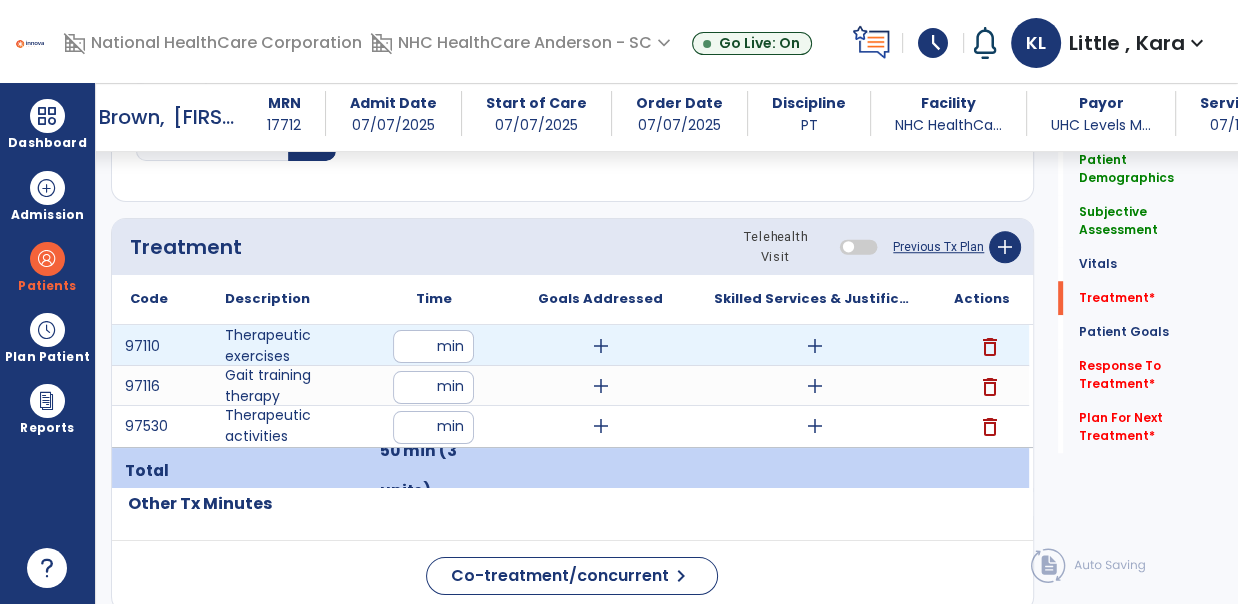 click on "add" at bounding box center [815, 346] 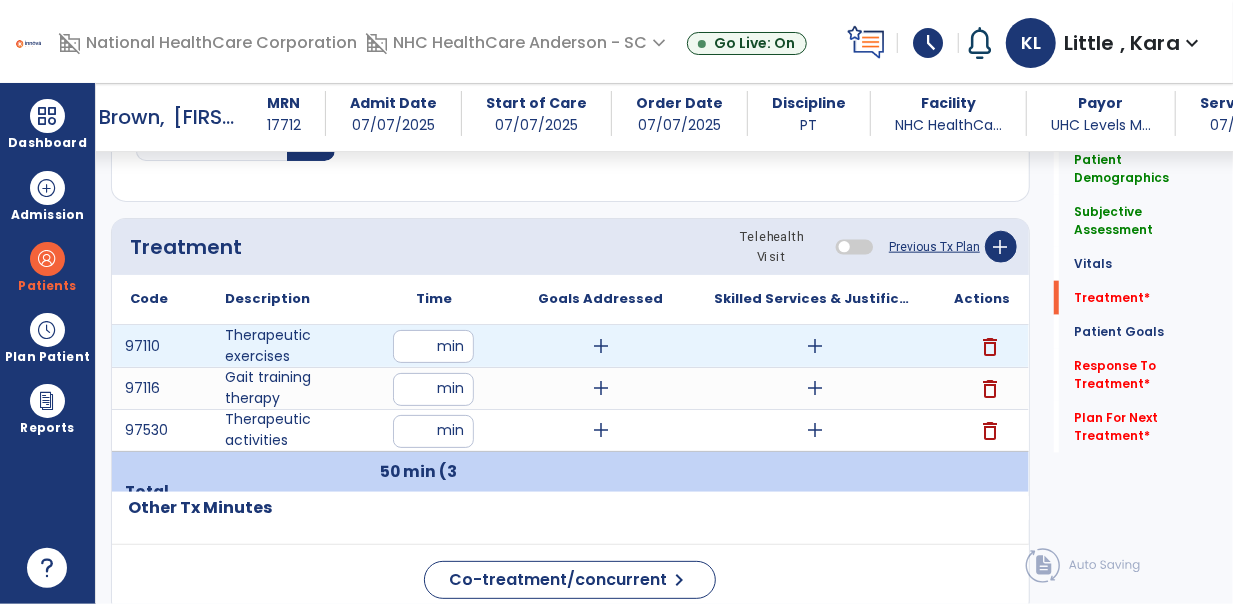 scroll, scrollTop: 1111, scrollLeft: 0, axis: vertical 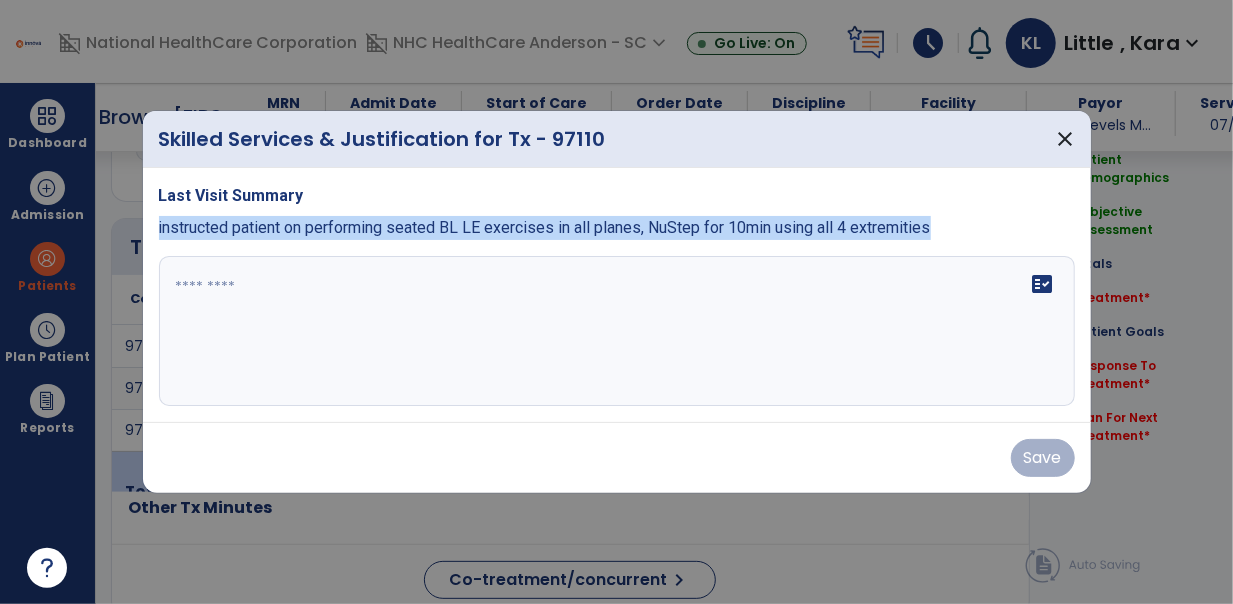 drag, startPoint x: 151, startPoint y: 228, endPoint x: 980, endPoint y: 250, distance: 829.2919 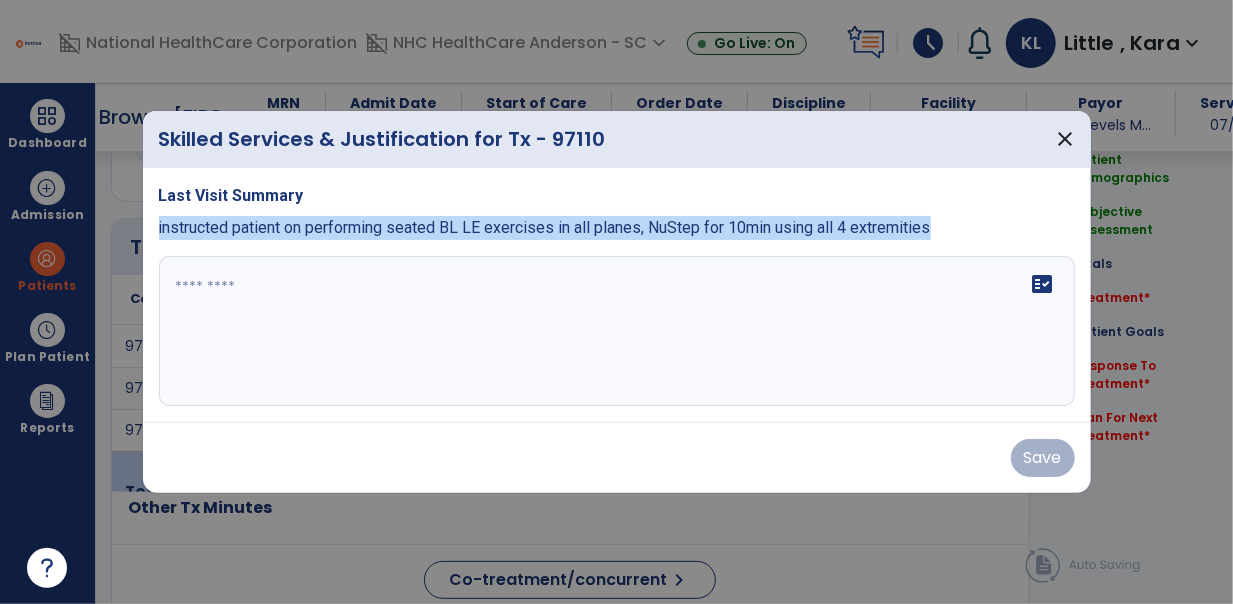 click on "Last Visit Summary instructed patient on performing seated BL LE exercises in all planes, NuStep for 10min using all 4 extremities fact_check" at bounding box center (617, 295) 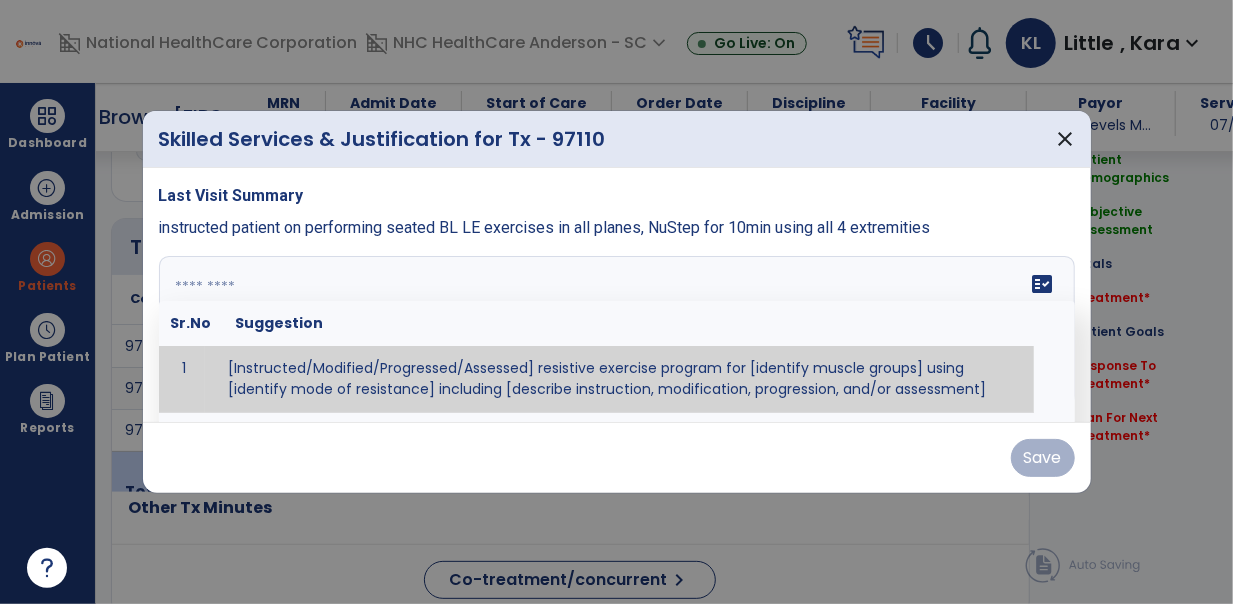 click at bounding box center [615, 331] 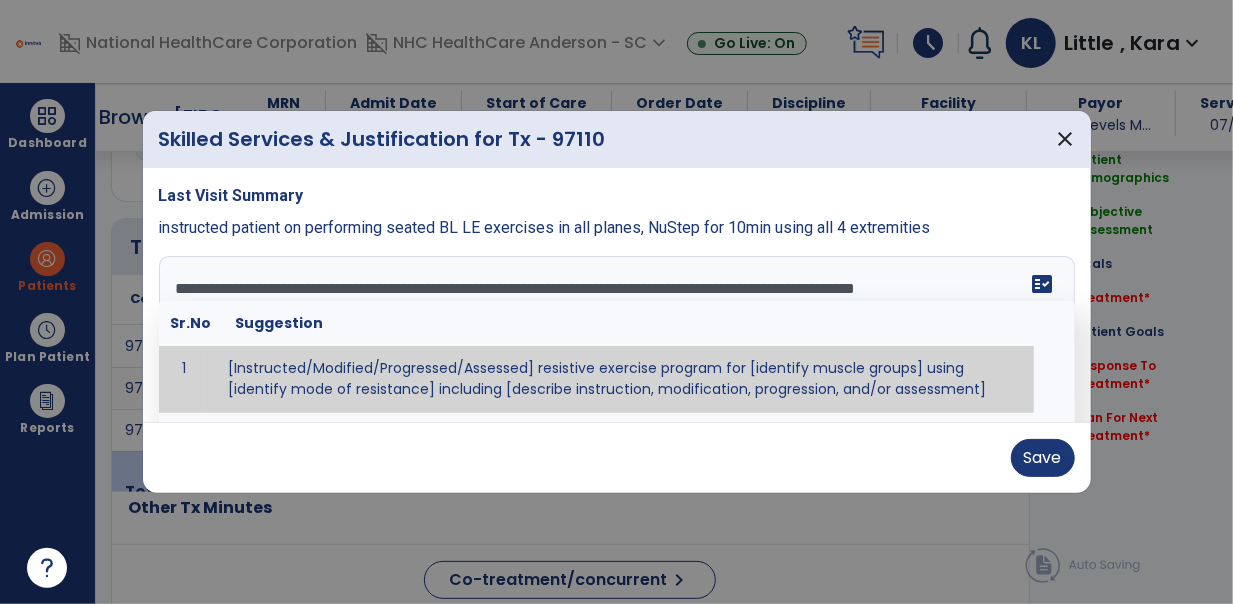 click on "**********" at bounding box center (615, 331) 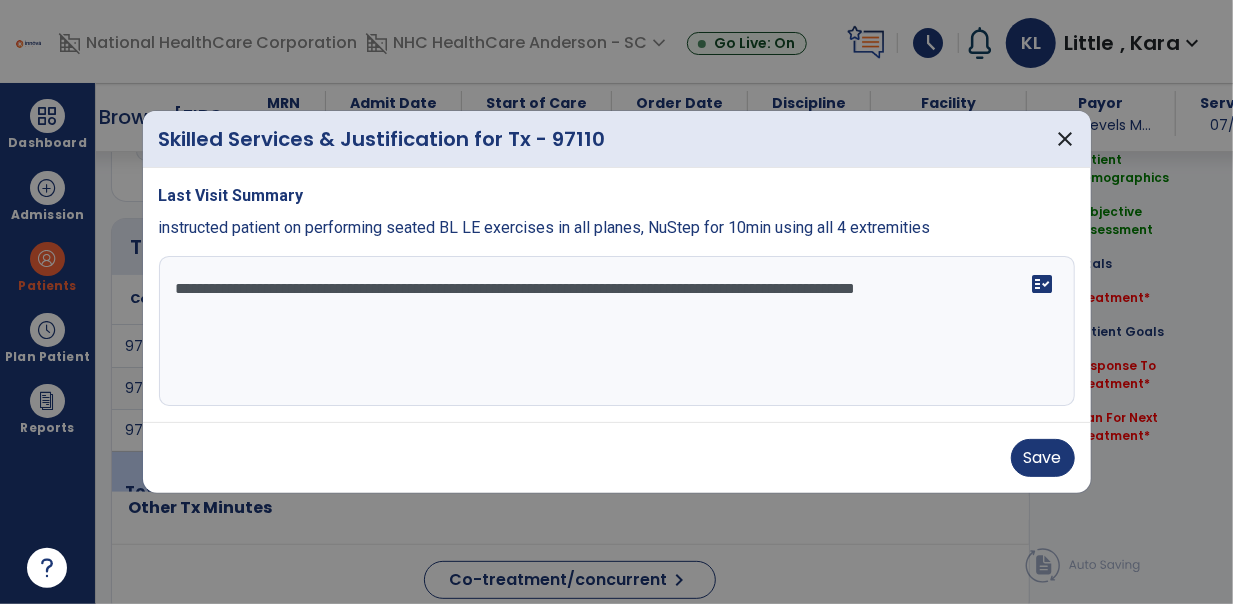 click on "**********" at bounding box center [617, 331] 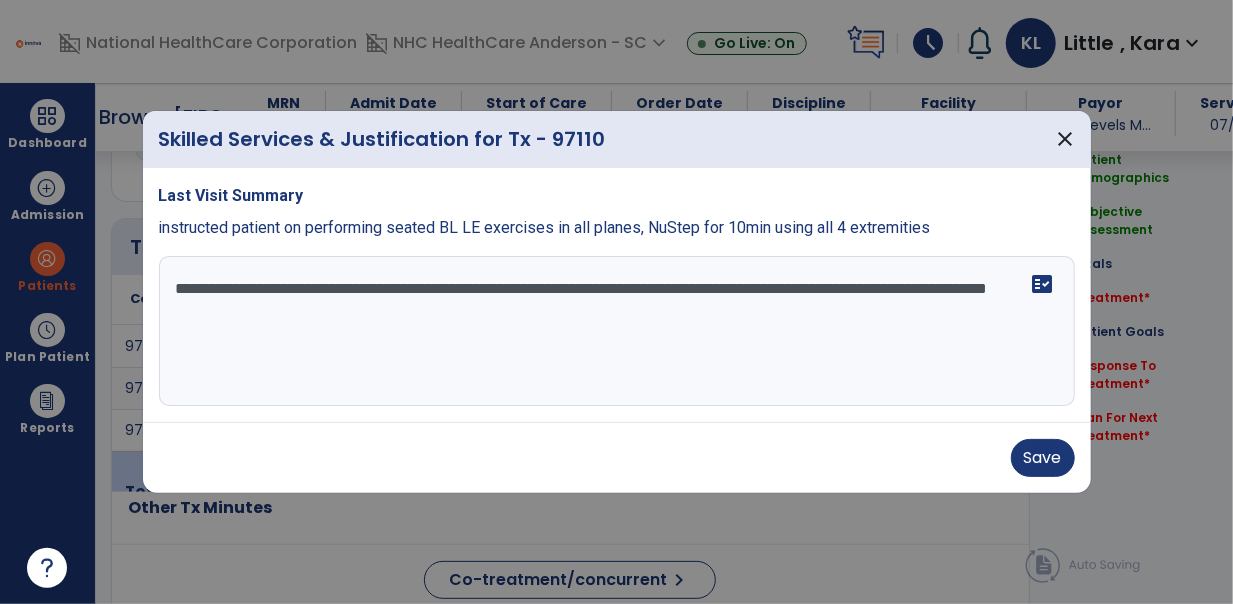 click on "**********" at bounding box center [617, 331] 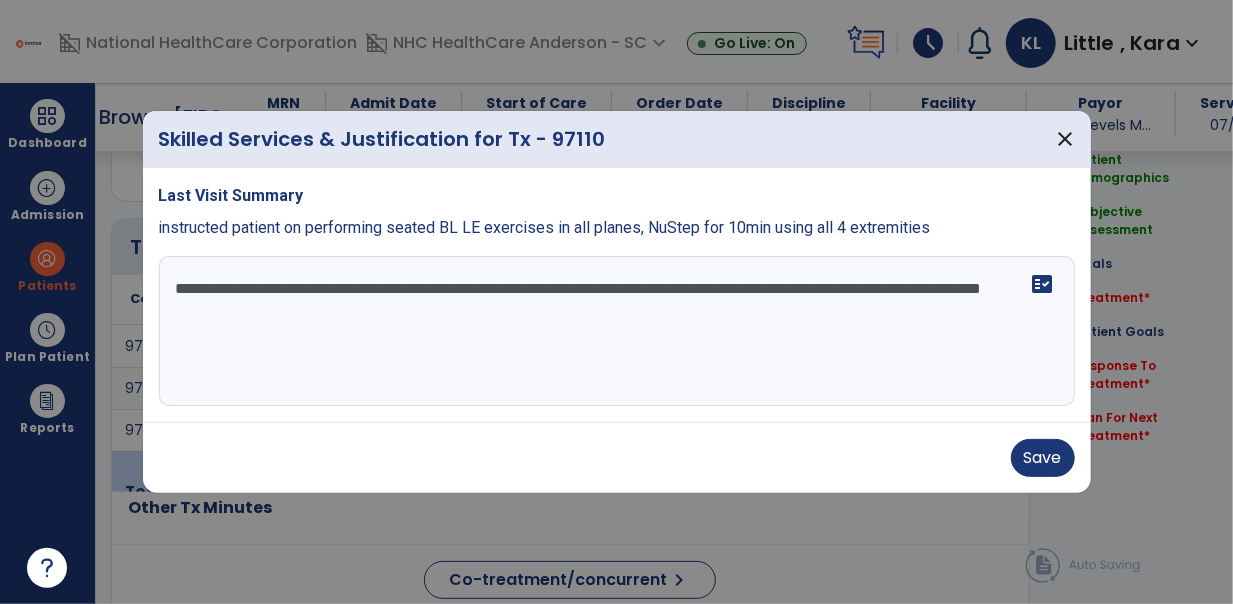 click on "**********" at bounding box center [617, 331] 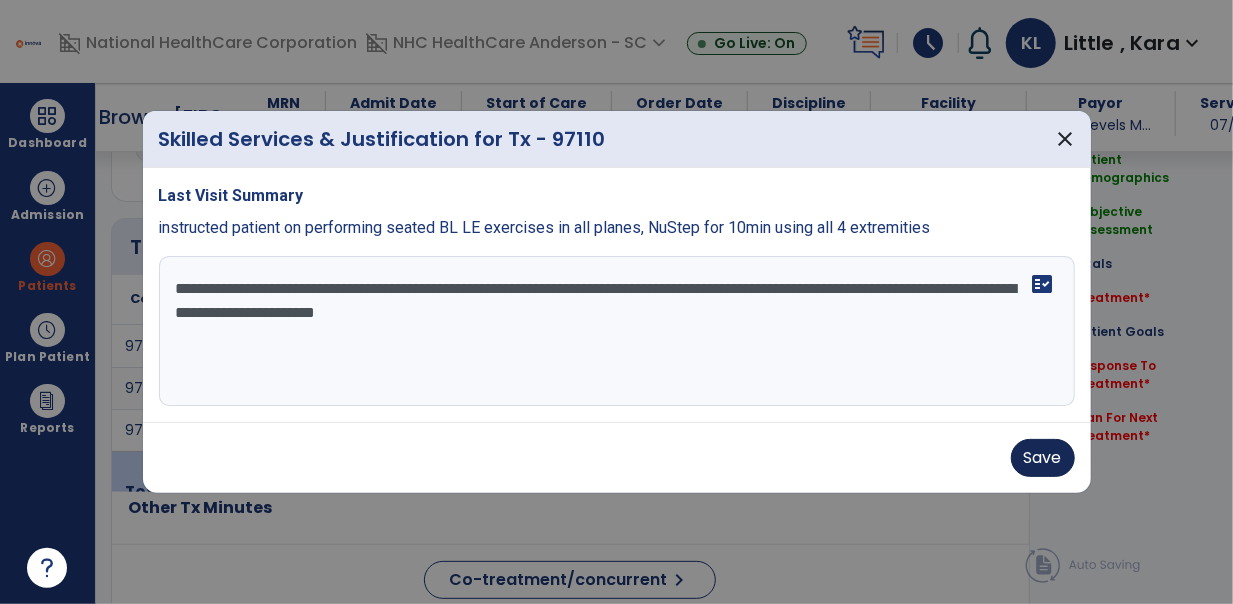 type on "**********" 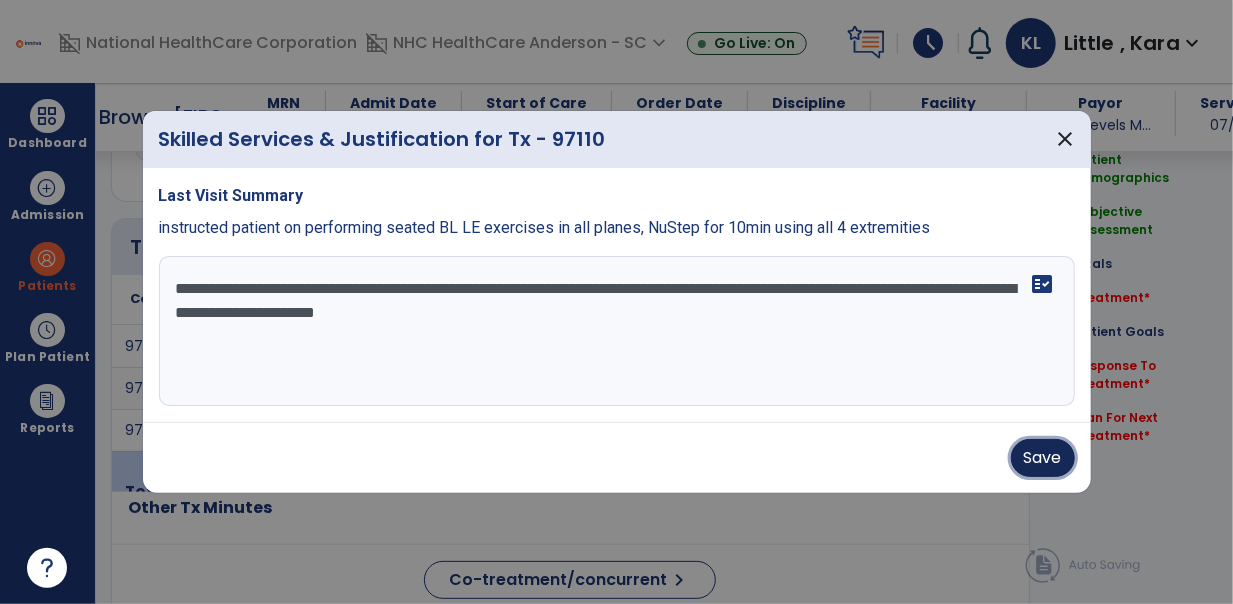 click on "Save" at bounding box center [1043, 458] 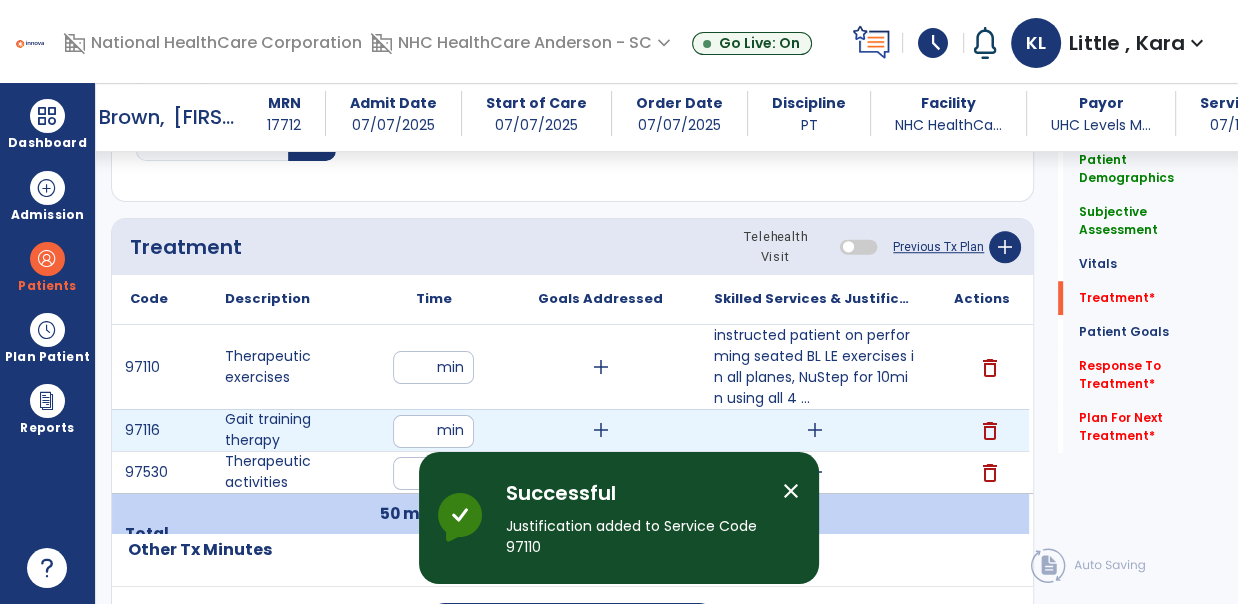 click on "add" at bounding box center (815, 430) 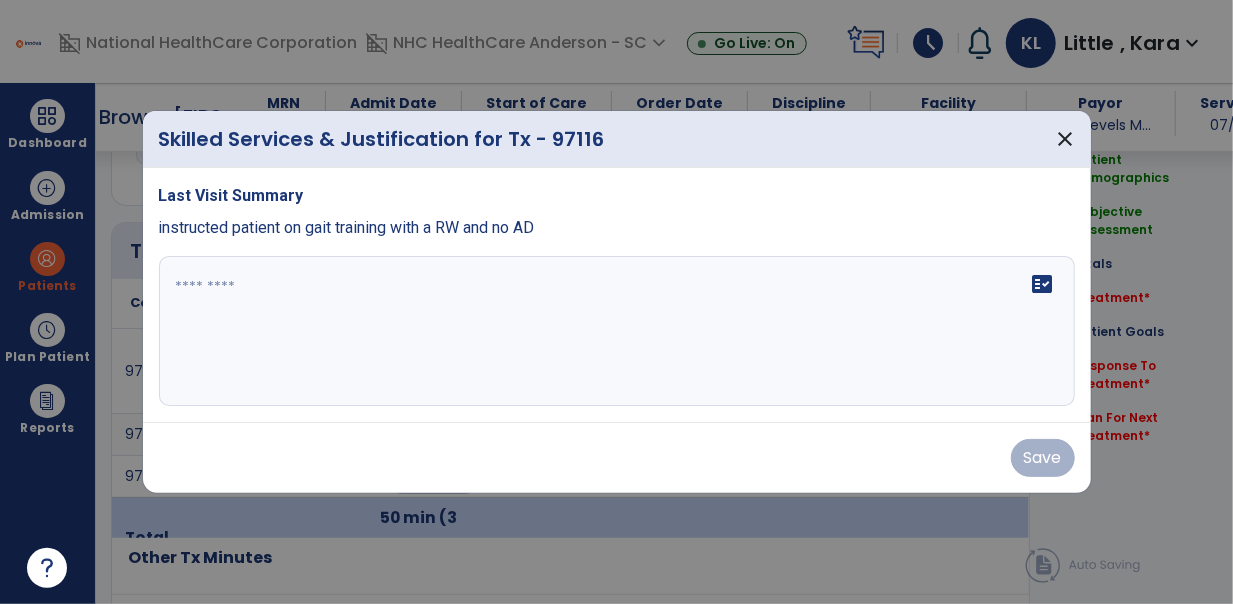 scroll, scrollTop: 1111, scrollLeft: 0, axis: vertical 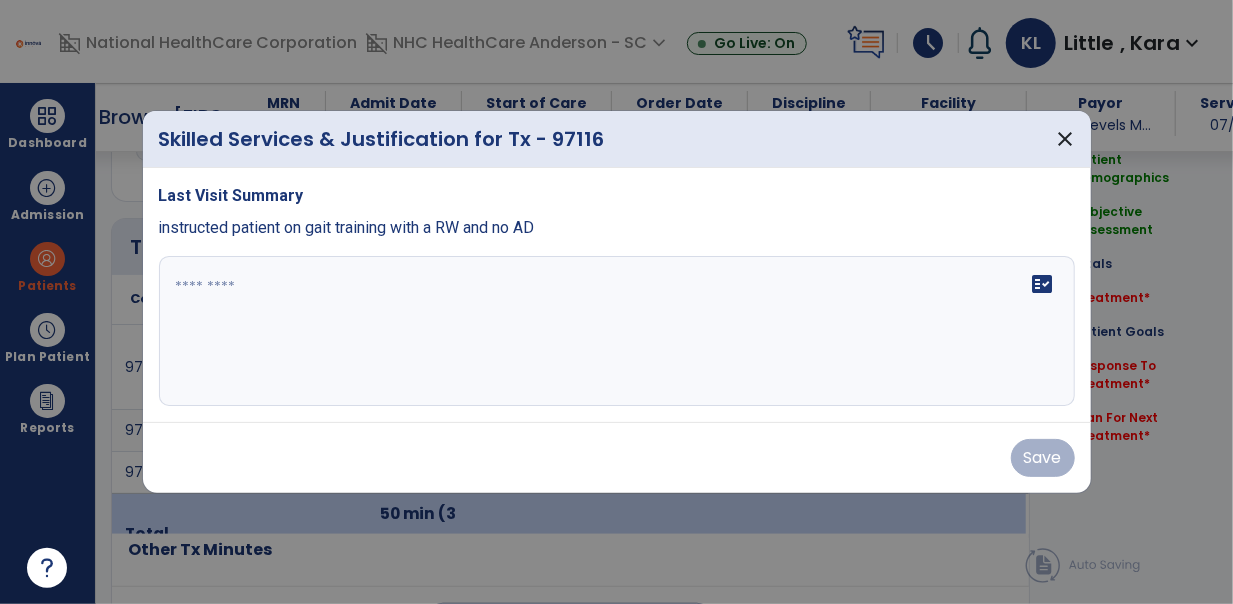 click at bounding box center (617, 331) 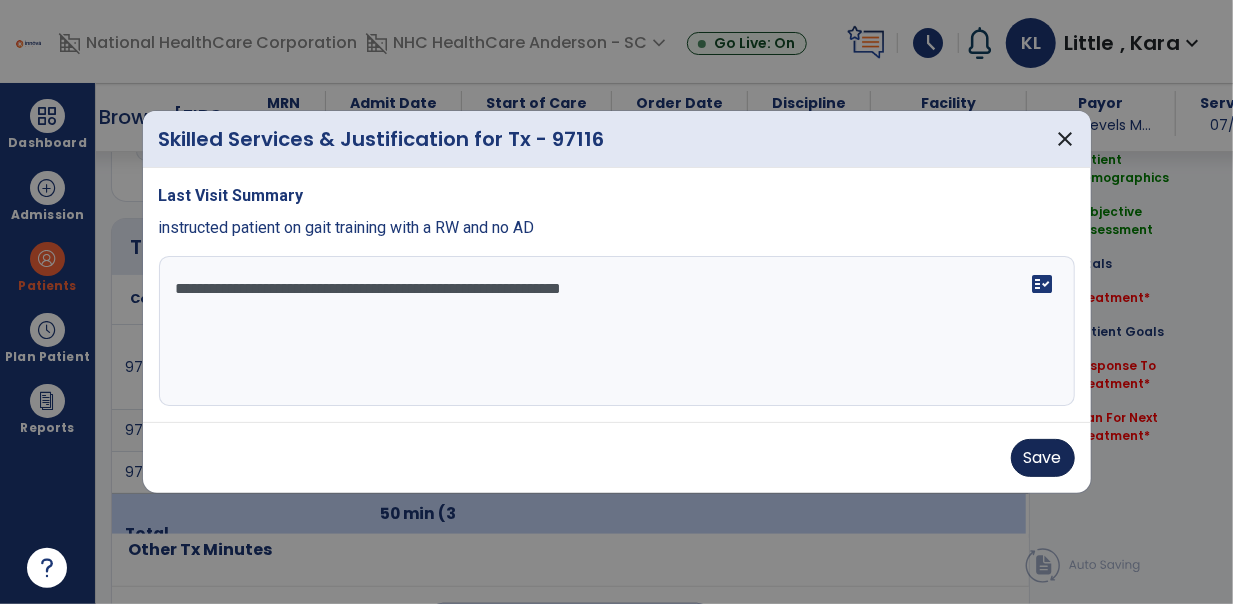 type on "**********" 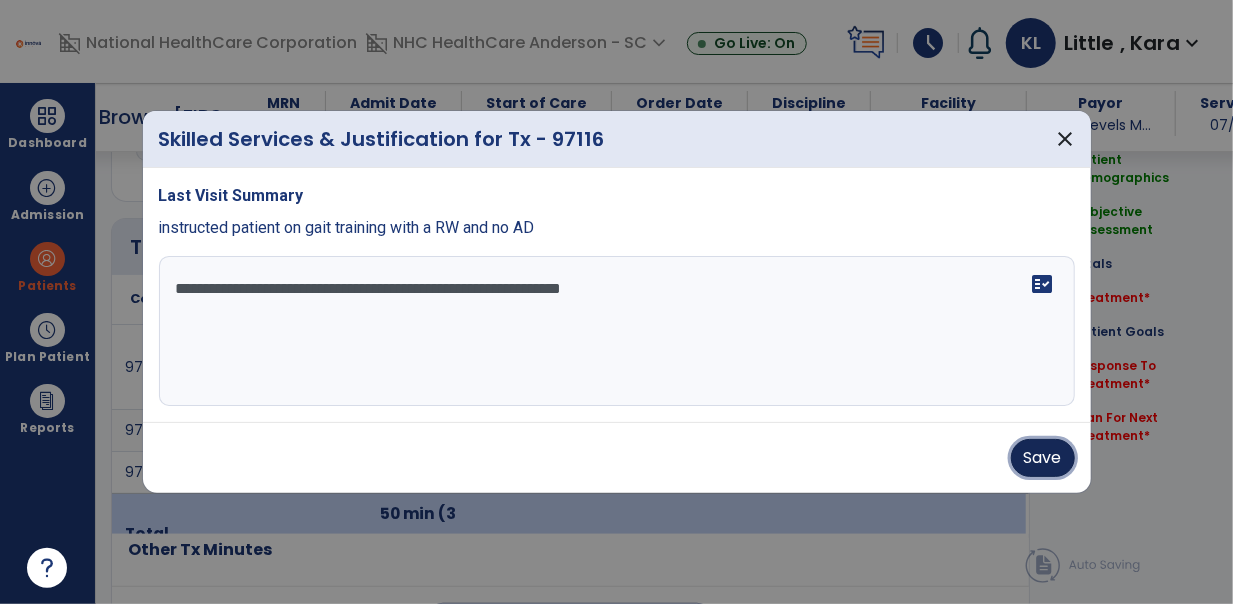 click on "Save" at bounding box center [1043, 458] 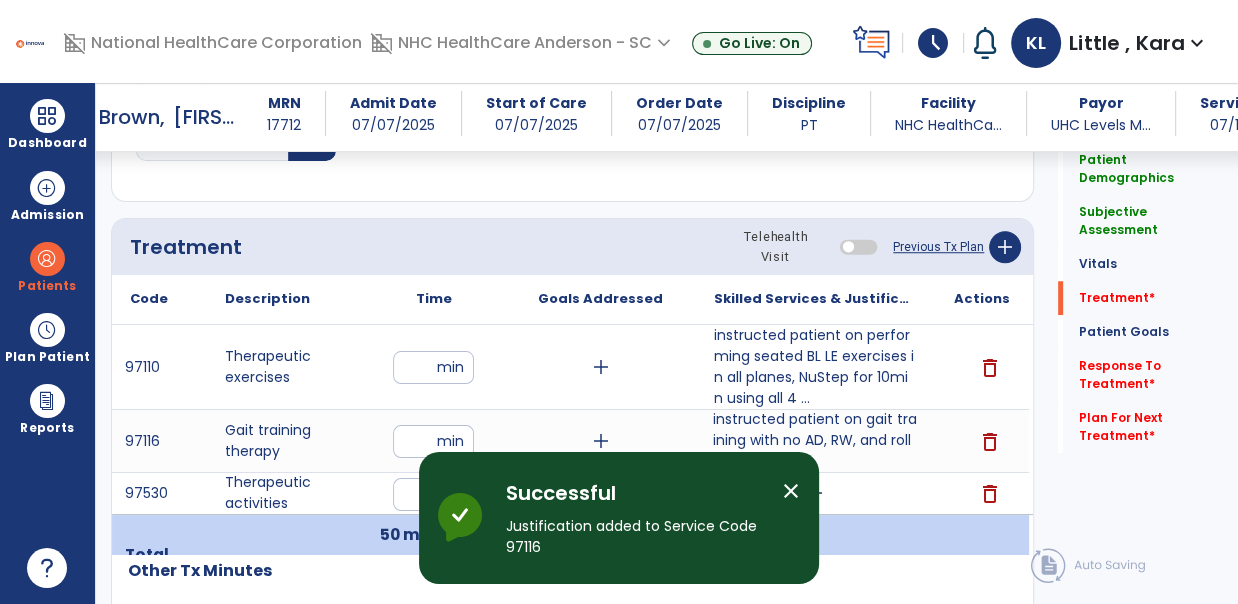 click on "close" at bounding box center [791, 491] 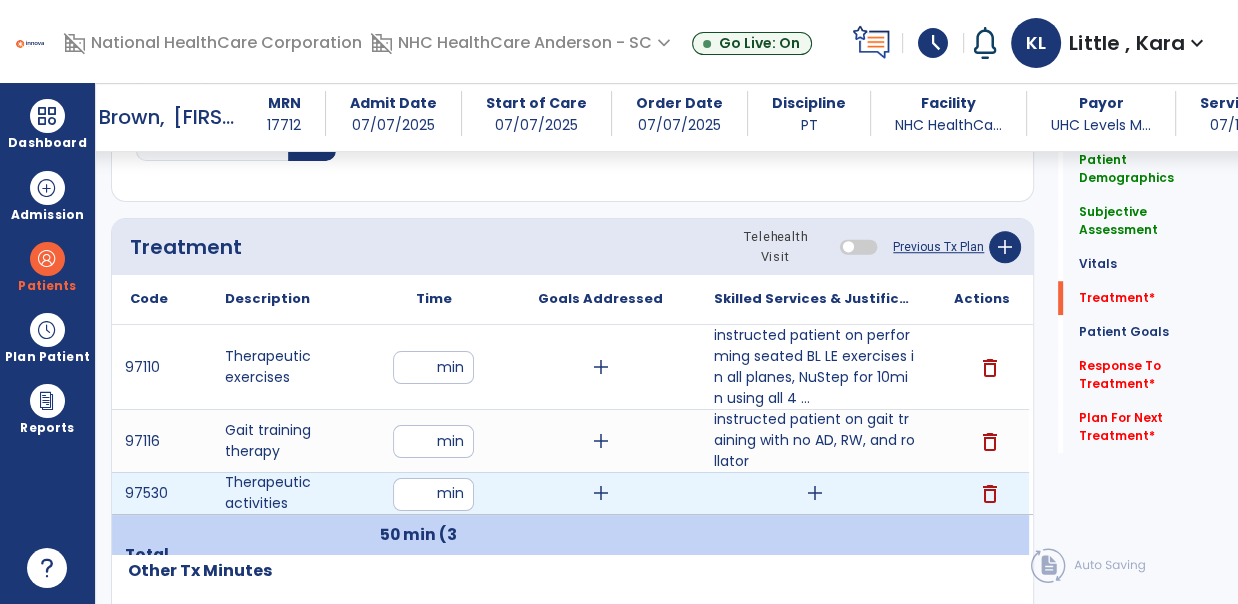click on "add" at bounding box center [815, 493] 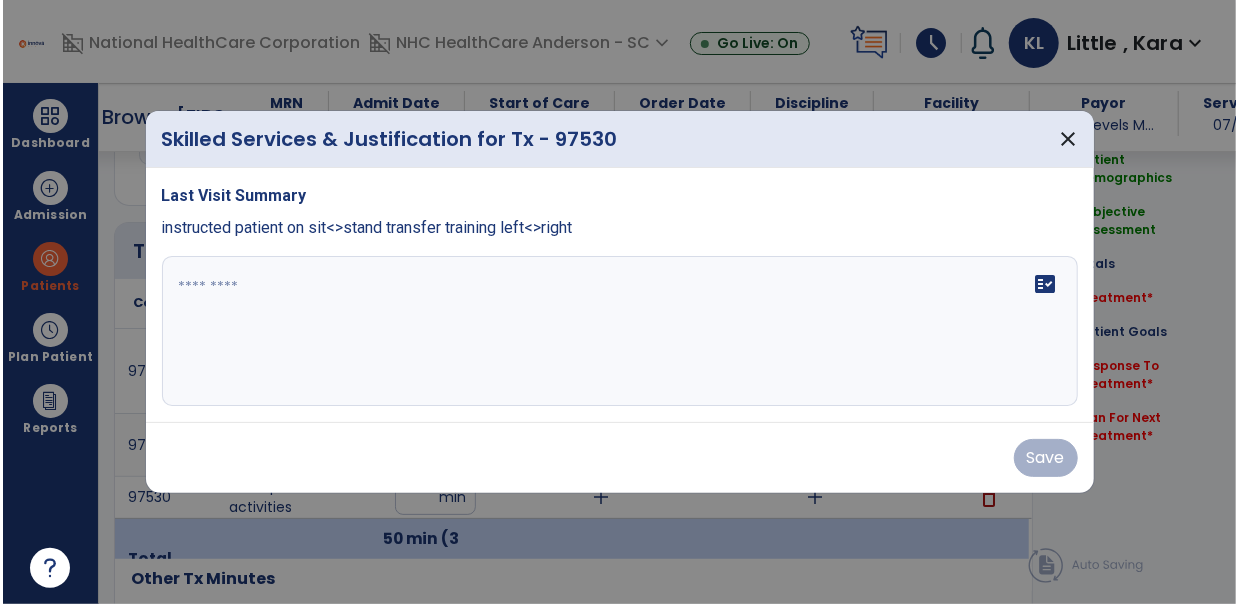 scroll, scrollTop: 1111, scrollLeft: 0, axis: vertical 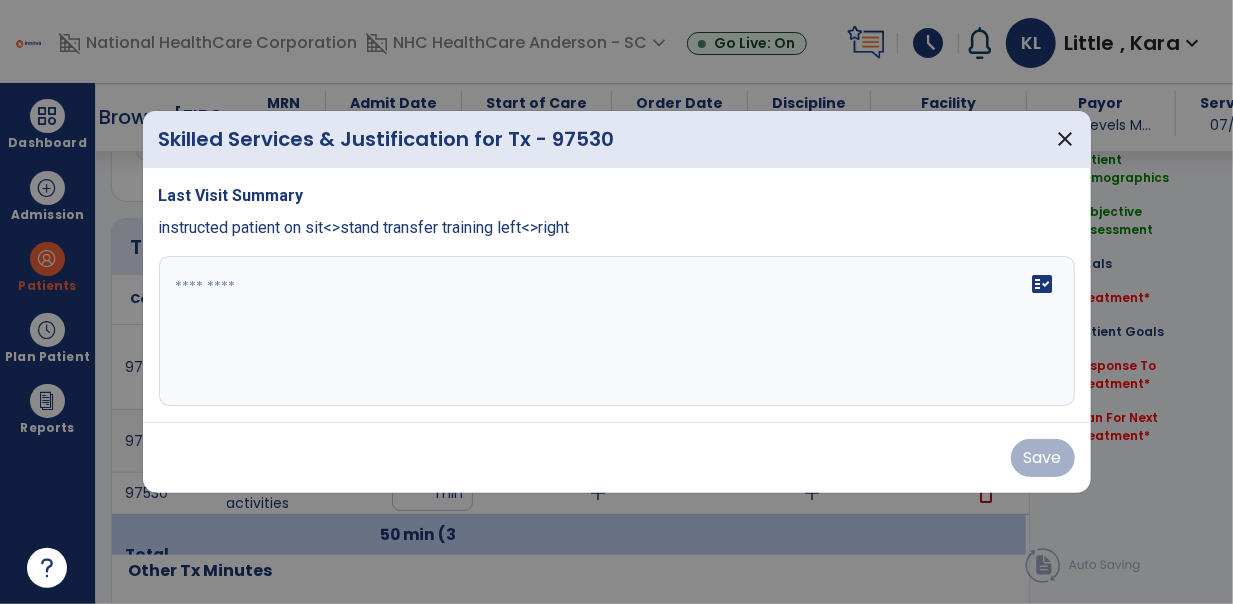 click on "fact_check" at bounding box center (617, 331) 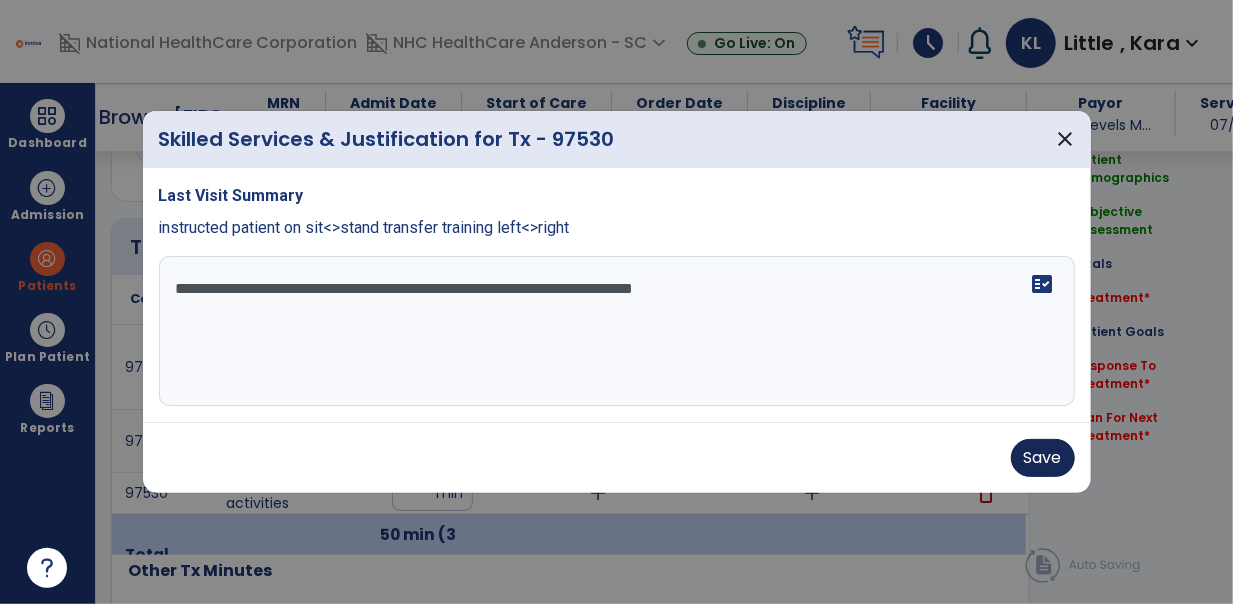 type on "**********" 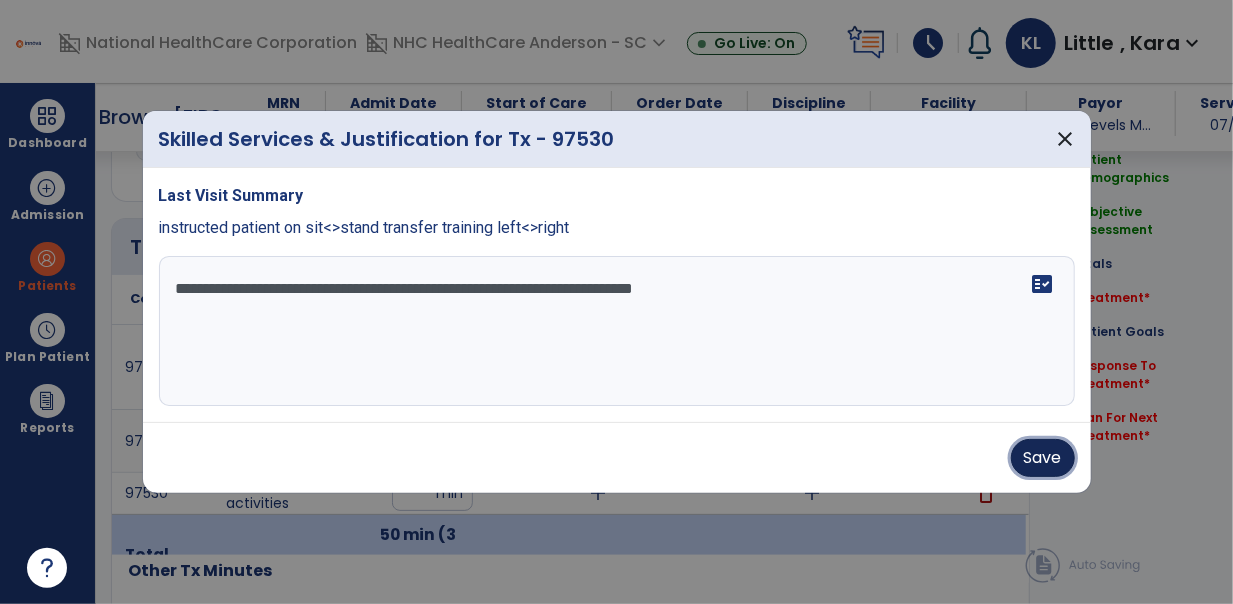 click on "Save" at bounding box center (1043, 458) 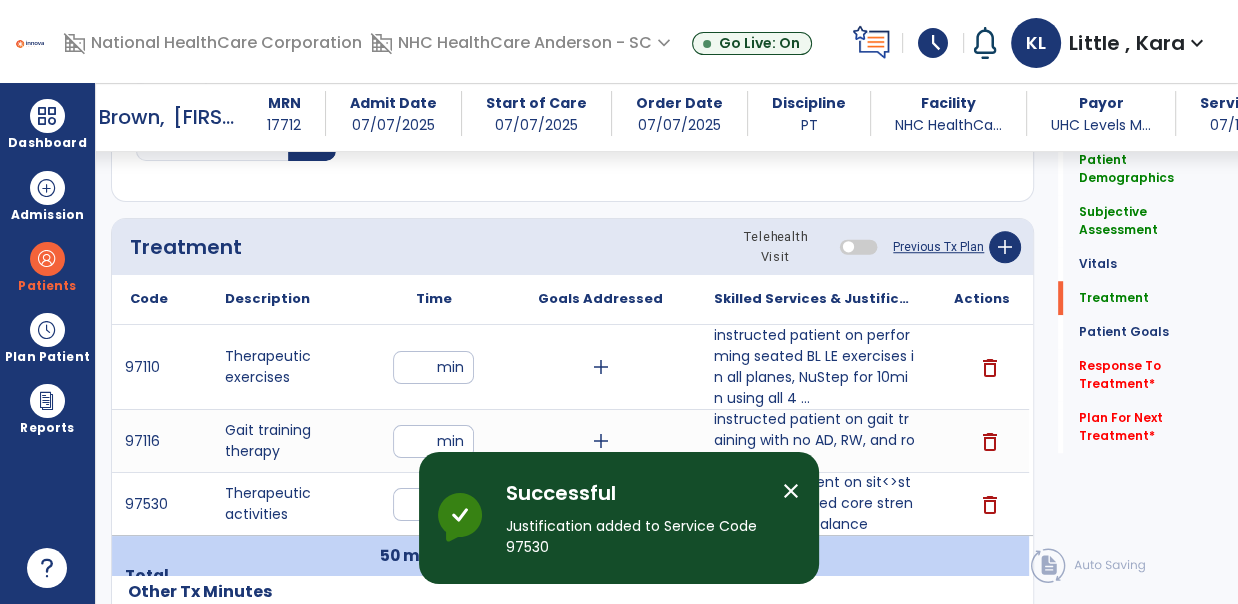 drag, startPoint x: 794, startPoint y: 488, endPoint x: 765, endPoint y: 478, distance: 30.675724 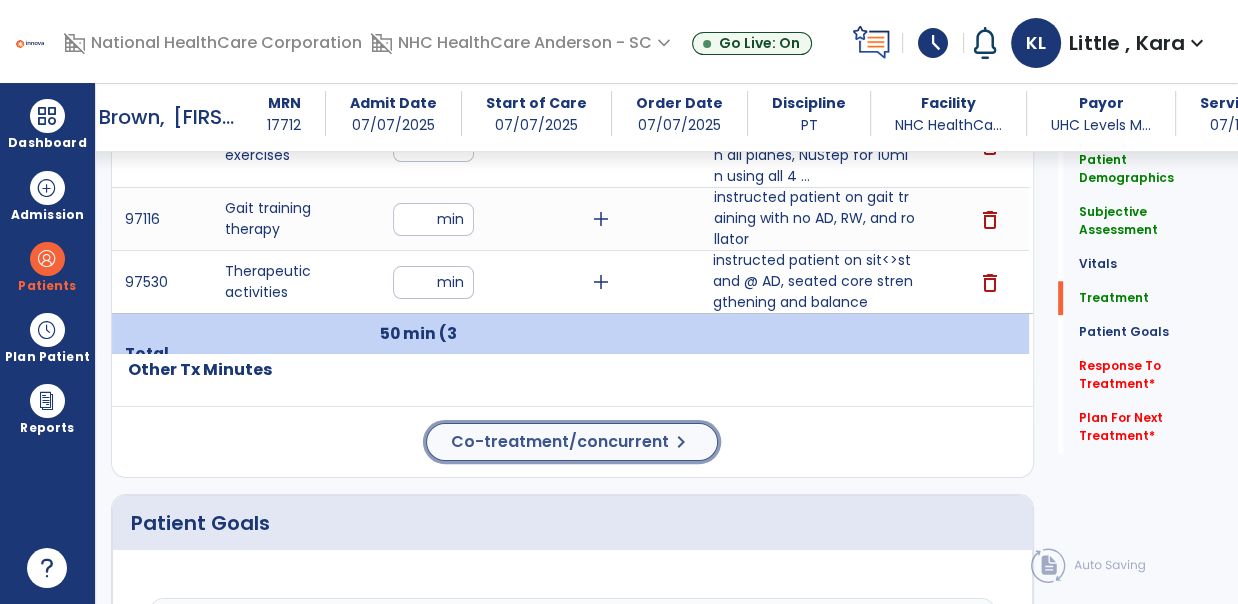click on "Co-treatment/concurrent" 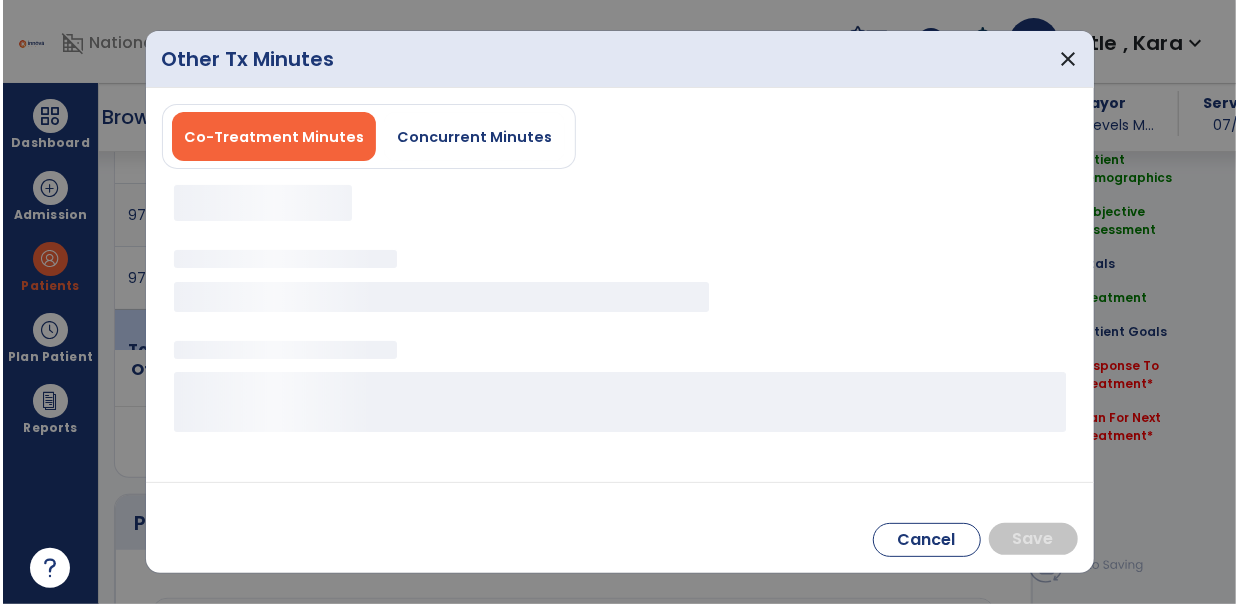 scroll, scrollTop: 1333, scrollLeft: 0, axis: vertical 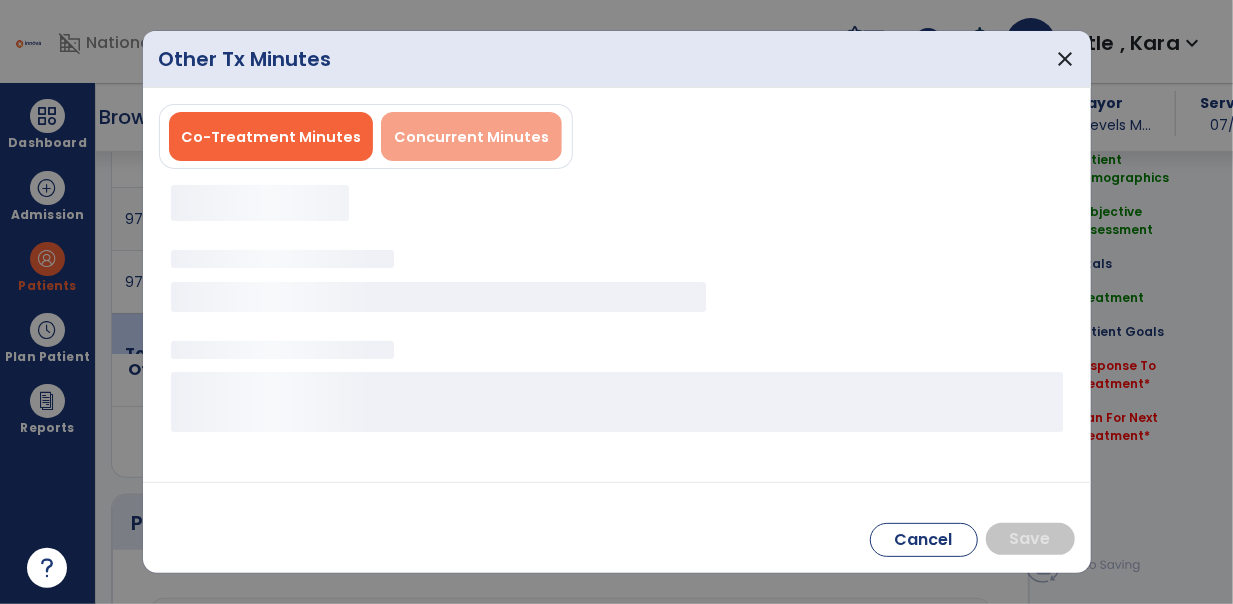 click on "Concurrent Minutes" at bounding box center [471, 137] 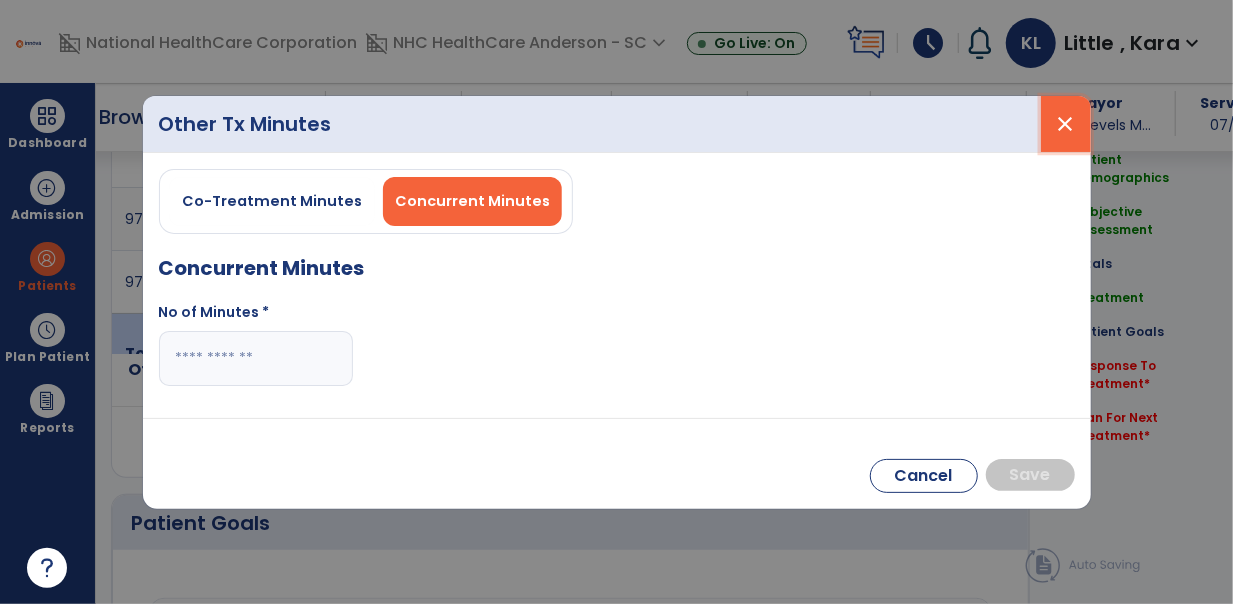 click on "close" at bounding box center [1066, 124] 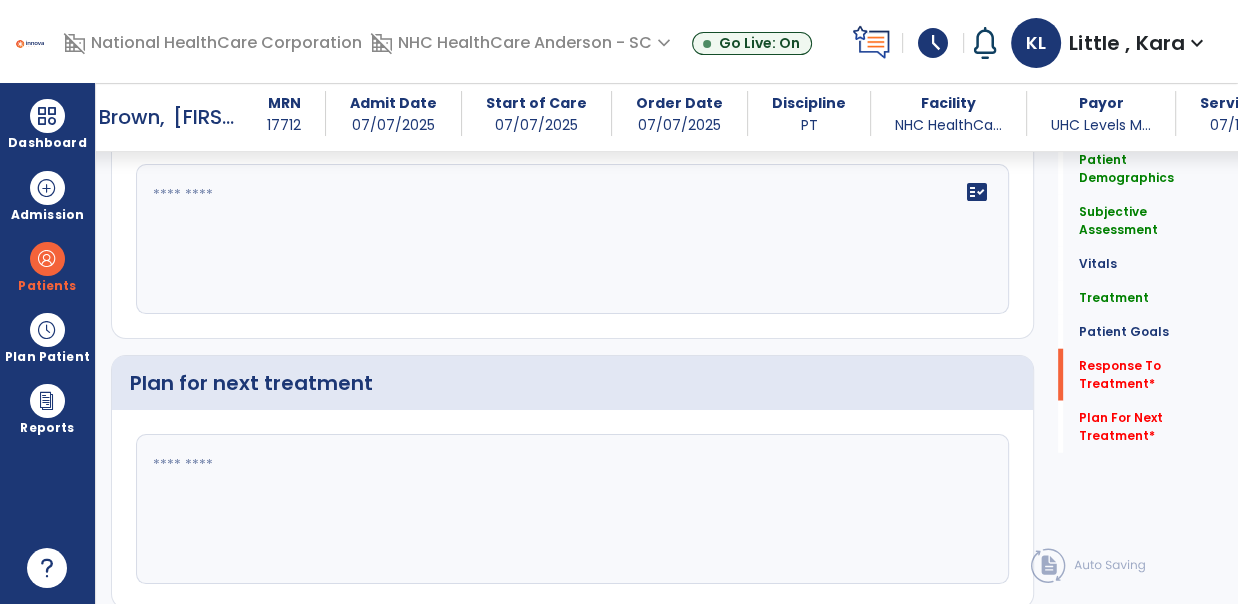 scroll, scrollTop: 3666, scrollLeft: 0, axis: vertical 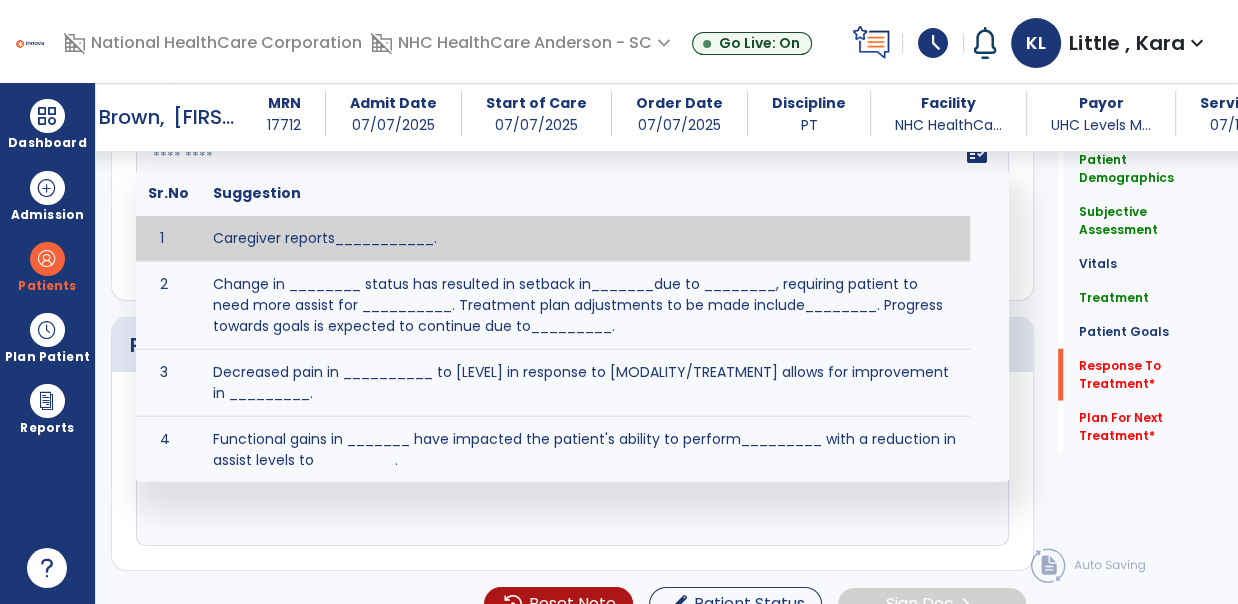 click on "fact_check  Sr.No Suggestion 1 Caregiver reports___________. 2 Change in ________ status has resulted in setback in_______due to ________, requiring patient to need more assist for __________.   Treatment plan adjustments to be made include________.  Progress towards goals is expected to continue due to_________. 3 Decreased pain in __________ to [LEVEL] in response to [MODALITY/TREATMENT] allows for improvement in _________. 4 Functional gains in _______ have impacted the patient's ability to perform_________ with a reduction in assist levels to_________. 5 Functional progress this week has been significant due to__________. 6 Gains in ________ have improved the patient's ability to perform ______with decreased levels of assist to___________. 7 Improvement in ________allows patient to tolerate higher levels of challenges in_________. 8 Pain in [AREA] has decreased to [LEVEL] in response to [TREATMENT/MODALITY], allowing fore ease in completing__________. 9 10 11 12 13 14 15 16 17 18 19 20 21" 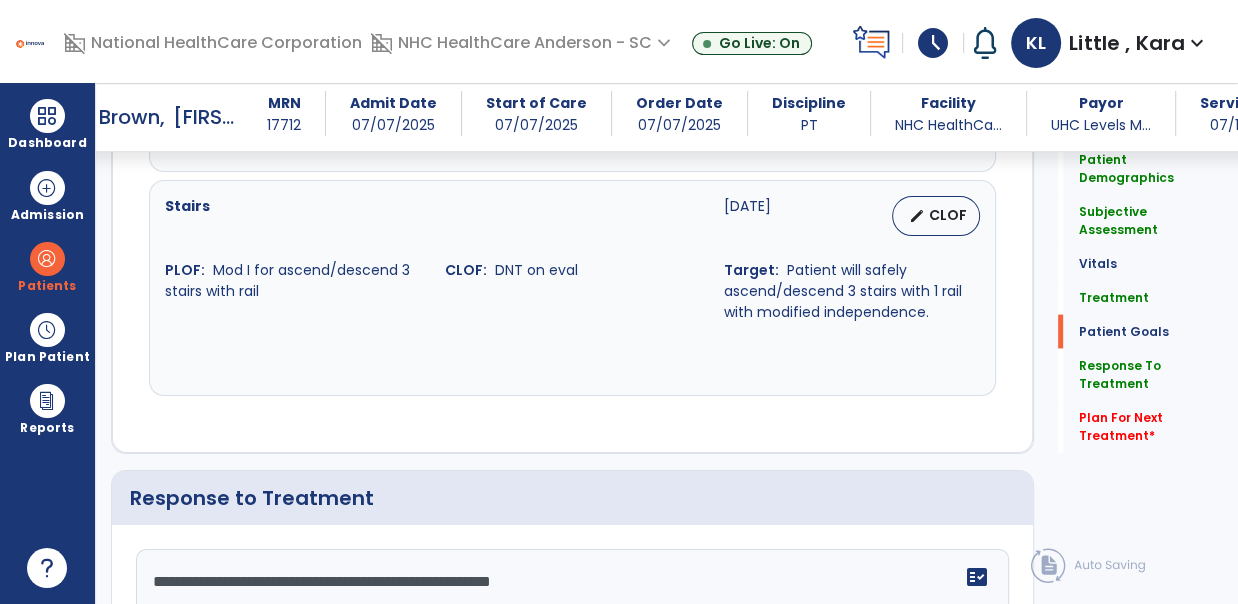 scroll, scrollTop: 3333, scrollLeft: 0, axis: vertical 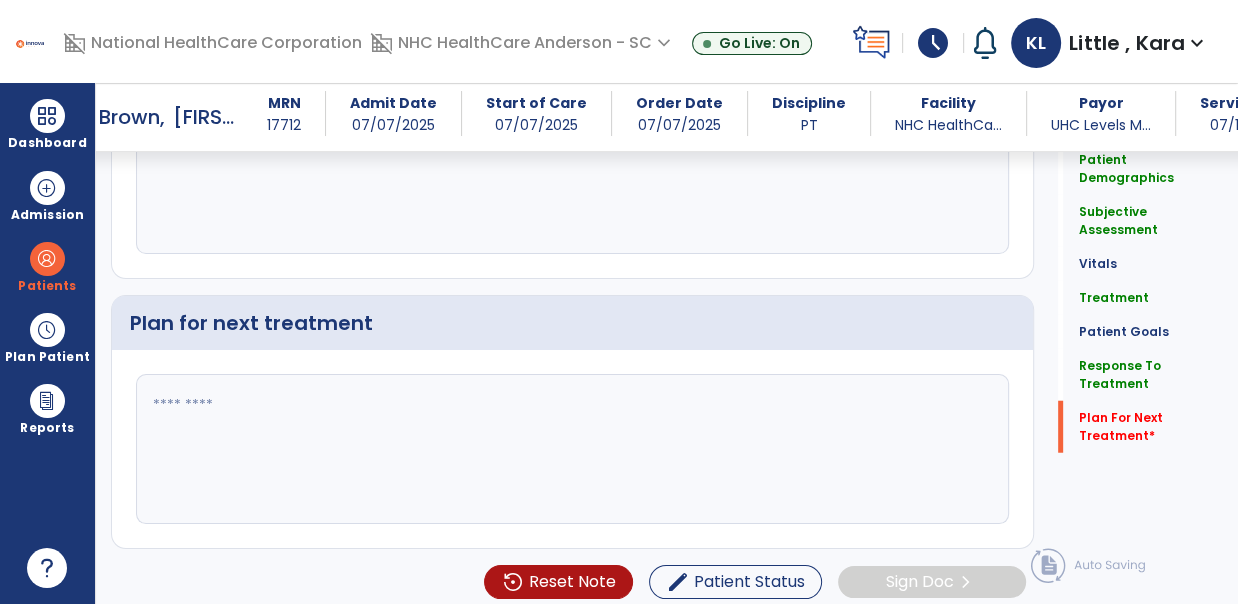 type on "**********" 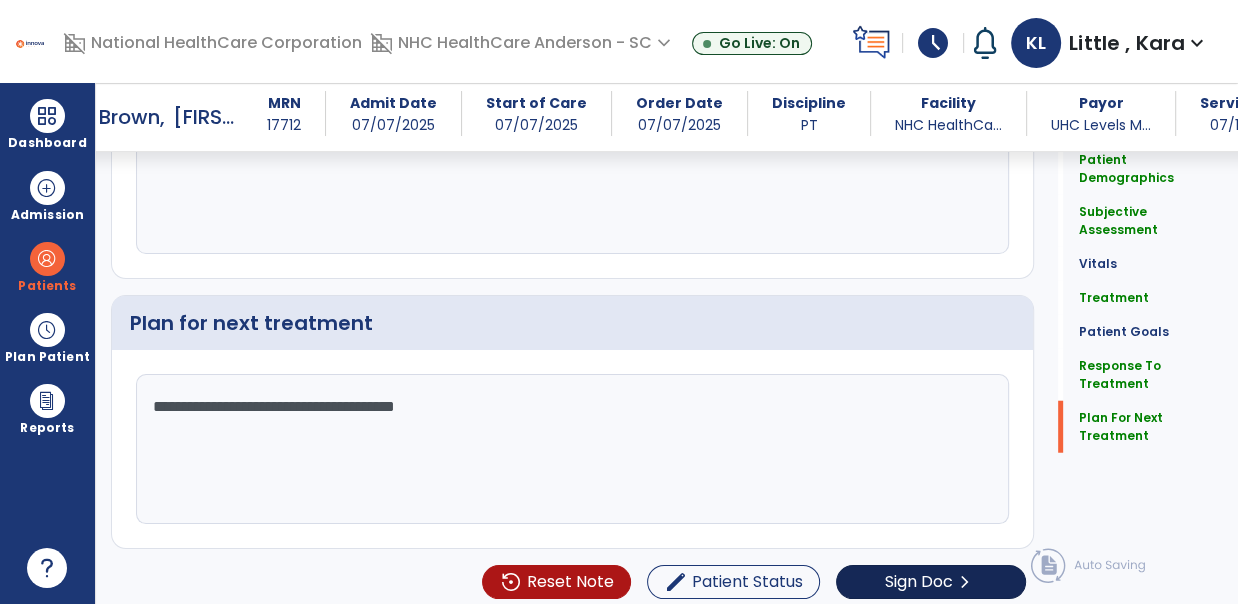 type on "**********" 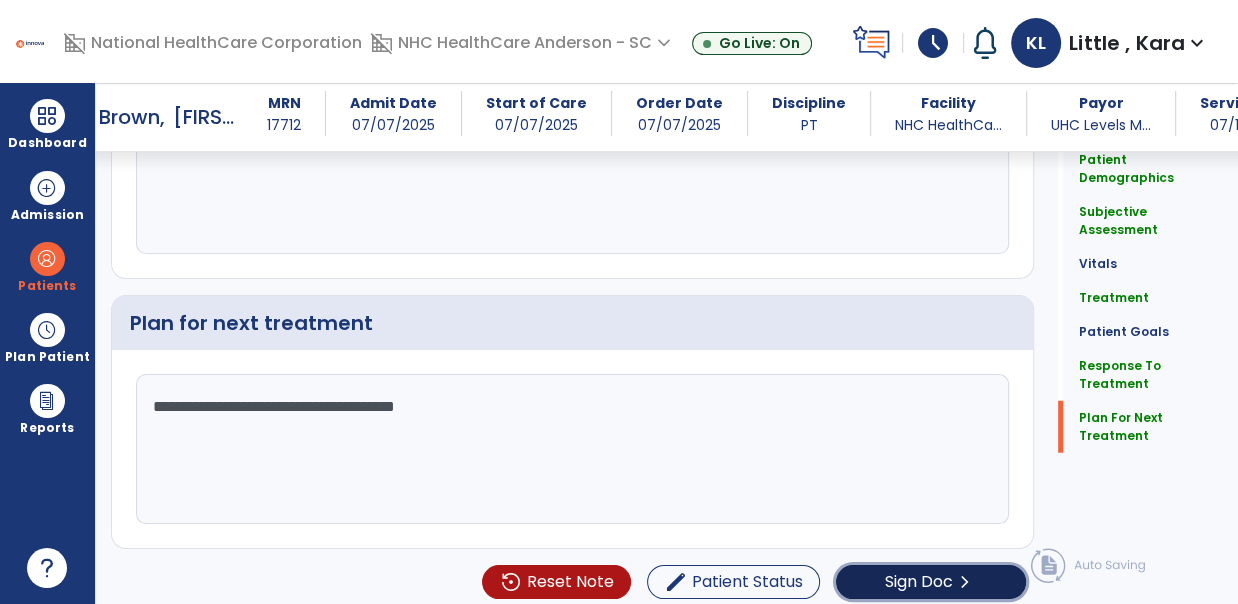 click on "Sign Doc" 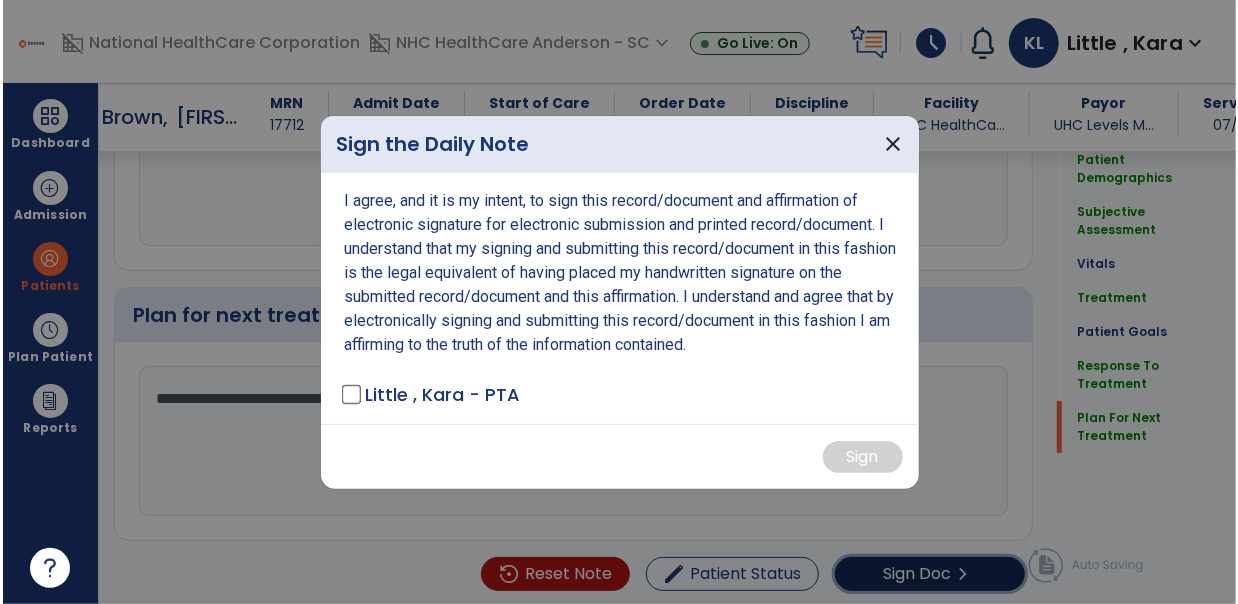 scroll, scrollTop: 3688, scrollLeft: 0, axis: vertical 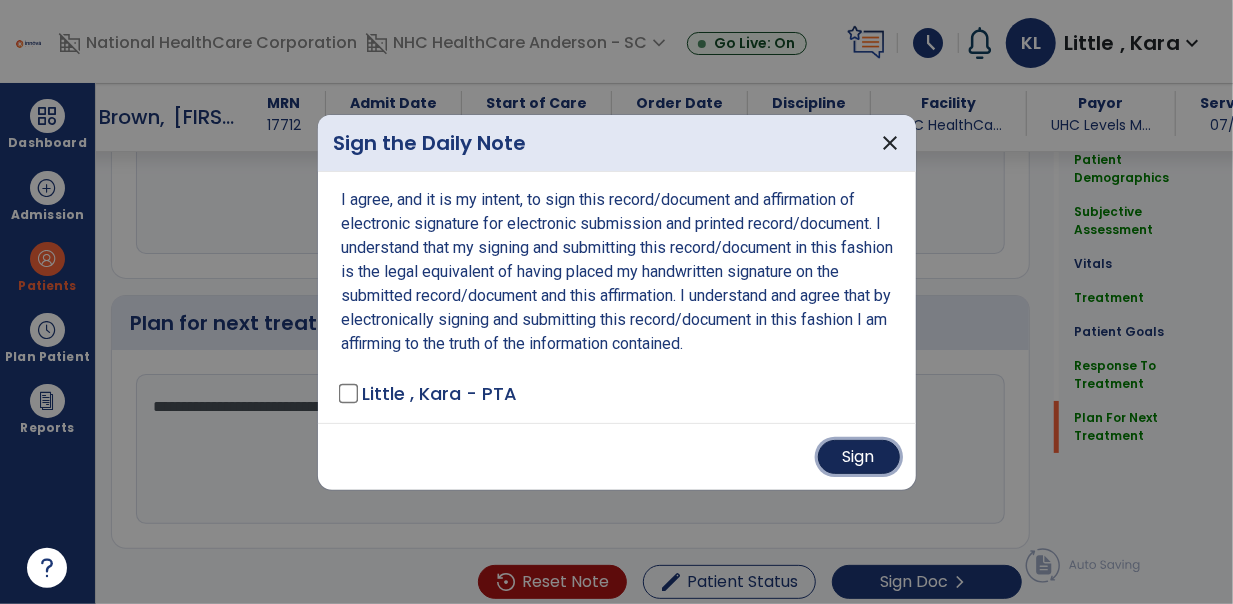 click on "Sign" at bounding box center (859, 457) 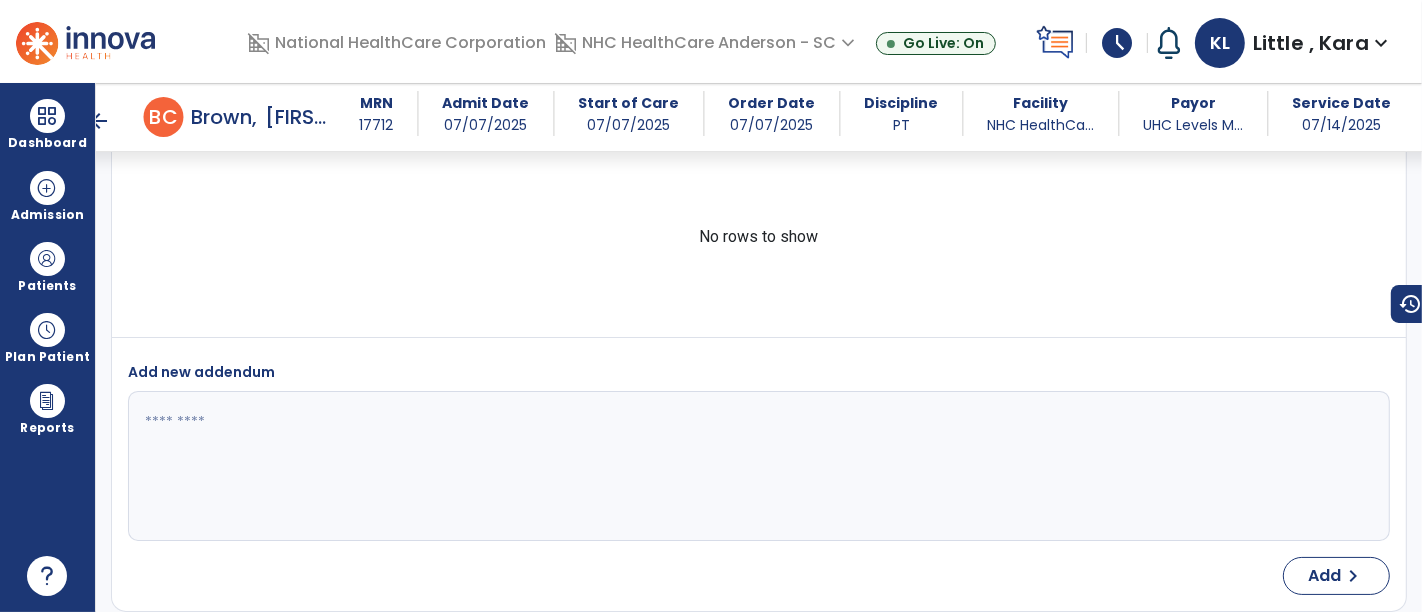 scroll, scrollTop: 4791, scrollLeft: 0, axis: vertical 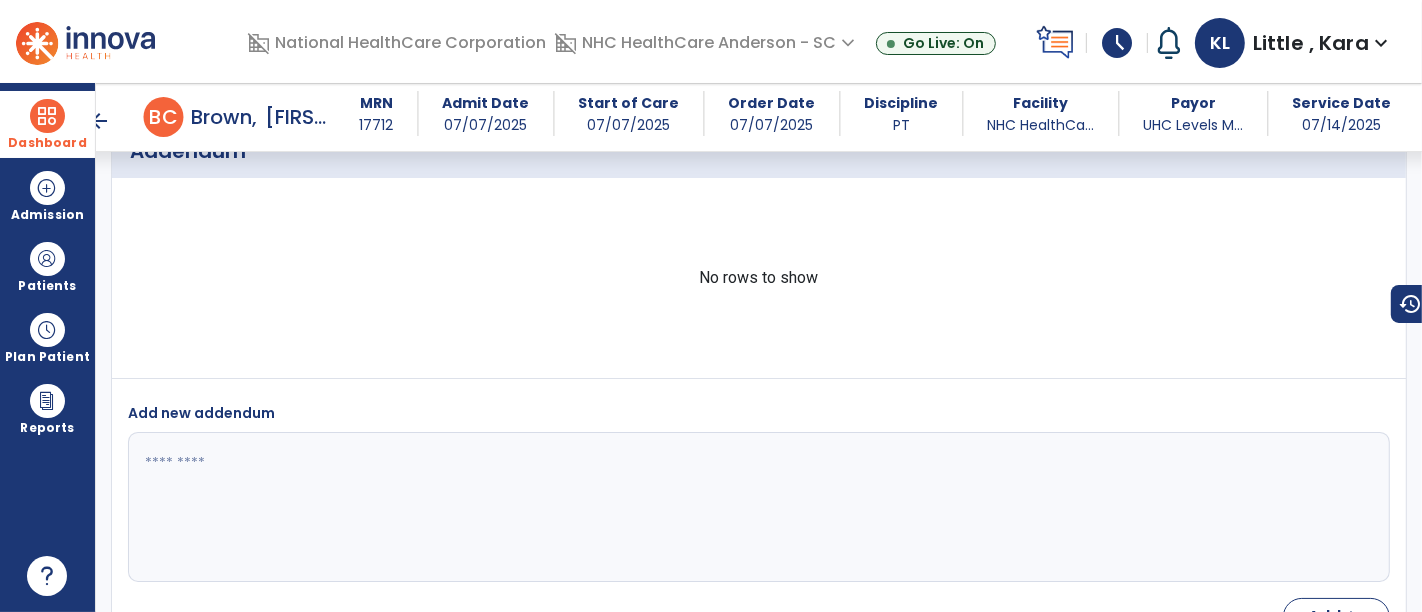 click on "Dashboard" at bounding box center (47, 124) 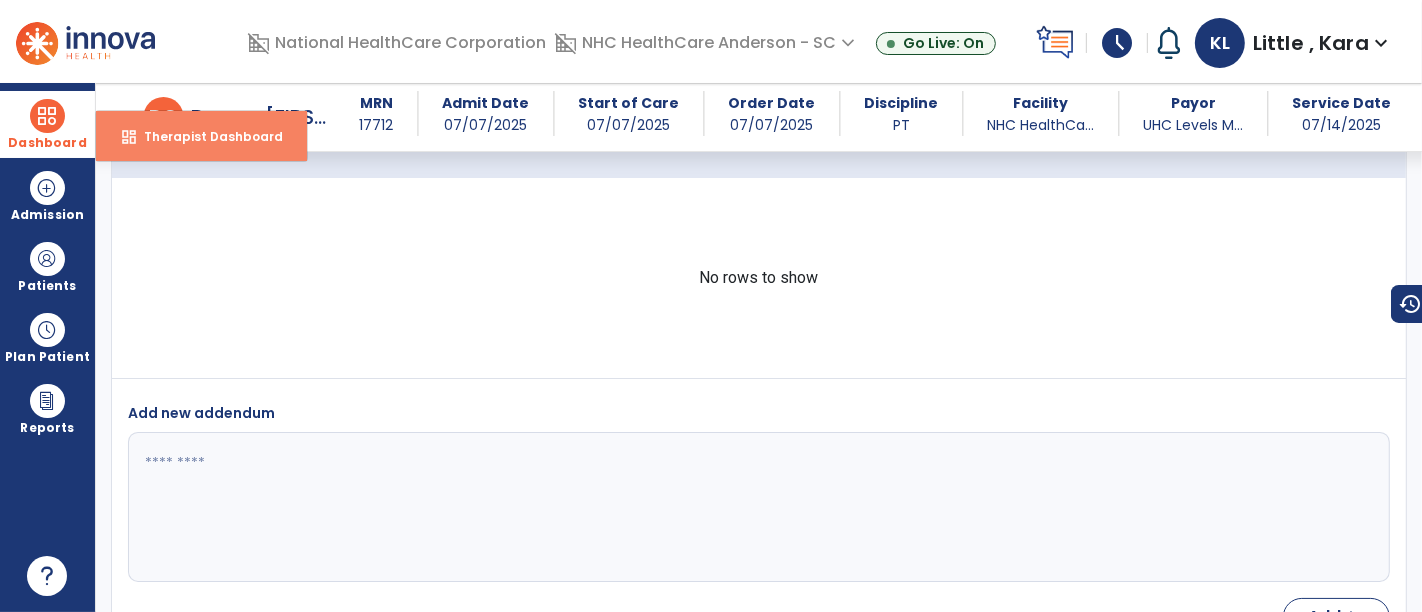 click on "Therapist Dashboard" at bounding box center (205, 136) 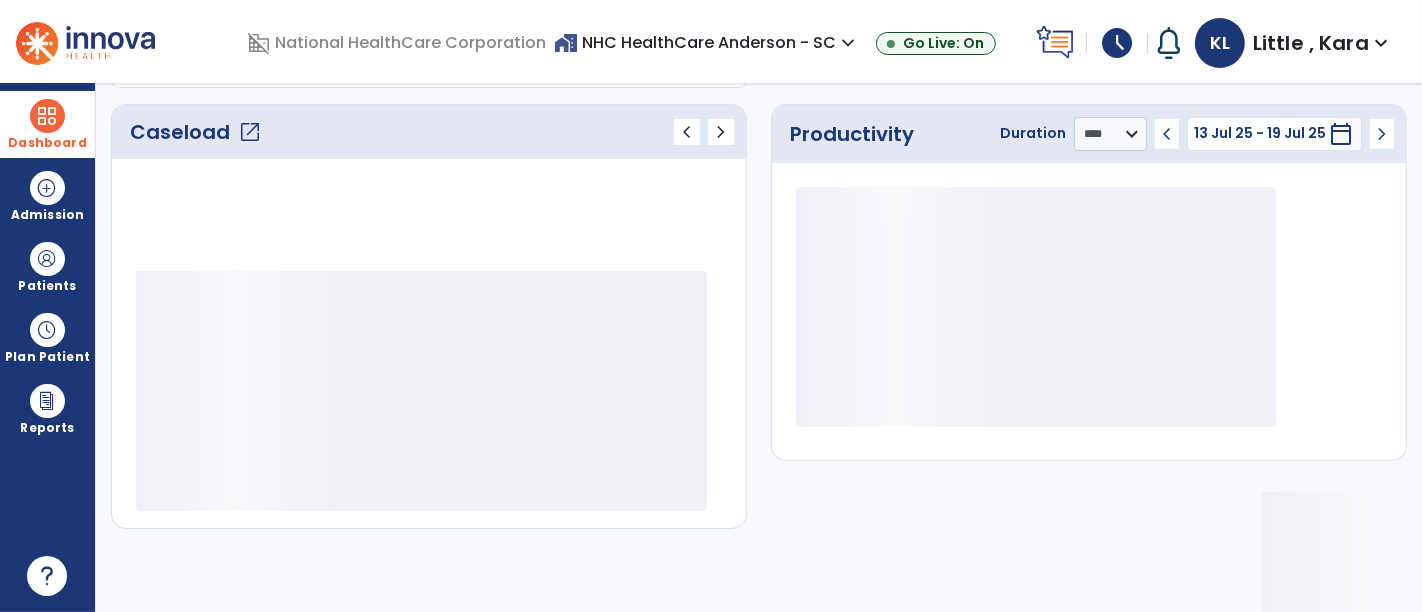 scroll, scrollTop: 259, scrollLeft: 0, axis: vertical 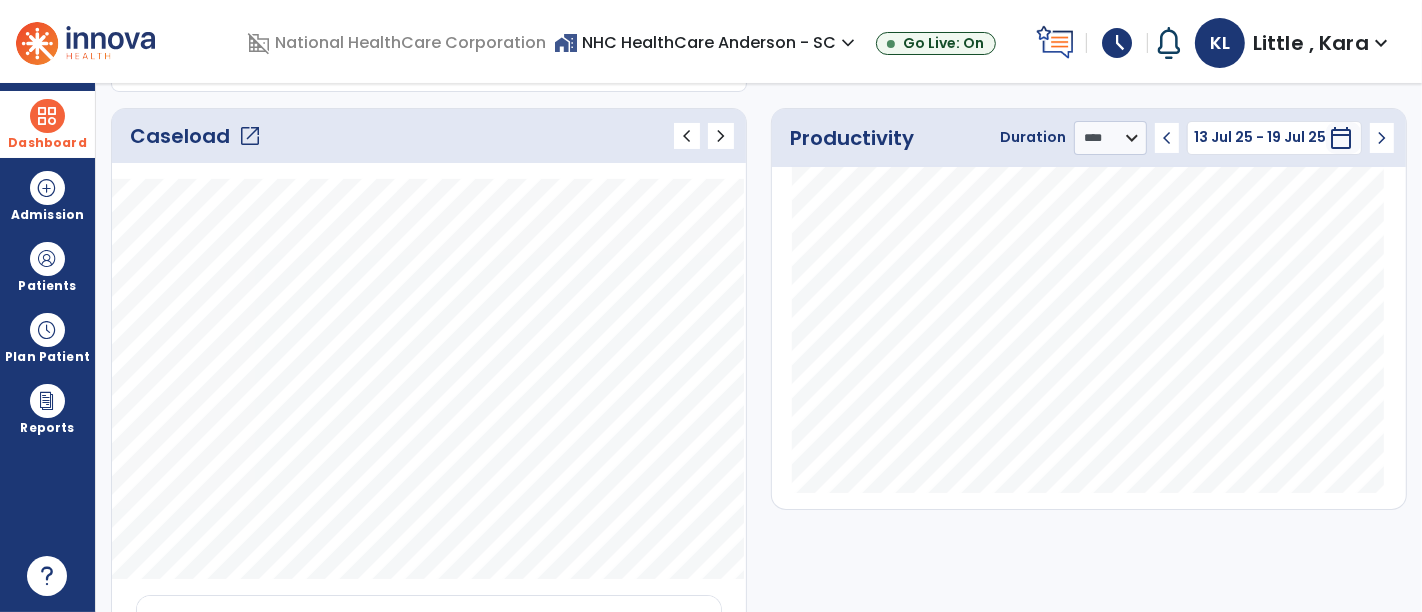 click on "open_in_new" 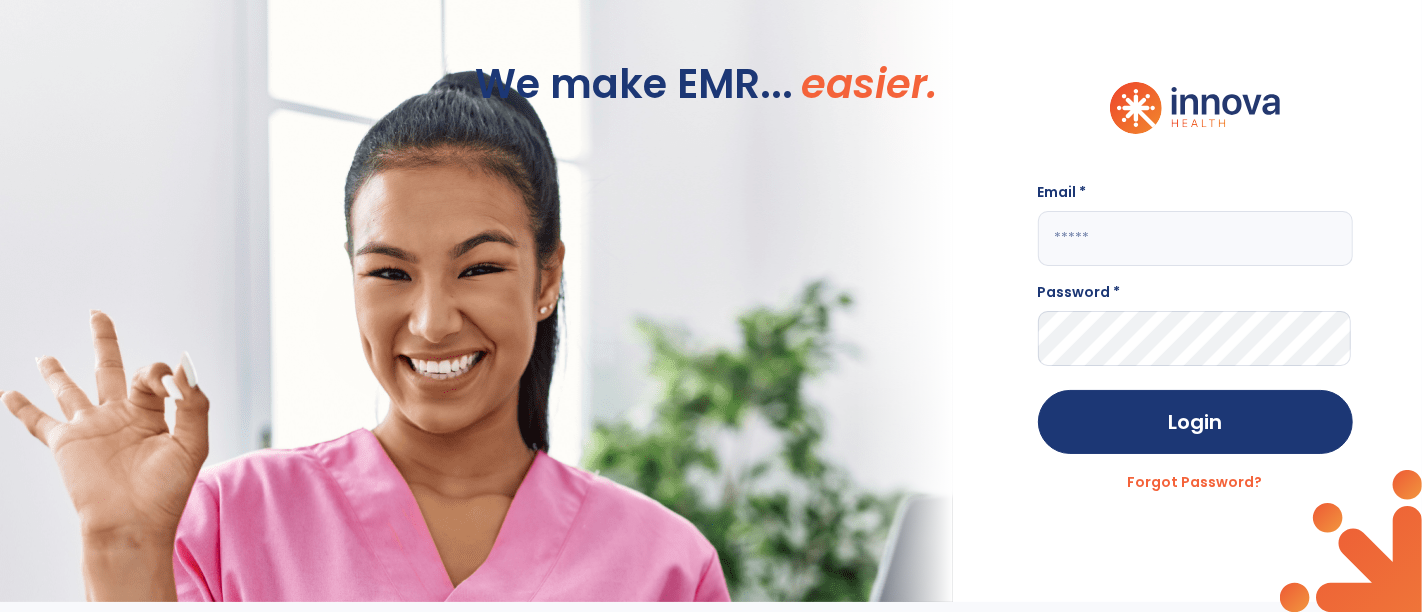 type on "**********" 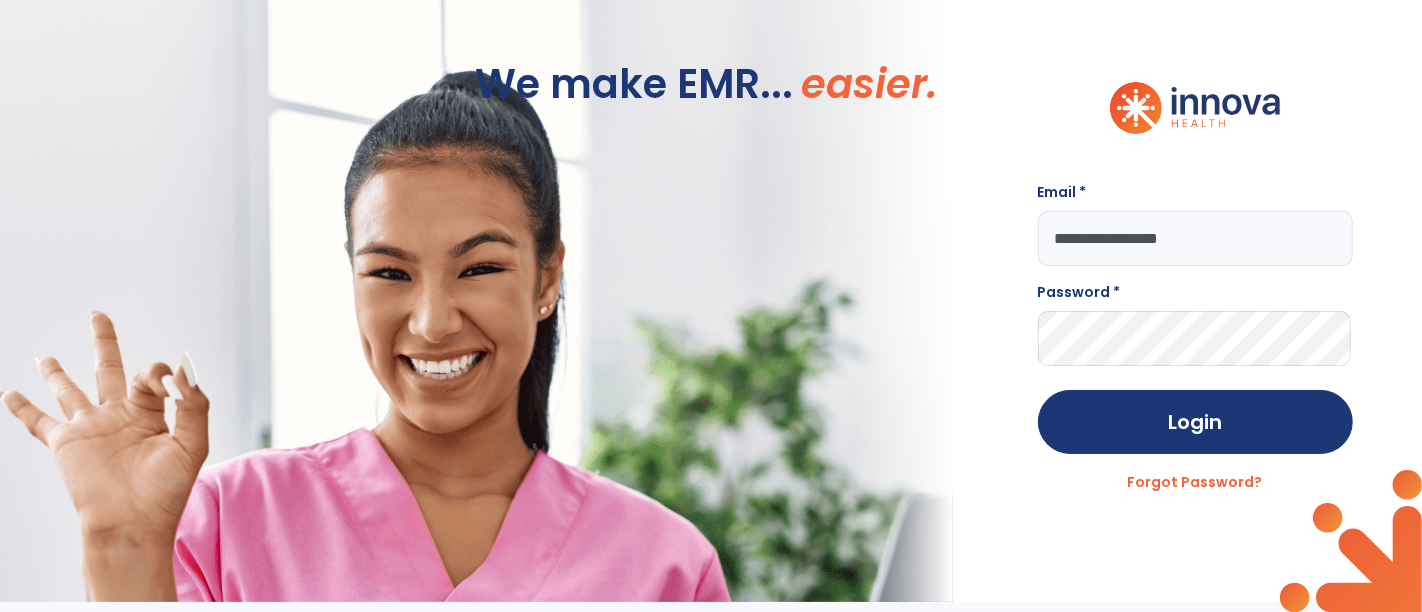 scroll, scrollTop: 0, scrollLeft: 0, axis: both 